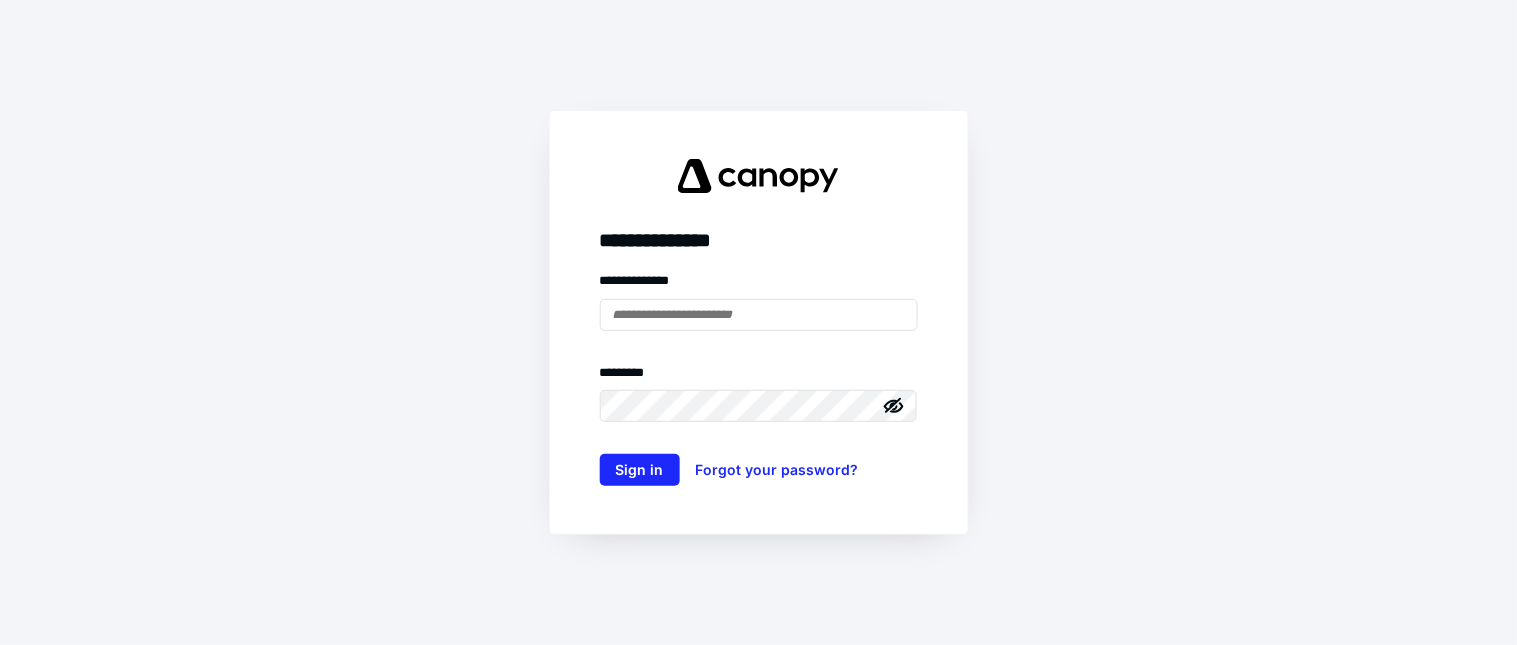 scroll, scrollTop: 0, scrollLeft: 0, axis: both 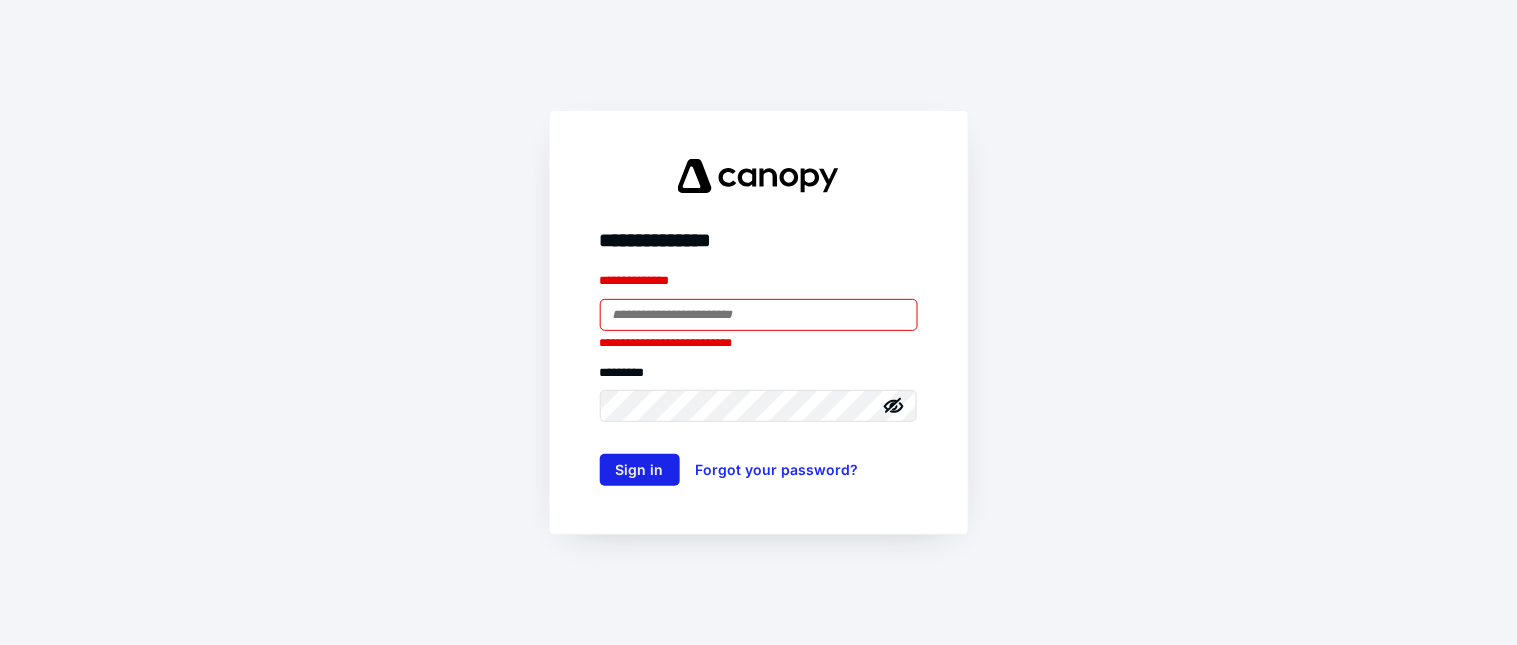 type on "**********" 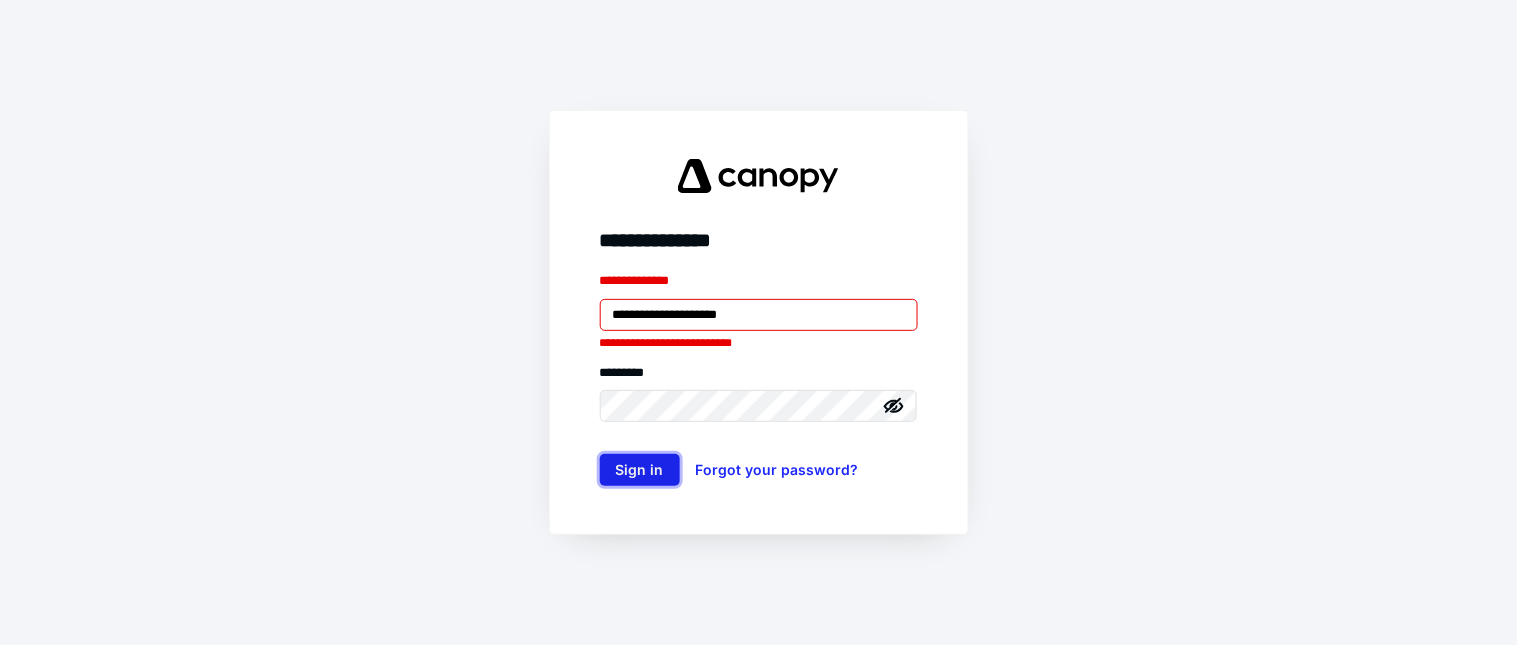 click on "Sign in" at bounding box center [640, 470] 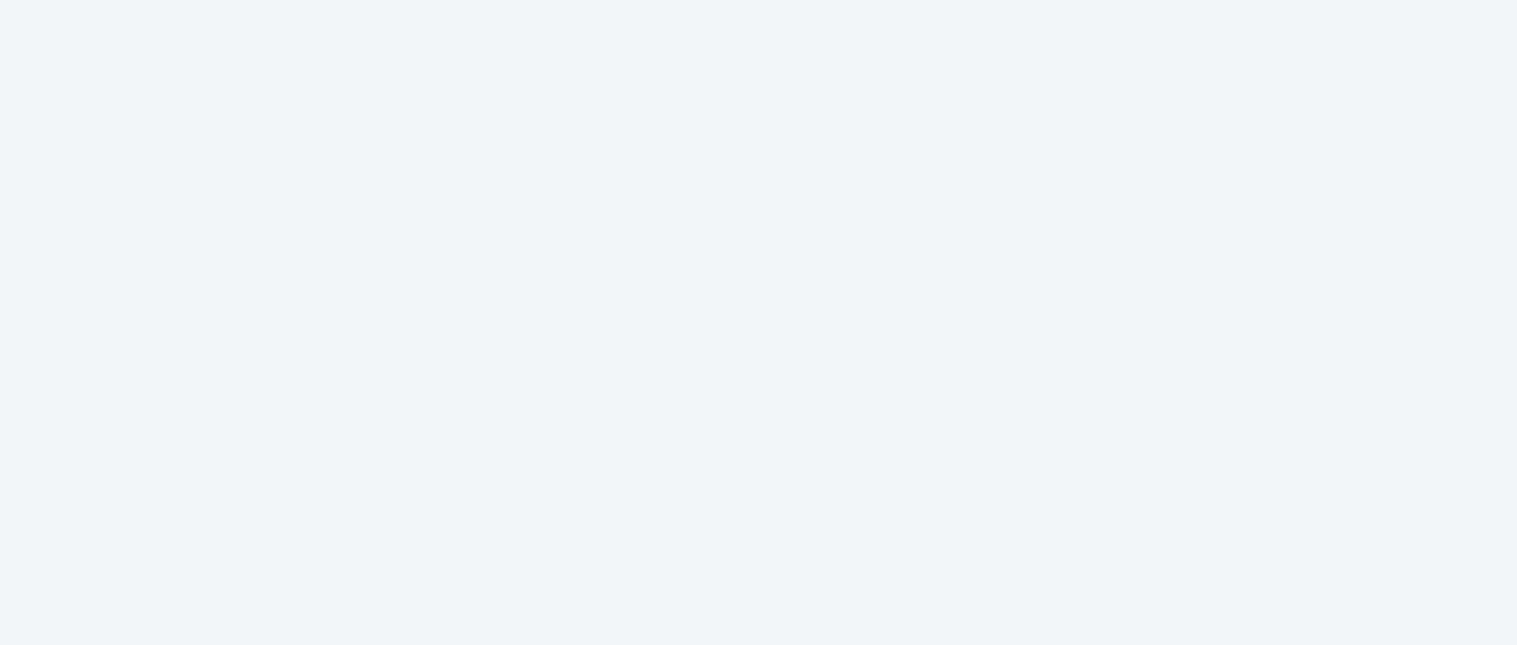 scroll, scrollTop: 0, scrollLeft: 0, axis: both 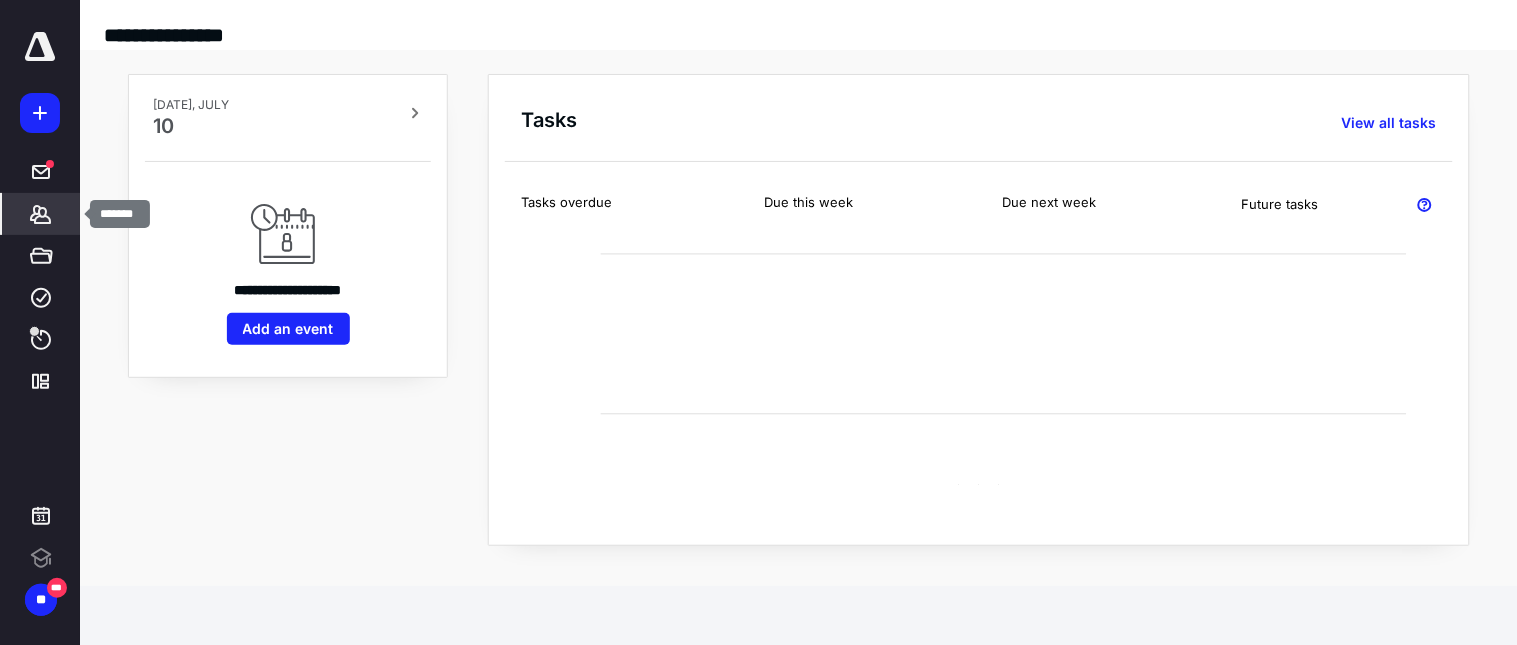 click 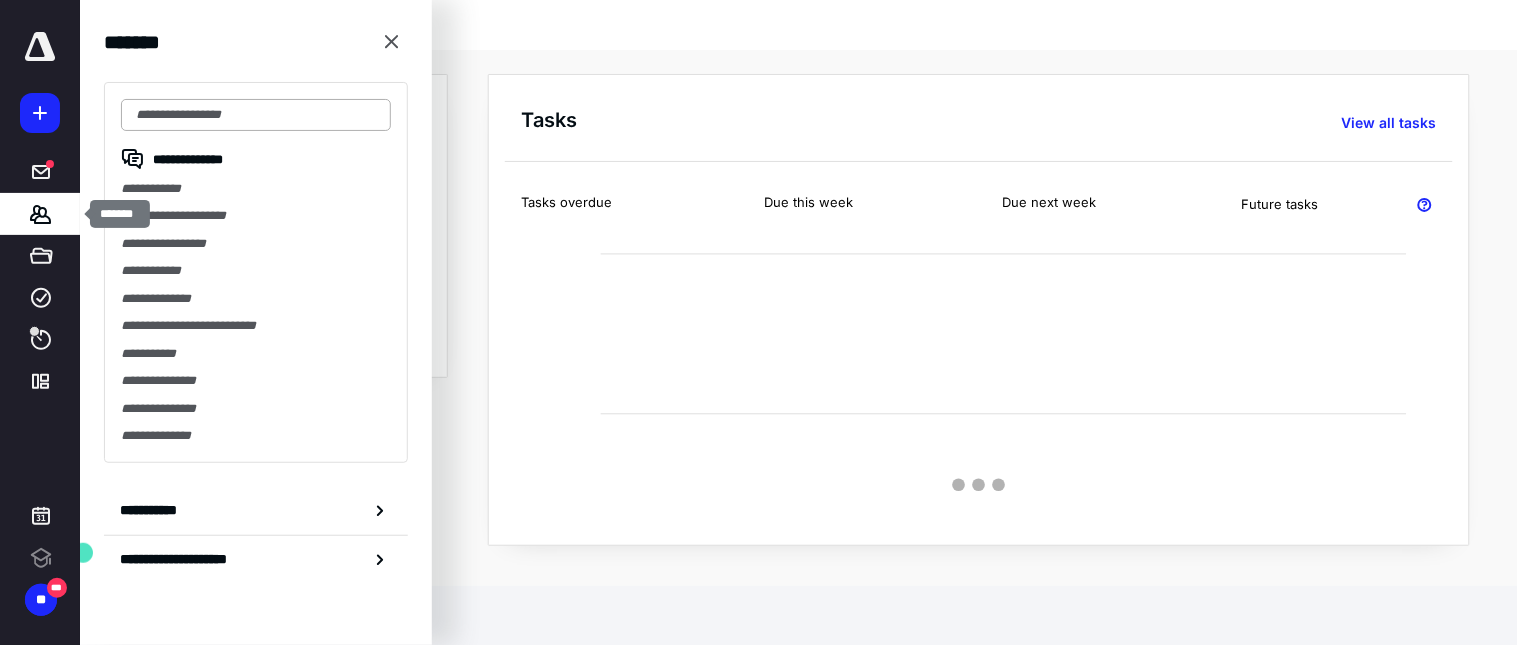 scroll, scrollTop: 0, scrollLeft: 0, axis: both 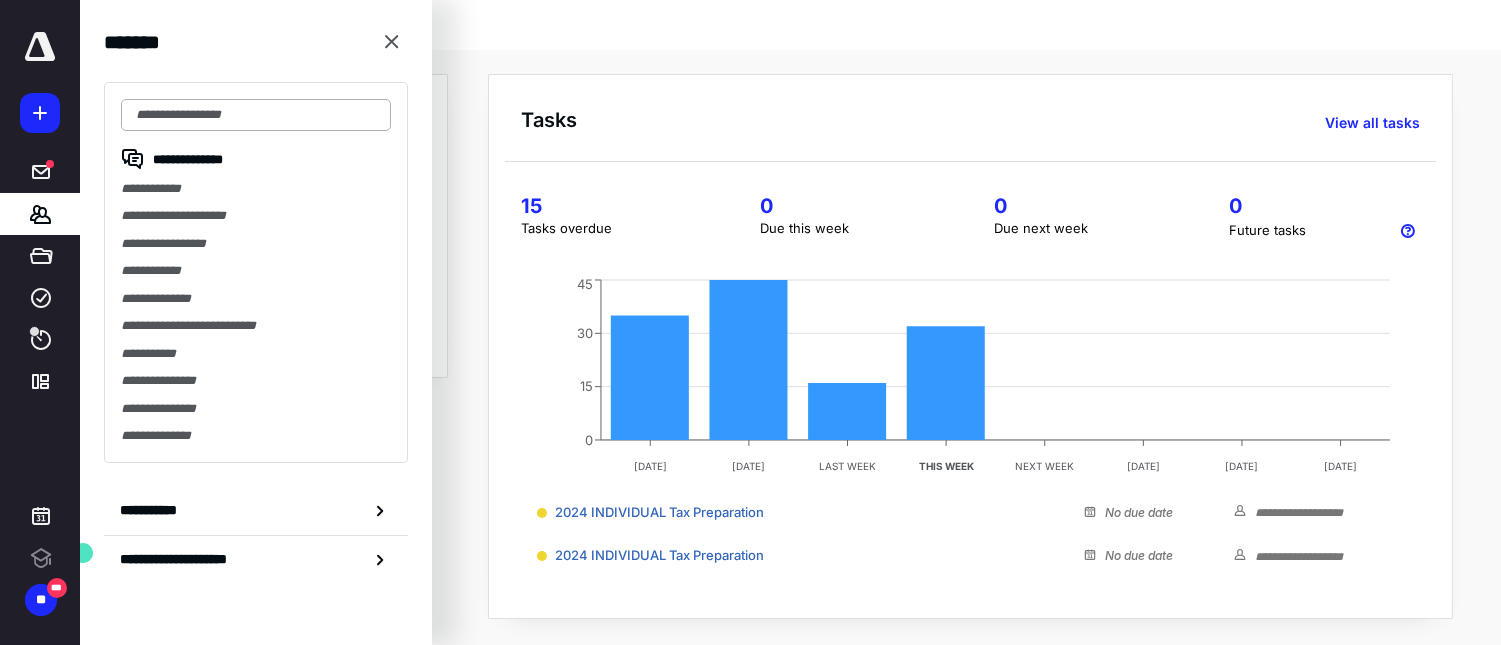 click at bounding box center [256, 115] 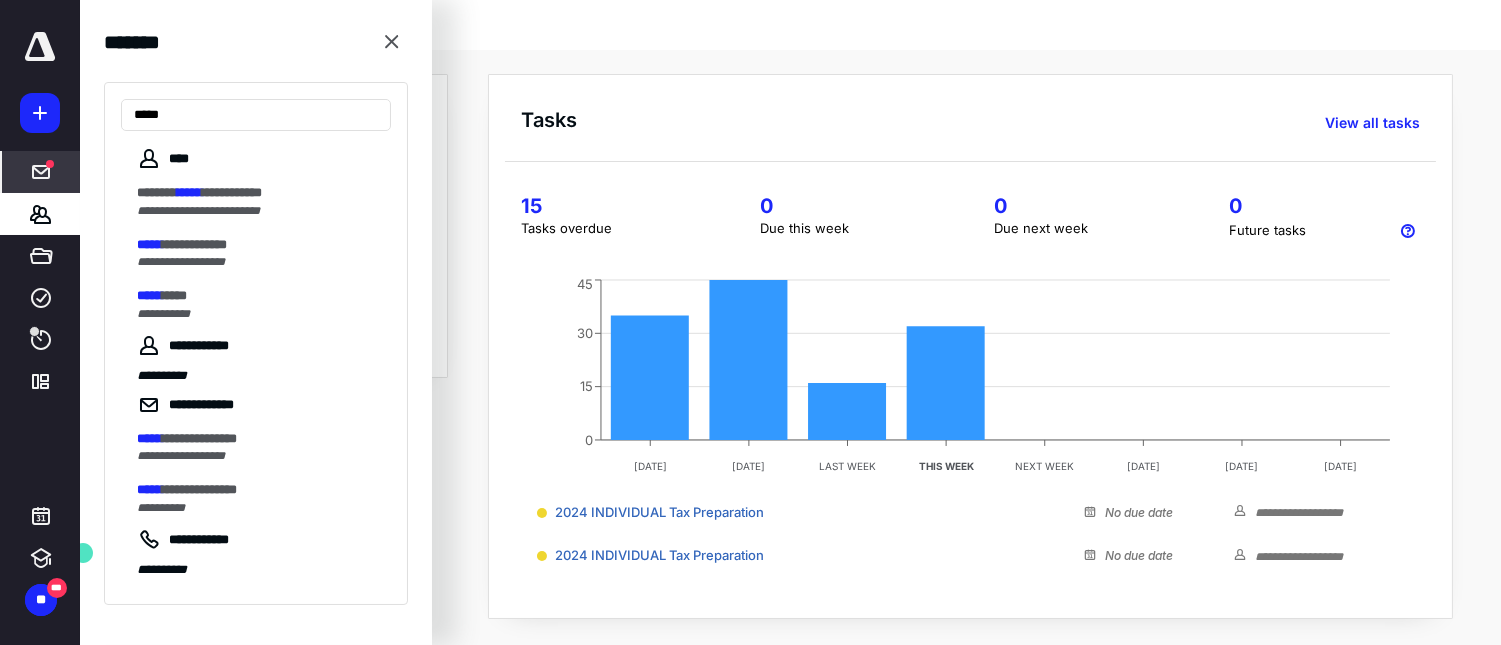 type on "*****" 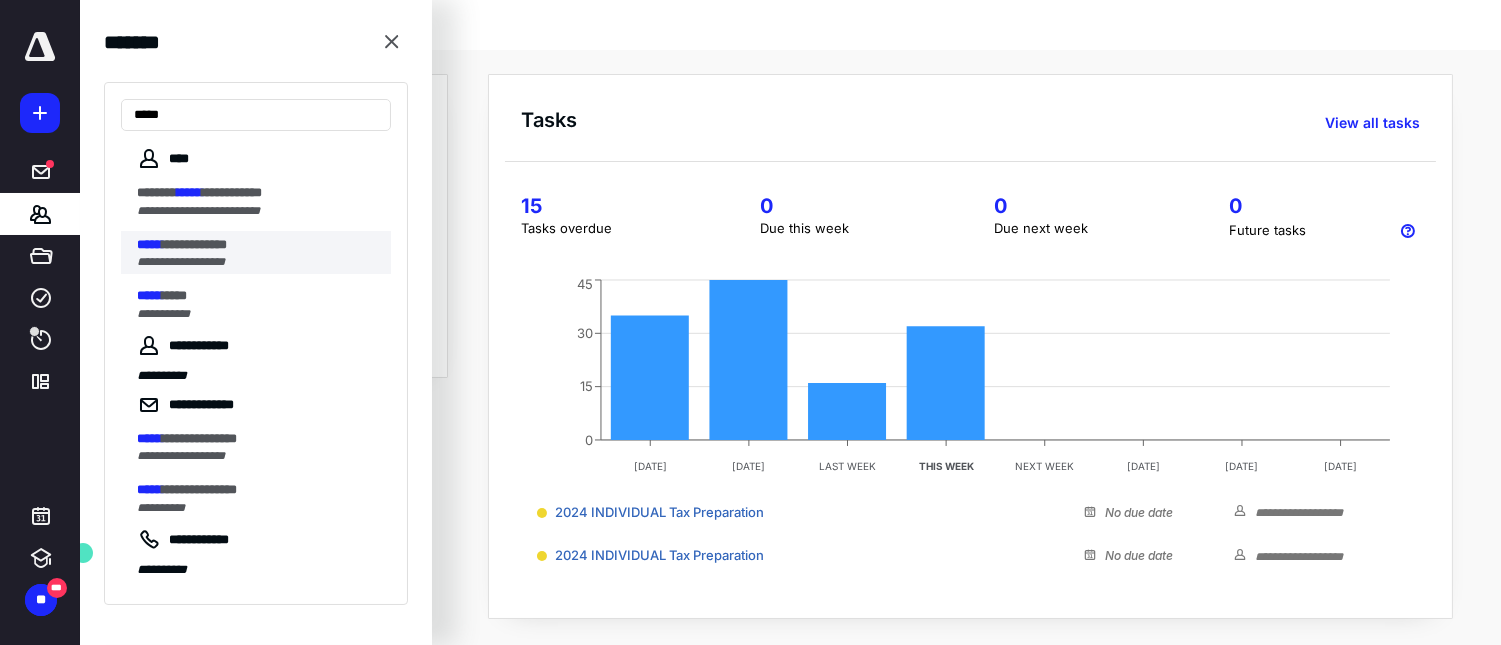 click on "**********" at bounding box center (194, 244) 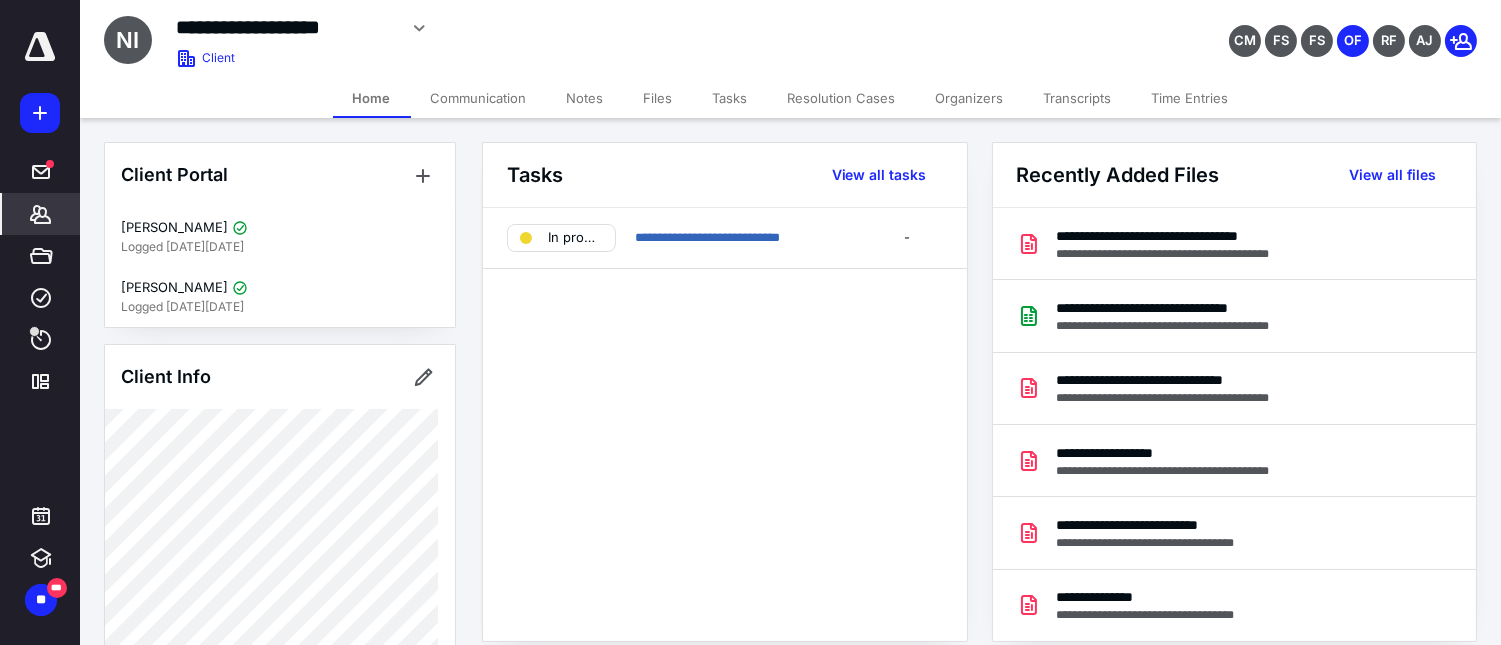 click on "Tasks" at bounding box center (730, 98) 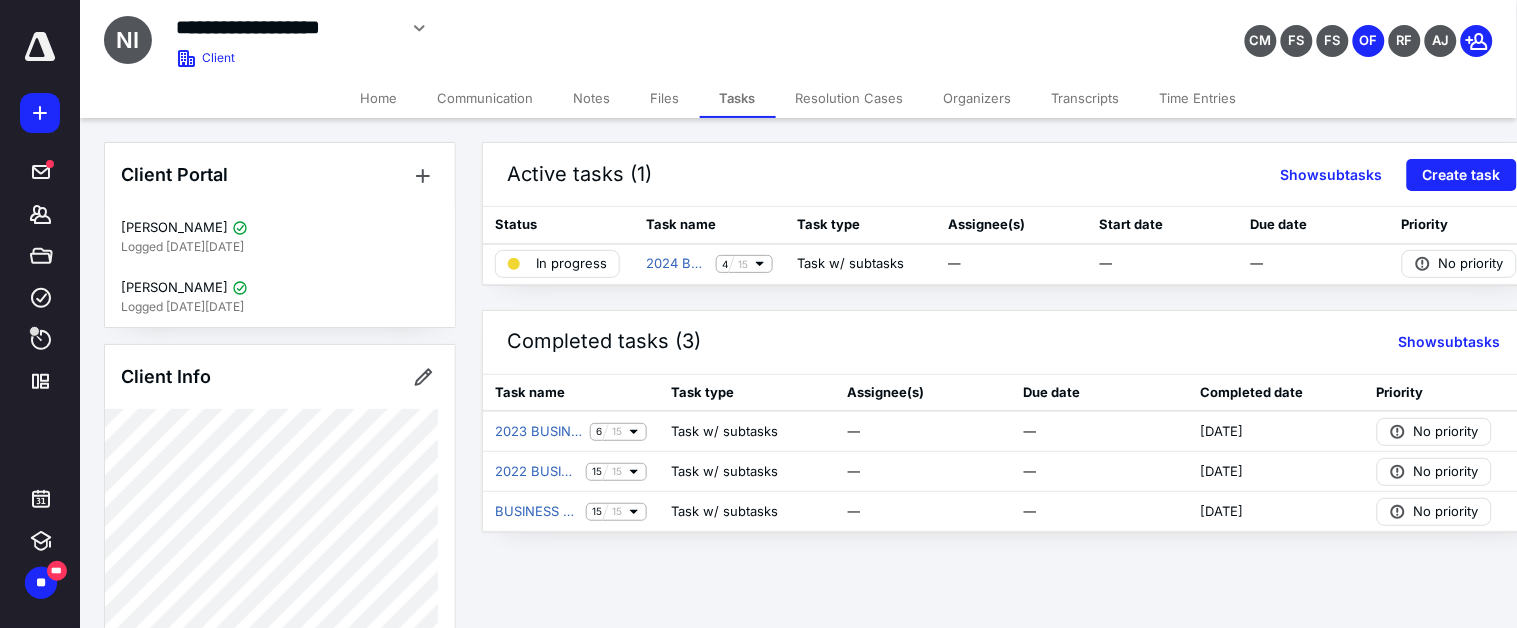 click on "Files" at bounding box center [665, 98] 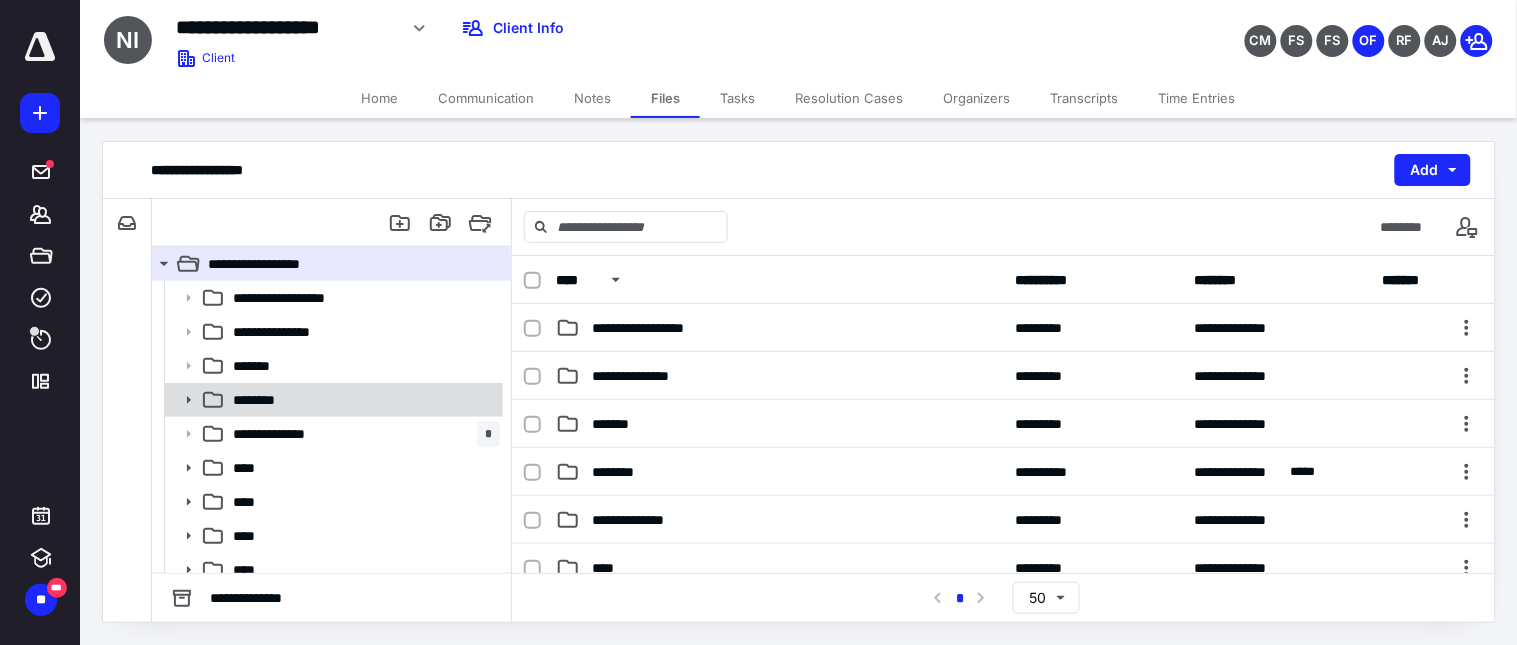 scroll, scrollTop: 47, scrollLeft: 0, axis: vertical 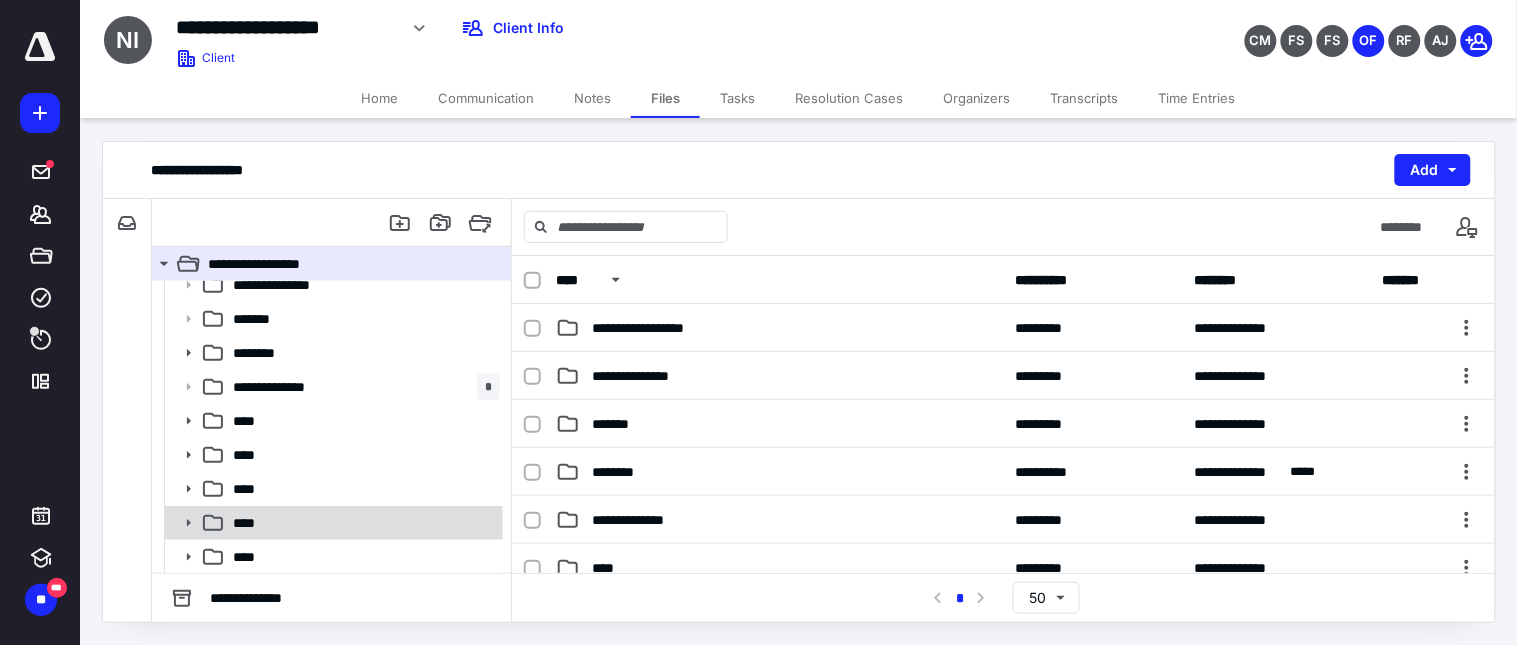 click on "****" at bounding box center [362, 523] 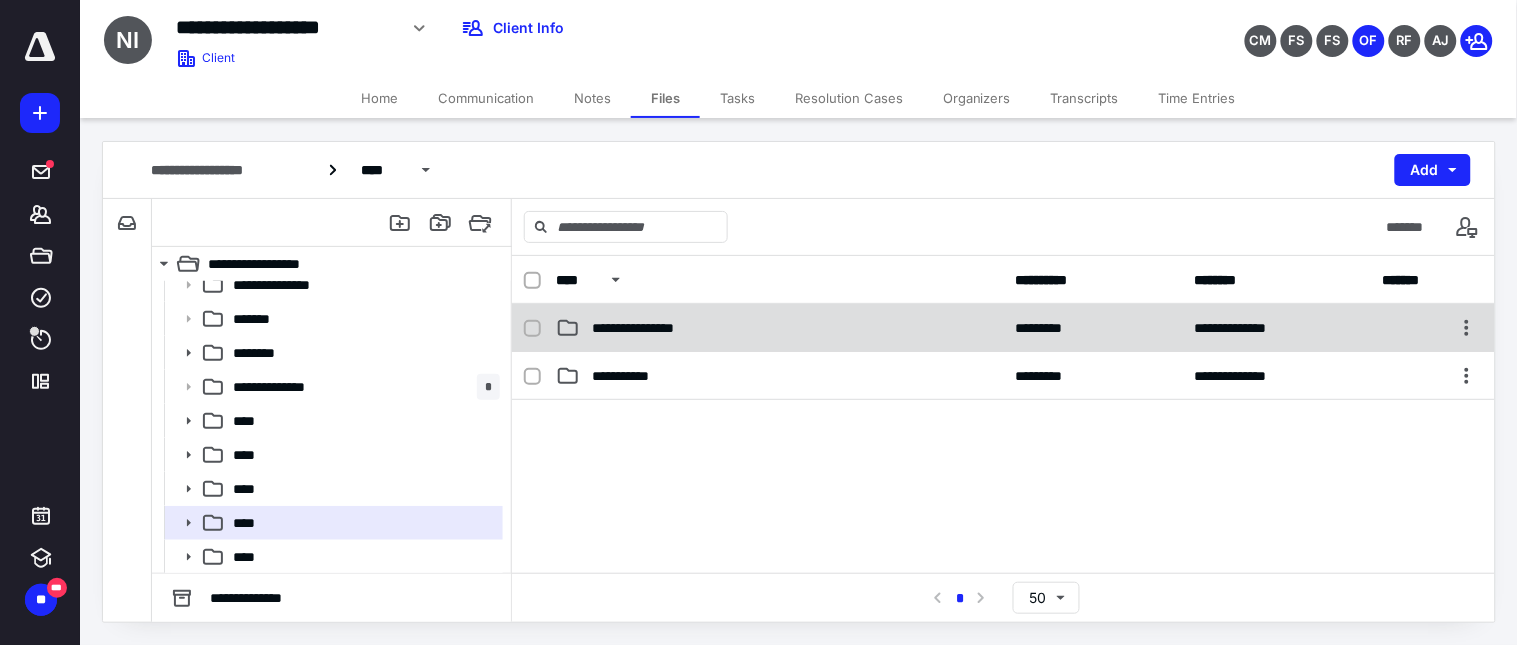 click on "**********" at bounding box center (668, 328) 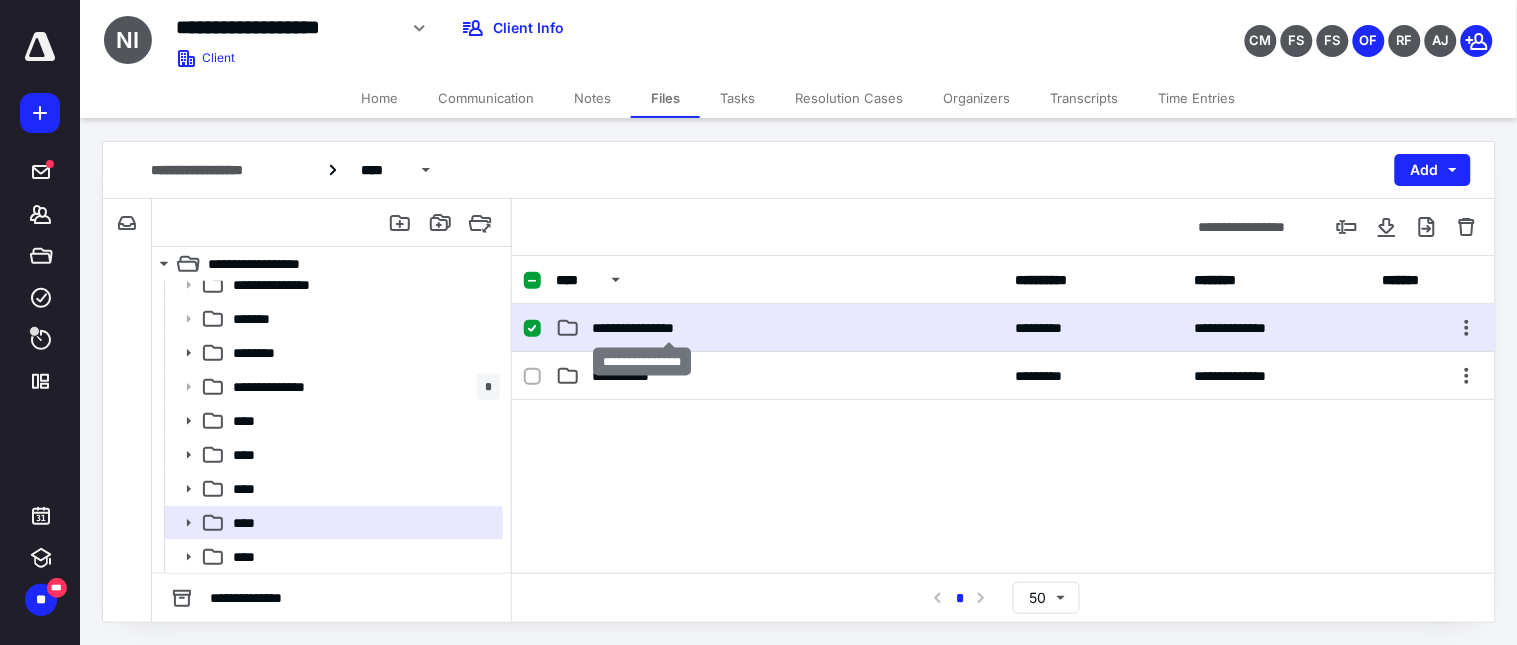 click on "**********" at bounding box center (668, 328) 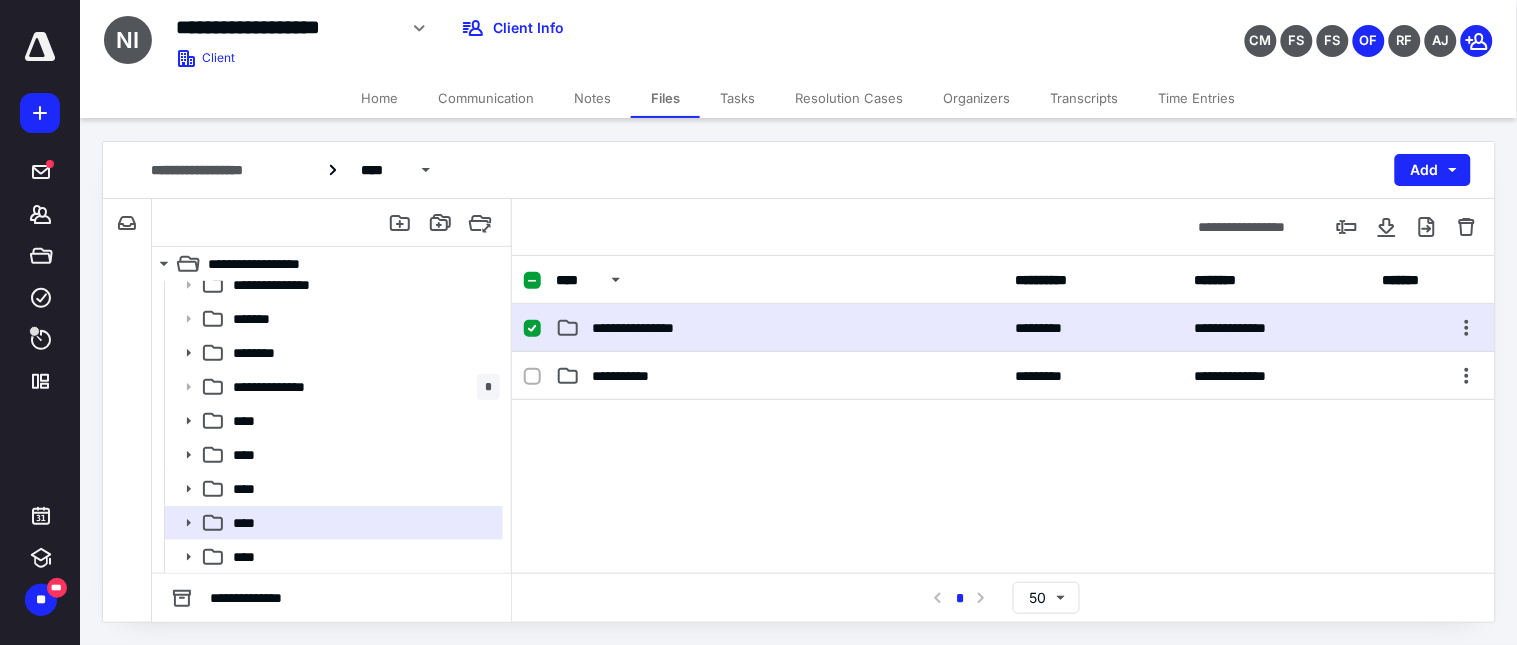 click on "**********" at bounding box center [668, 328] 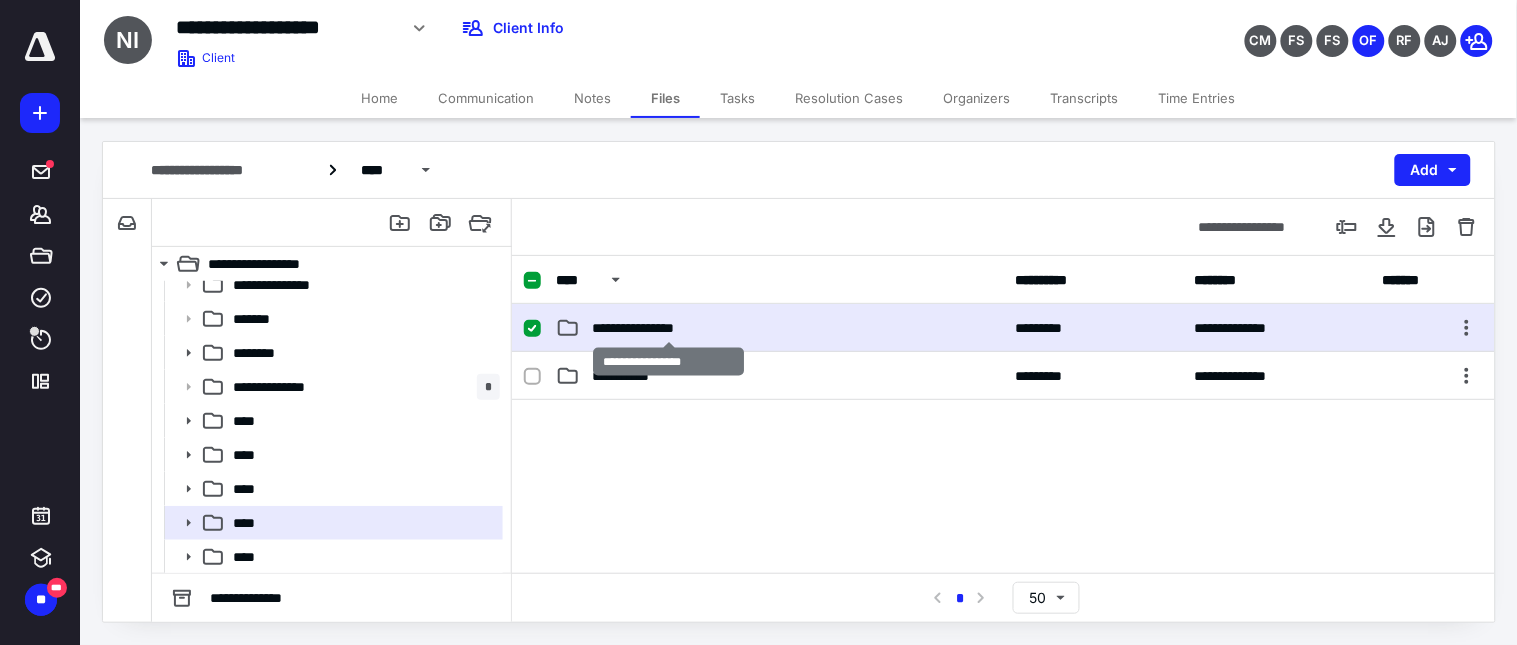 click on "**********" at bounding box center [668, 328] 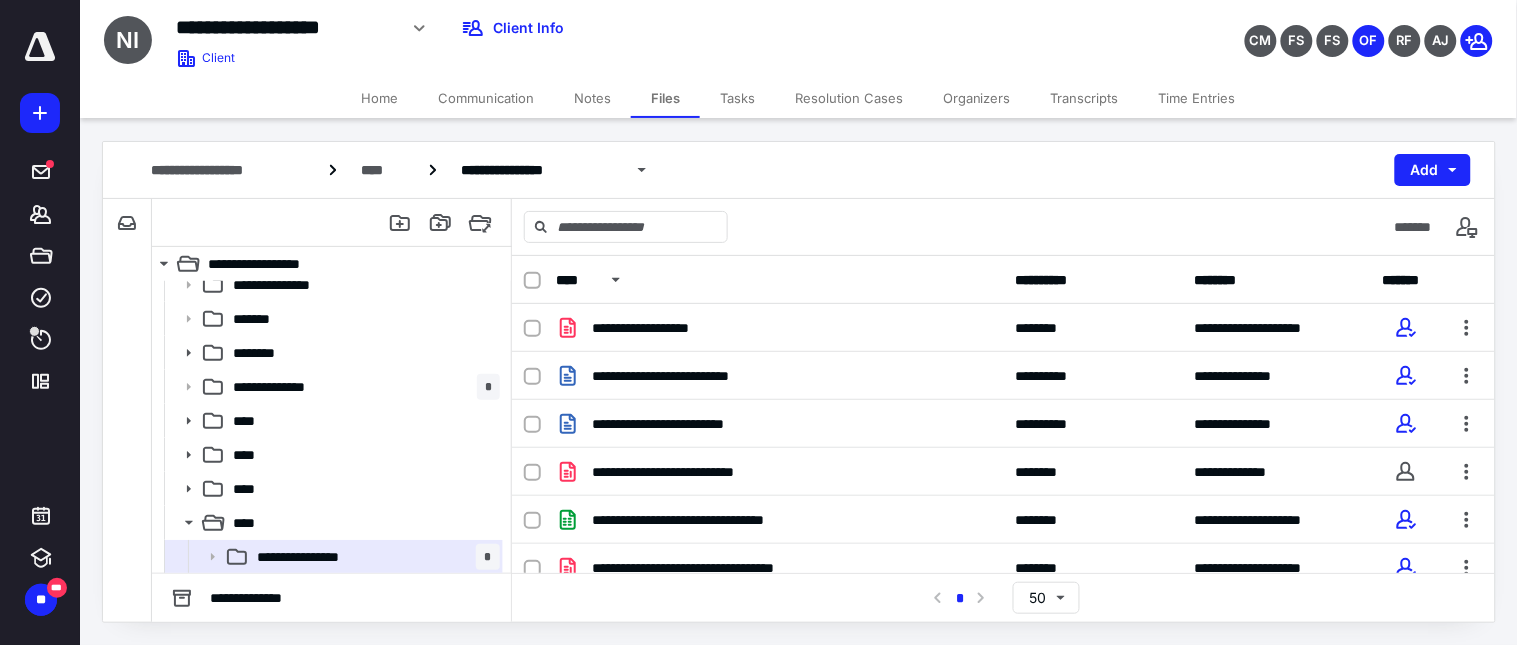 click at bounding box center [532, 281] 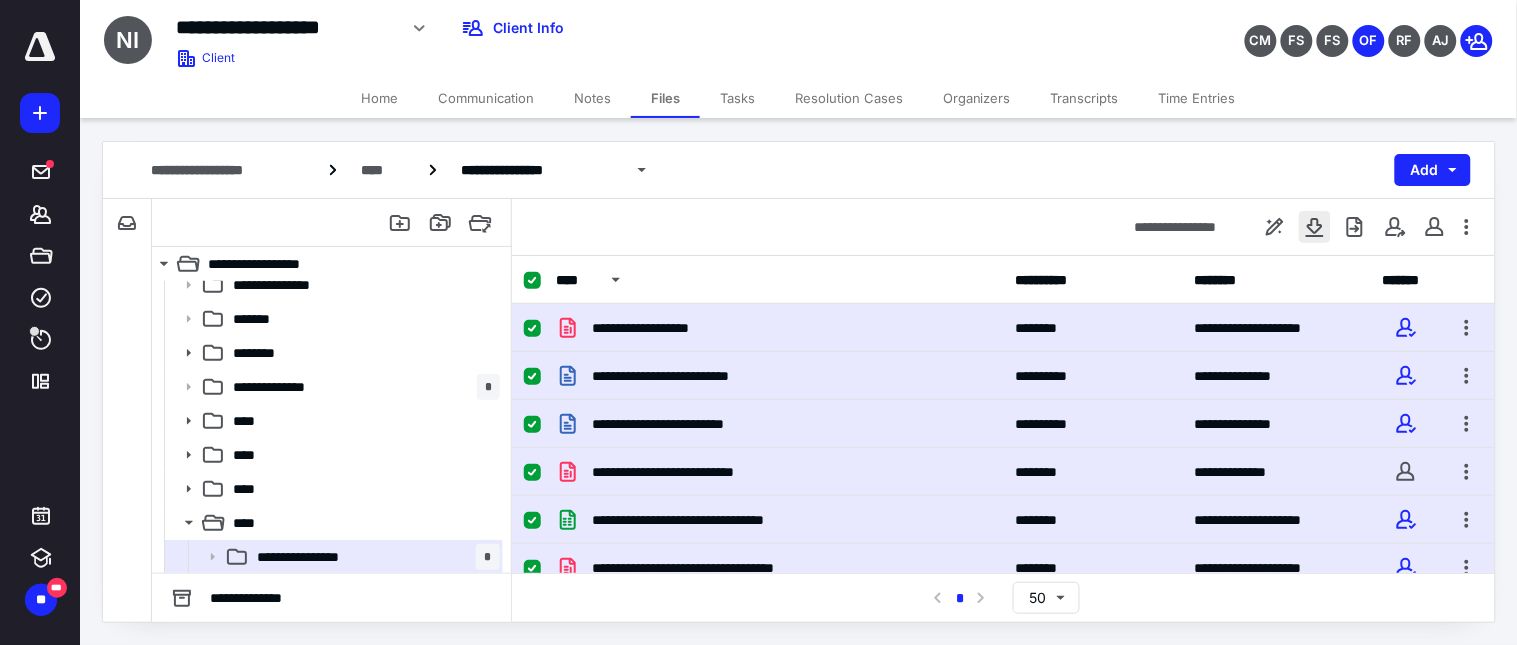 click at bounding box center [1315, 227] 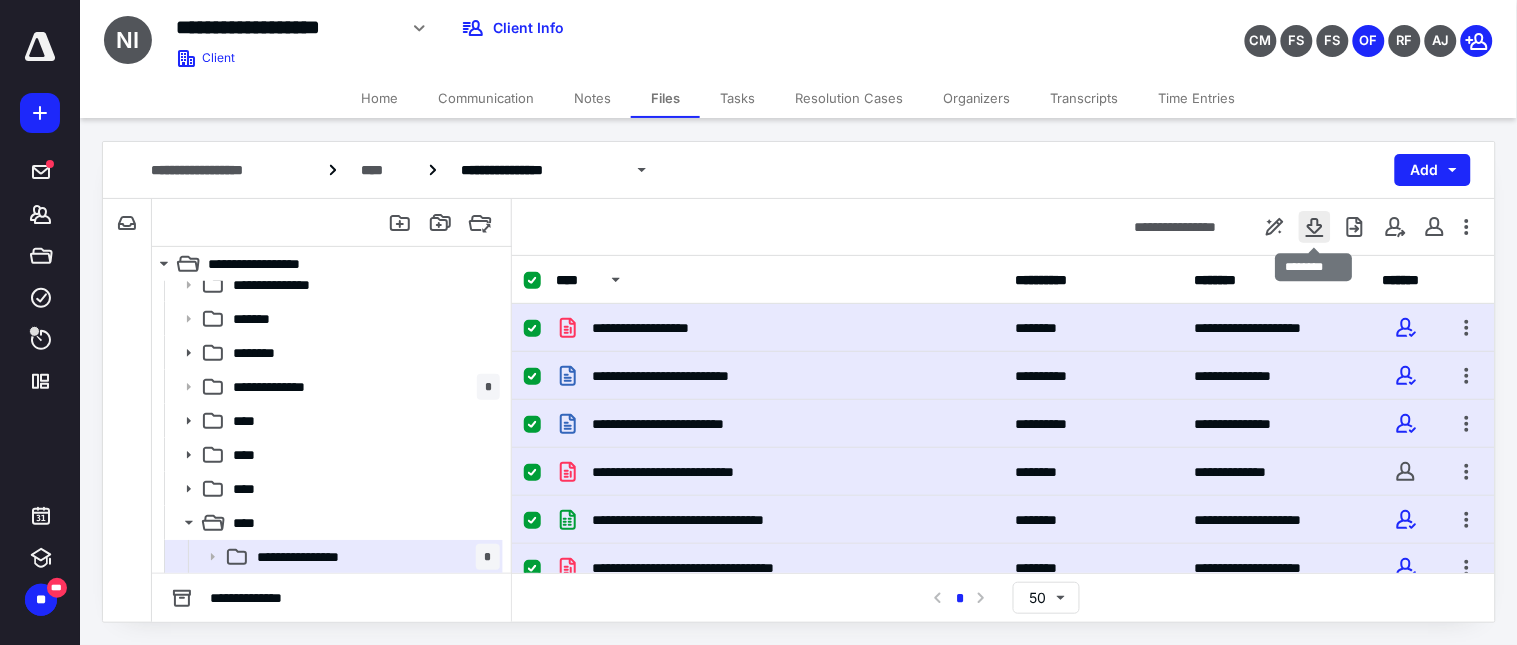 click at bounding box center [1315, 227] 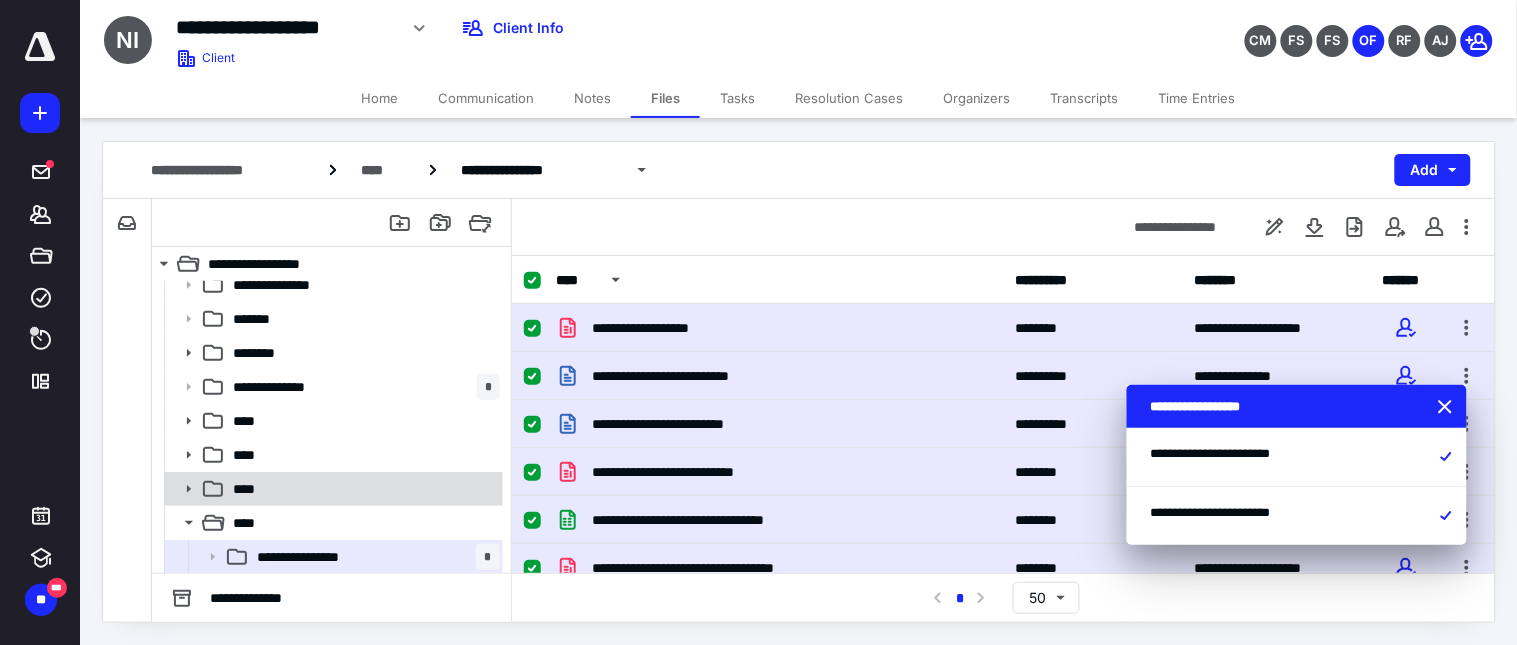 click on "****" at bounding box center (251, 489) 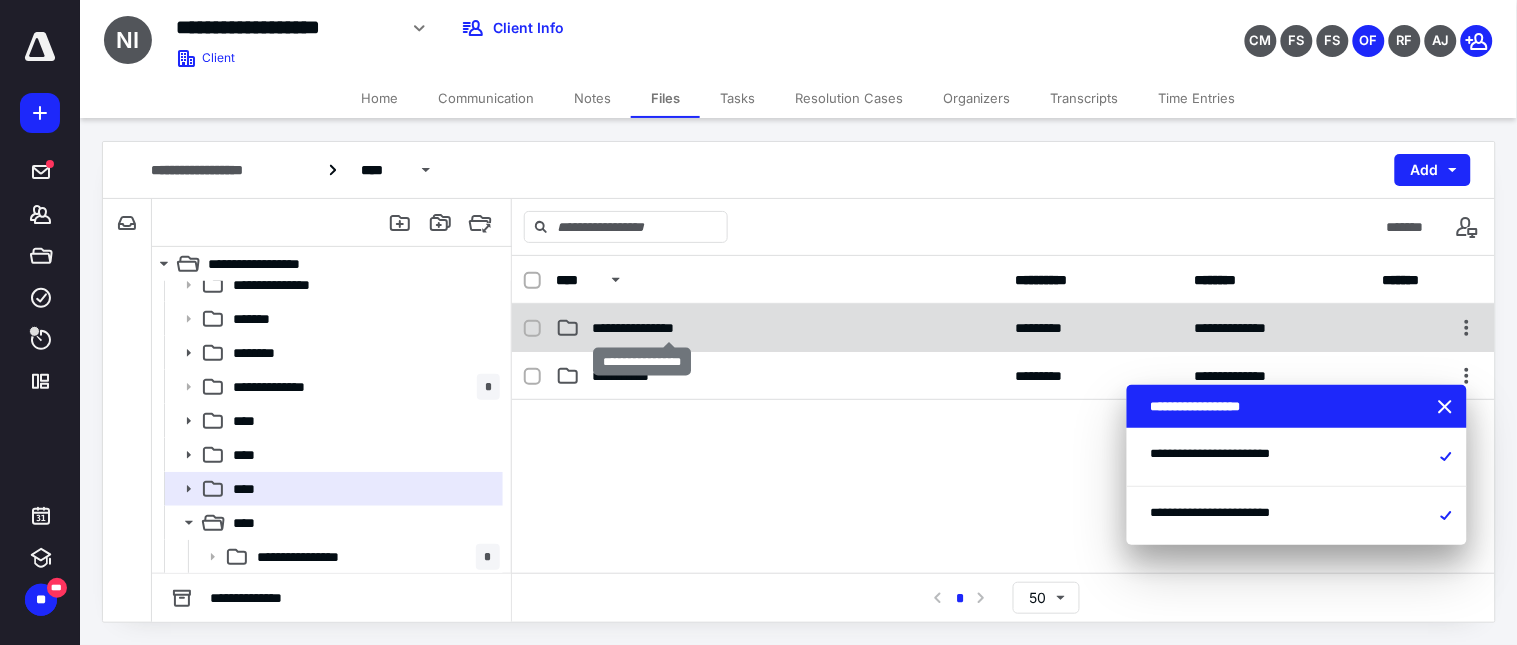 click on "**********" at bounding box center (668, 328) 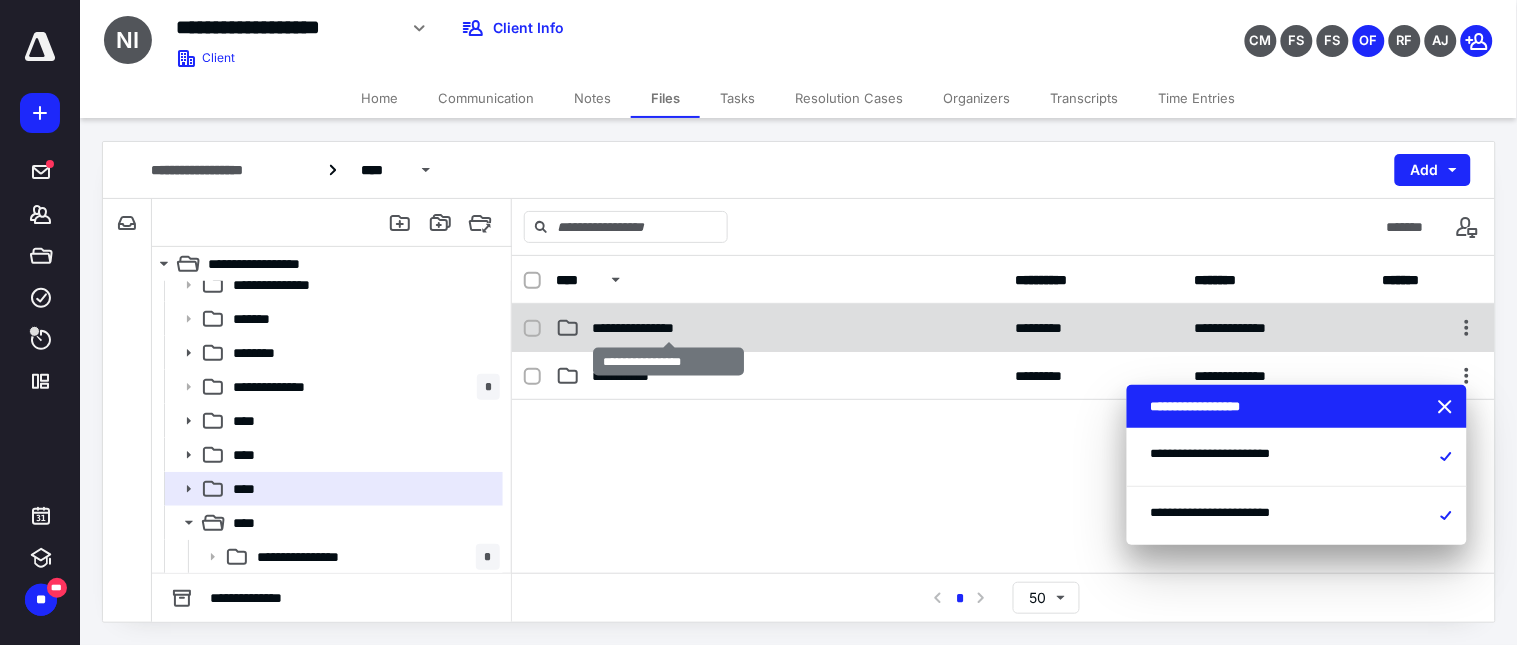 click on "**********" at bounding box center [668, 328] 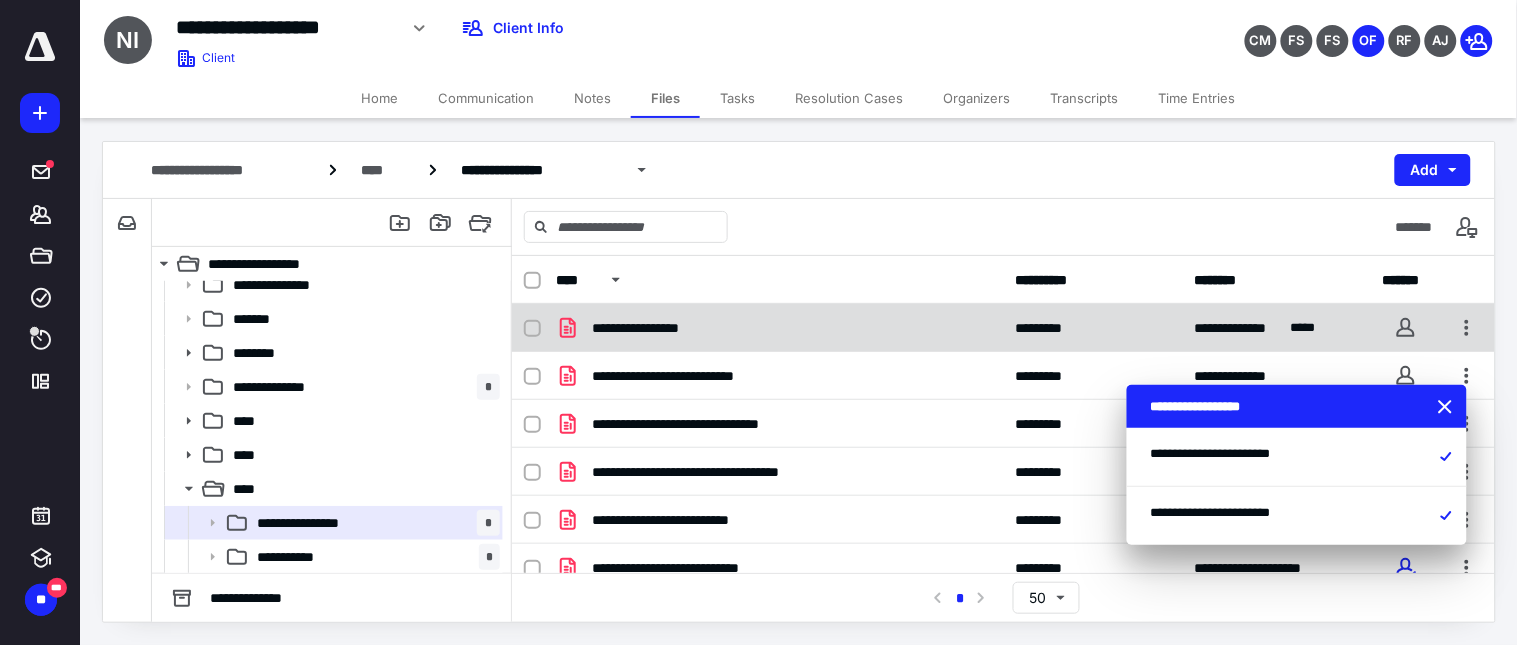 click at bounding box center [532, 329] 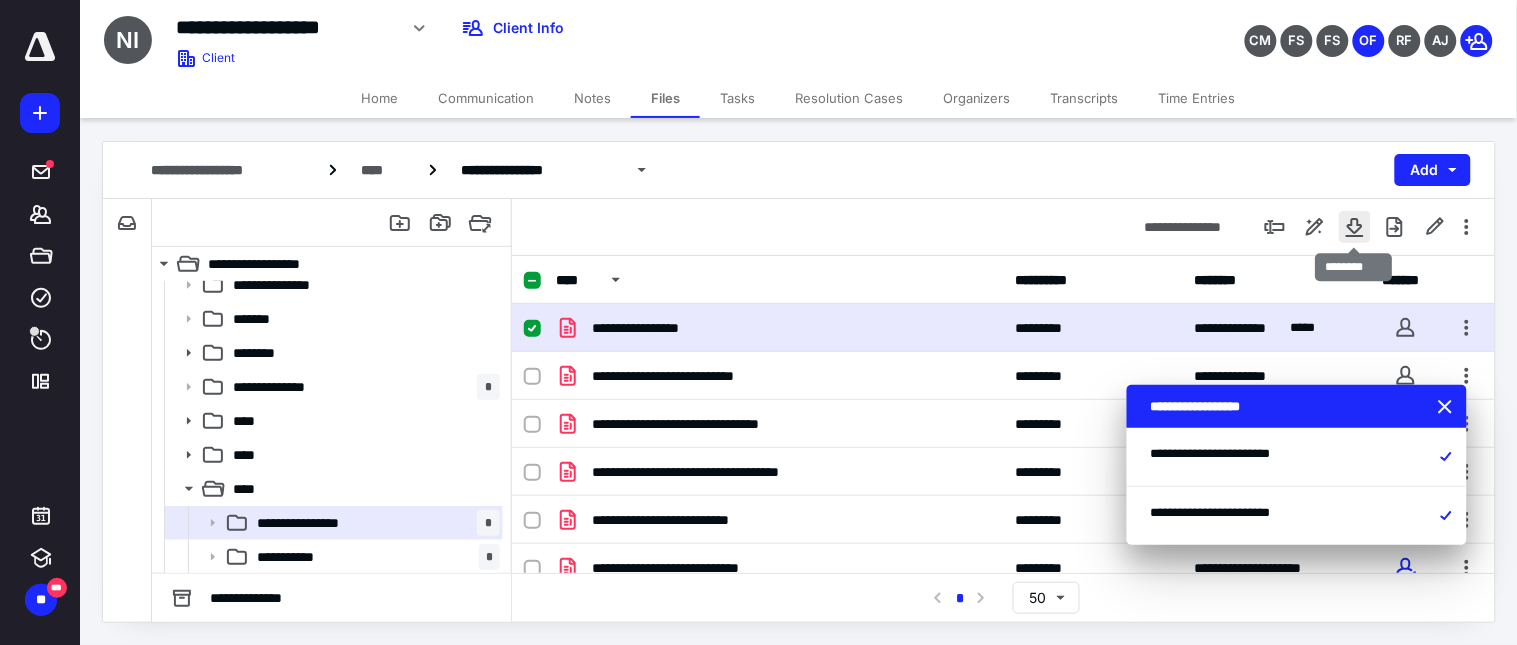 click at bounding box center (1355, 227) 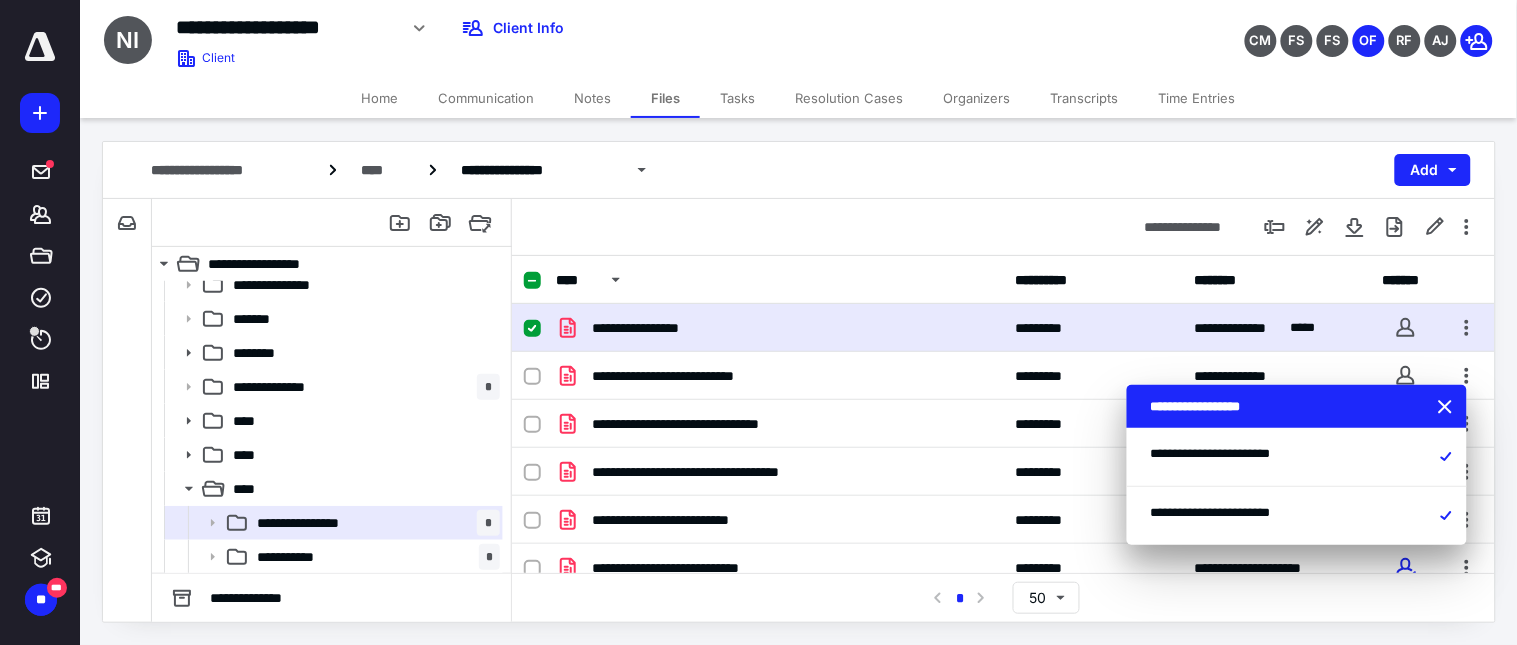 checkbox on "true" 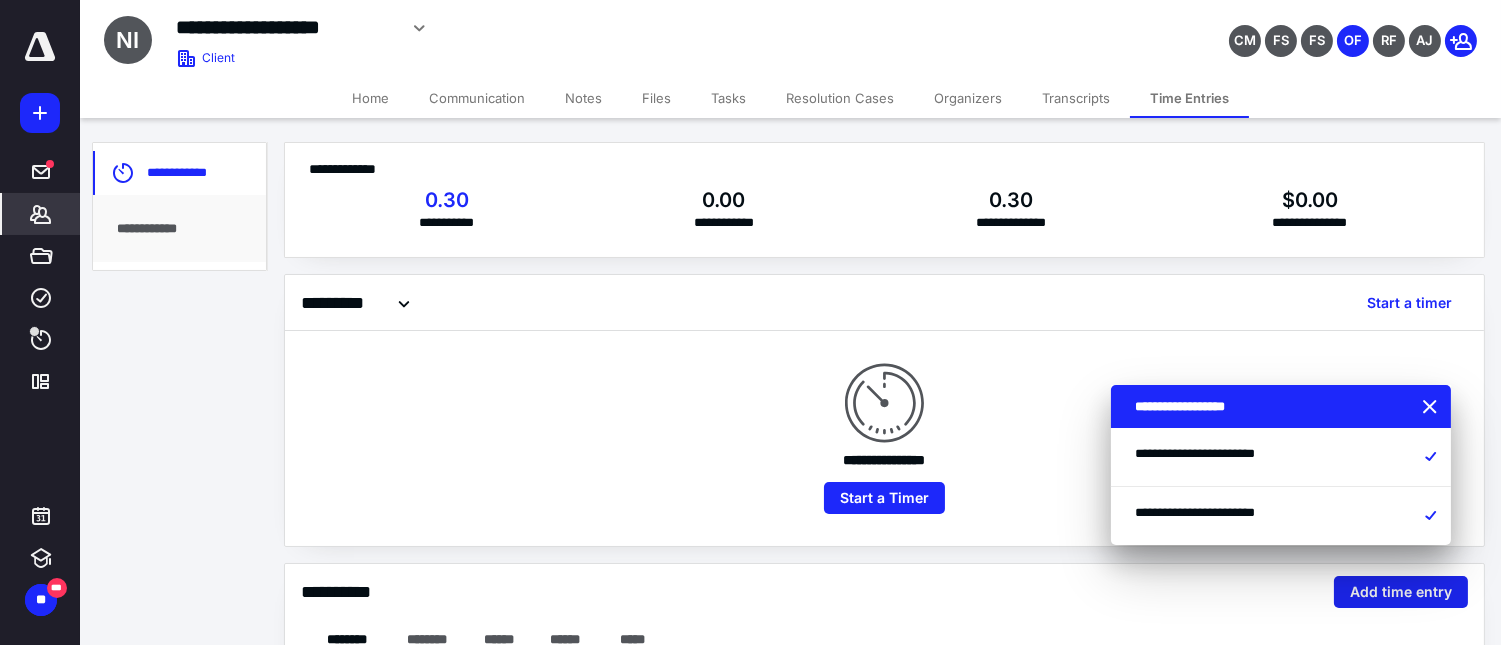 click on "Add time entry" at bounding box center (1401, 592) 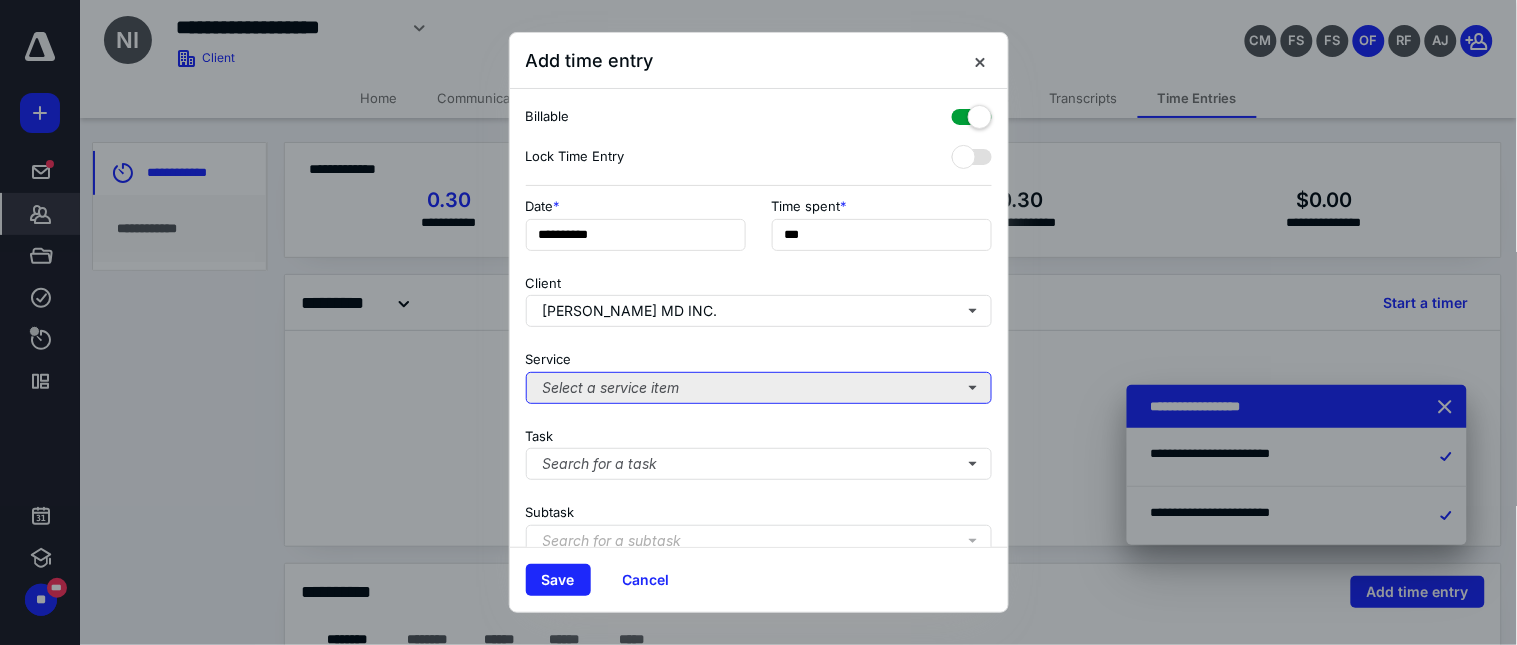 click on "Select a service item" at bounding box center [759, 388] 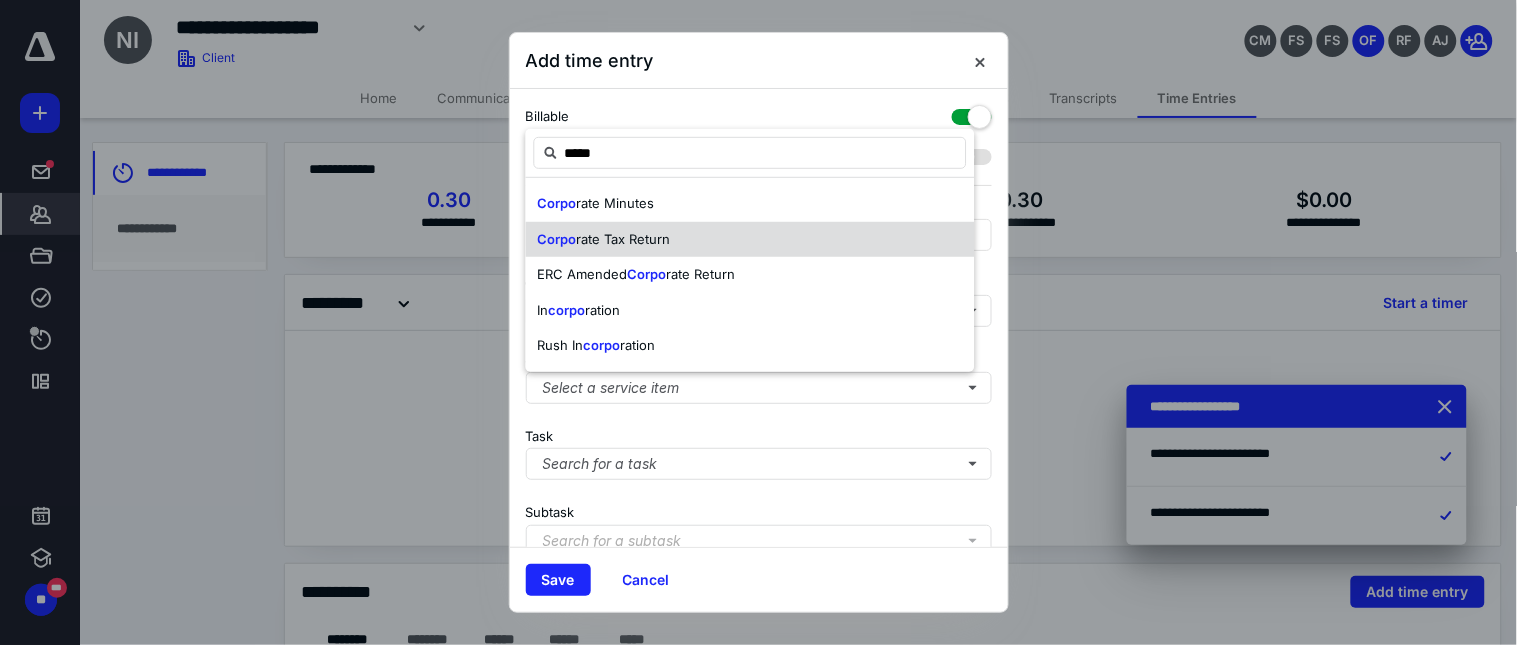 click on "rate Tax Return" at bounding box center (624, 239) 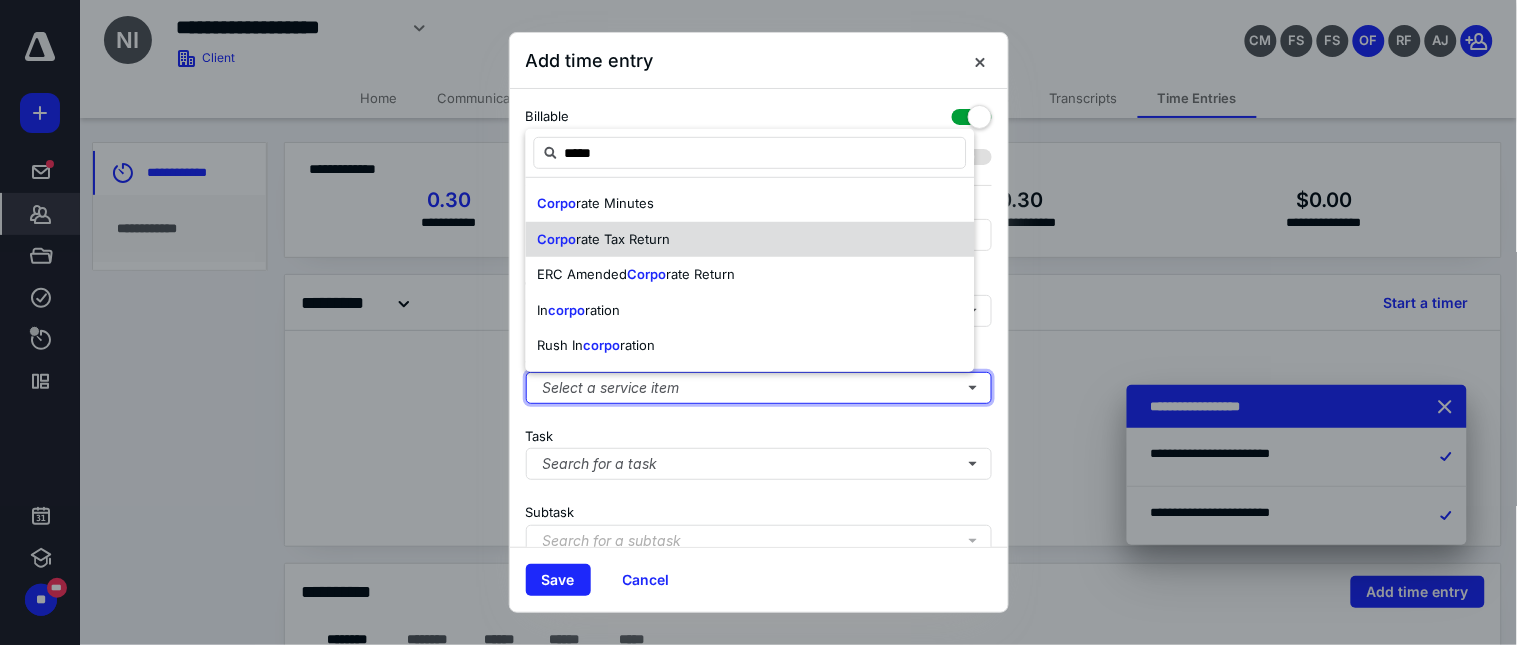 type 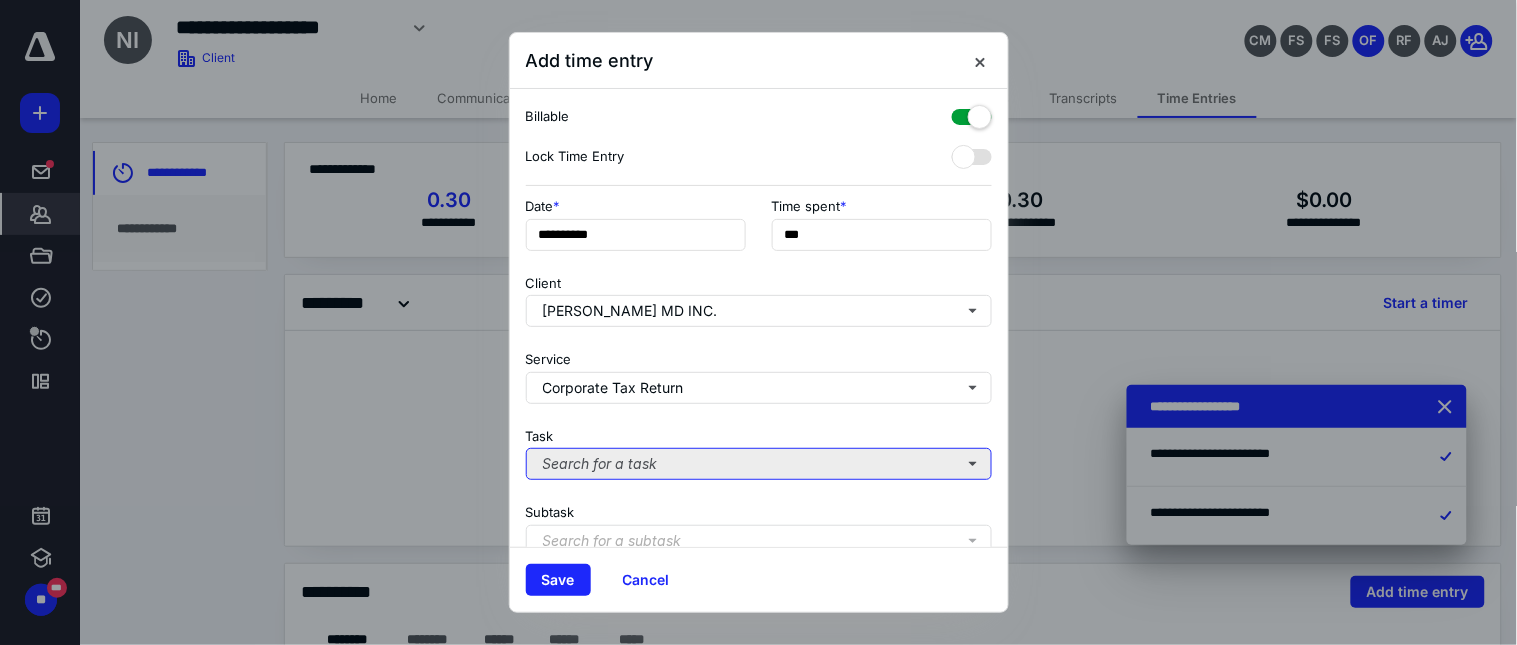 click on "Search for a task" at bounding box center [759, 464] 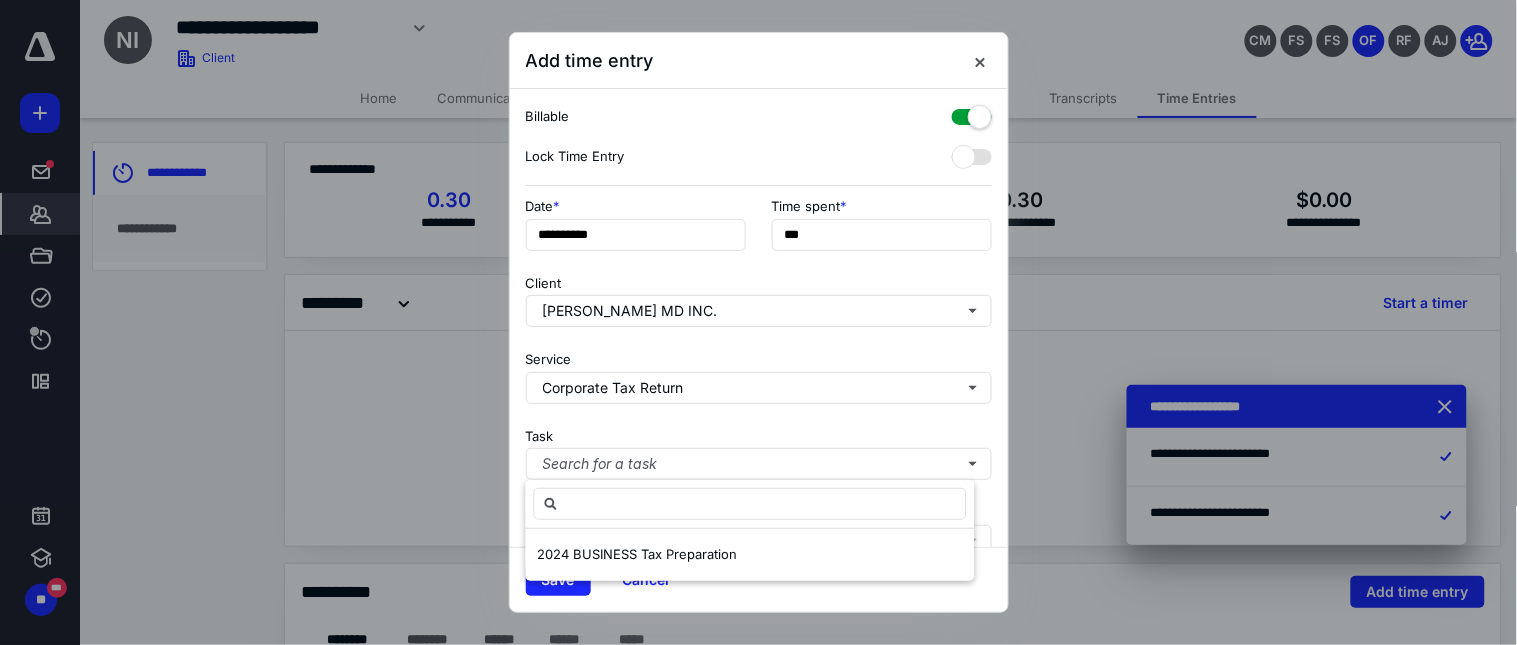 drag, startPoint x: 613, startPoint y: 552, endPoint x: 614, endPoint y: 534, distance: 18.027756 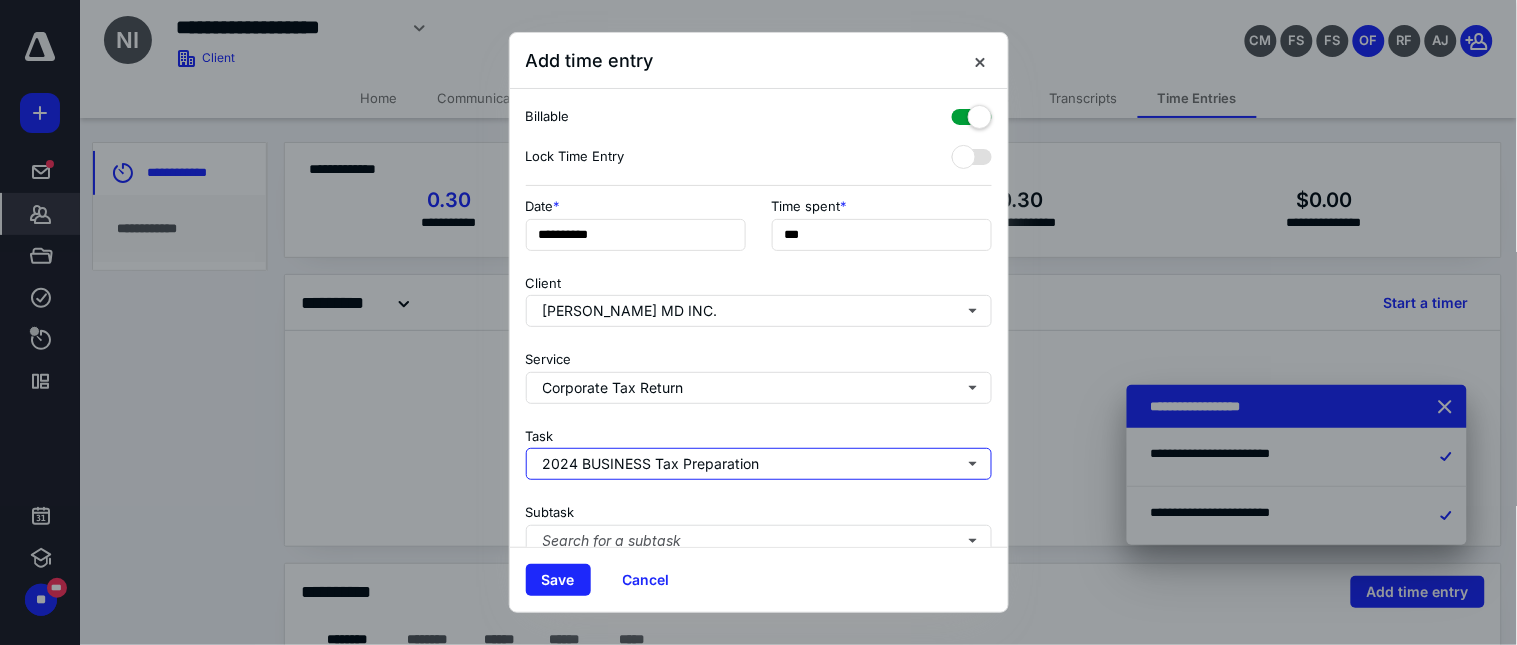 scroll, scrollTop: 256, scrollLeft: 0, axis: vertical 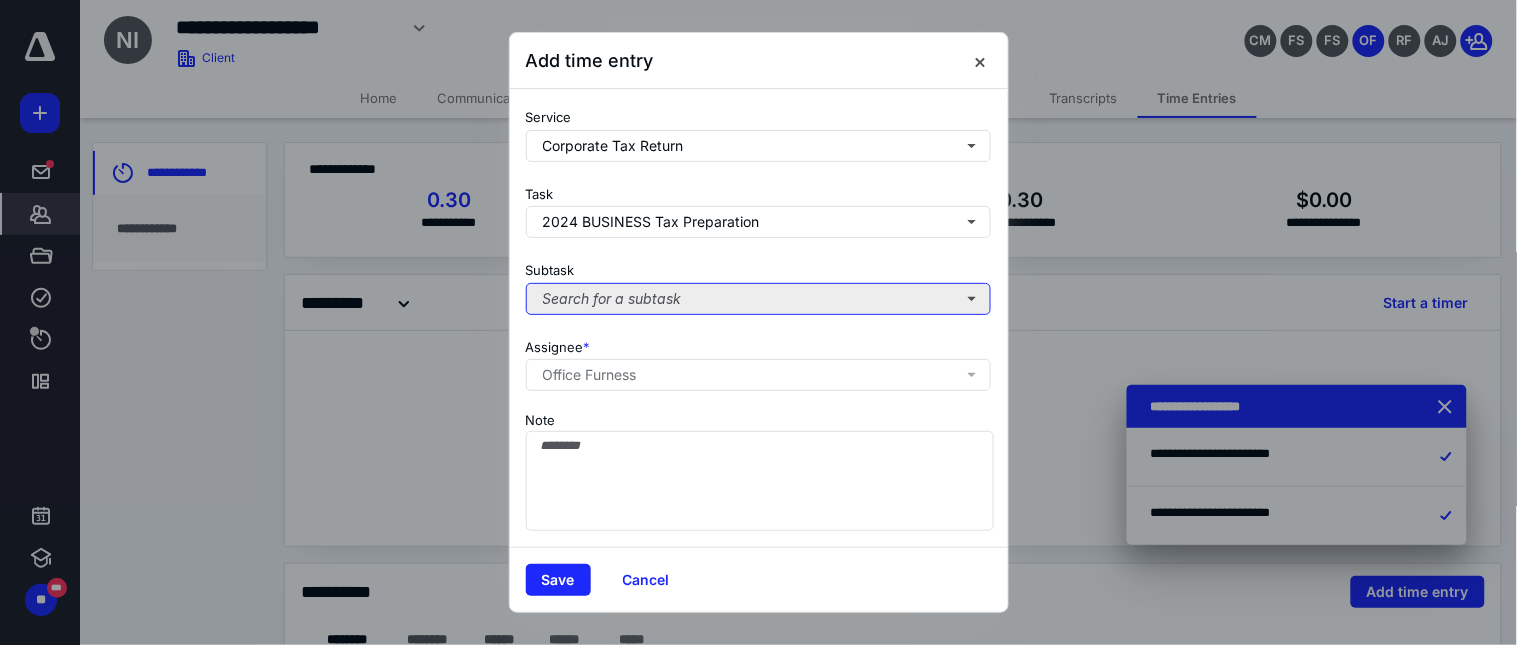 click on "Search for a subtask" at bounding box center [759, 299] 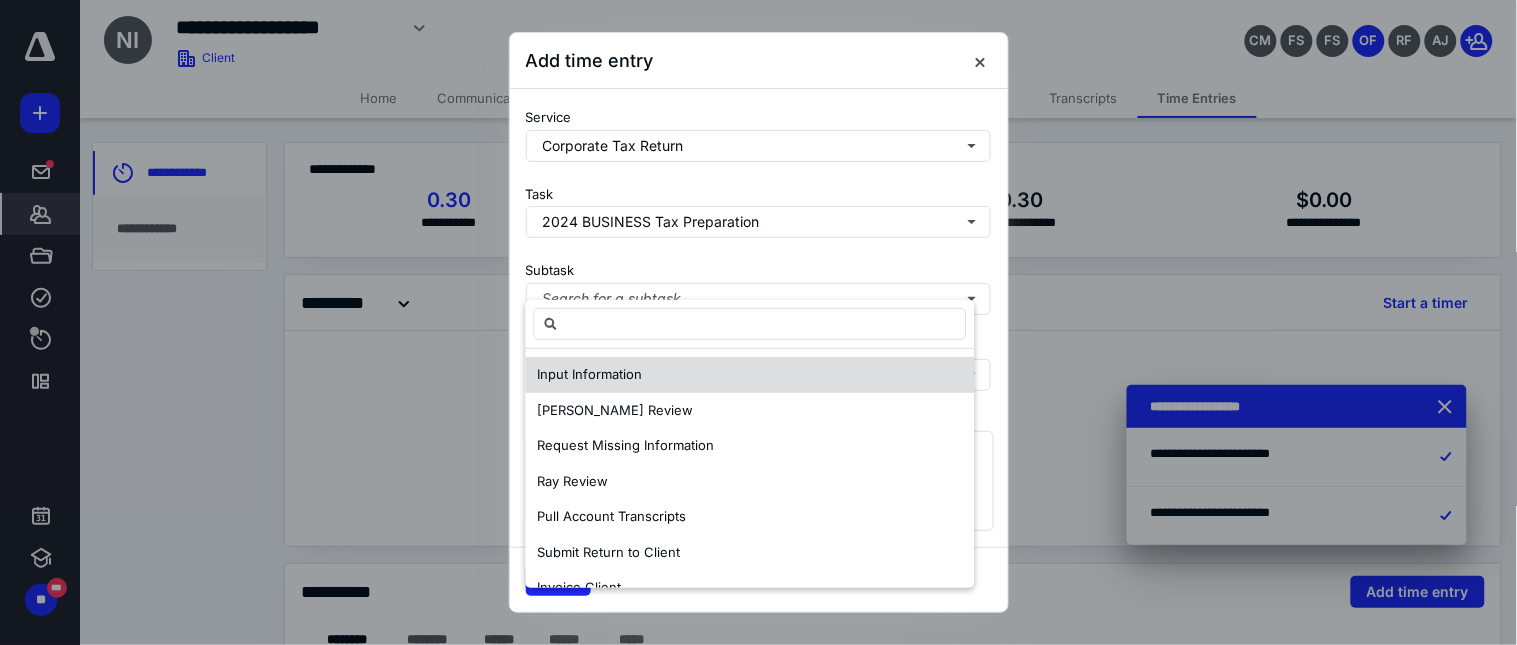 click on "Input Information" at bounding box center [590, 374] 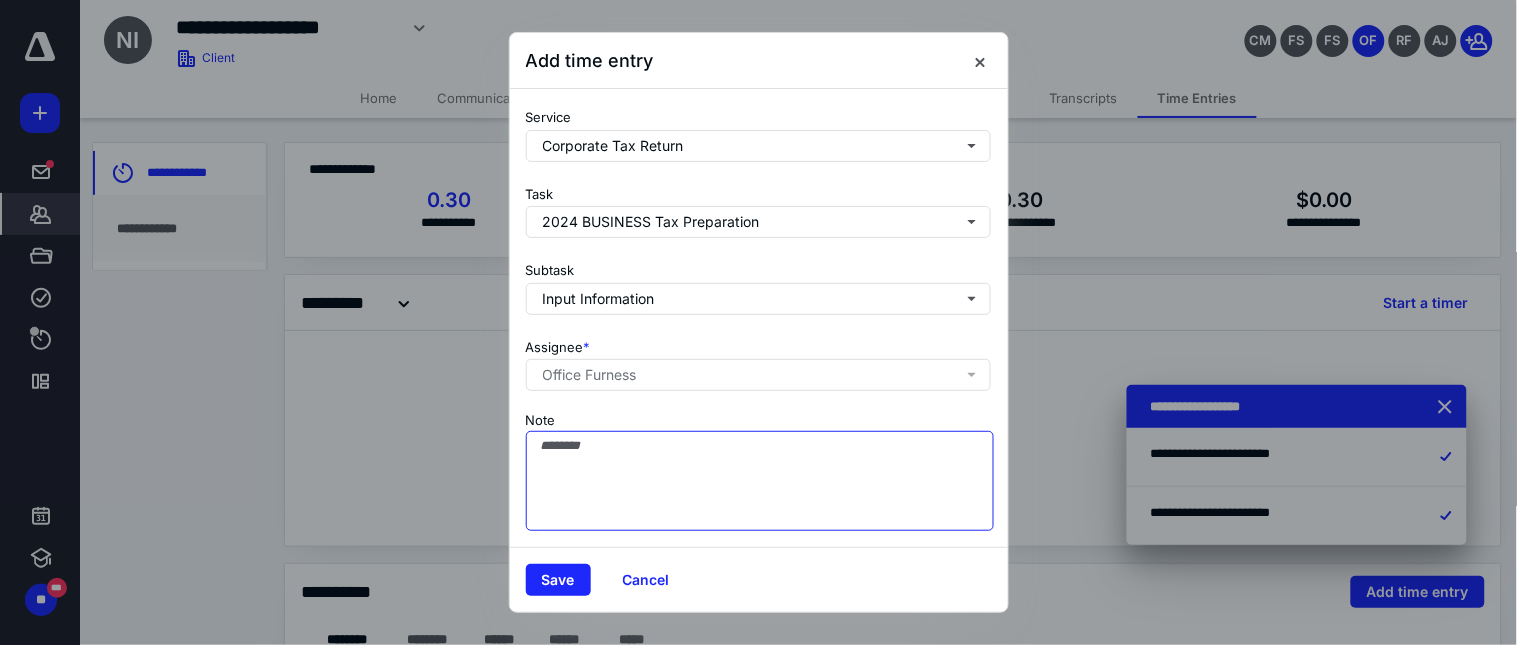 click on "Note" at bounding box center [760, 481] 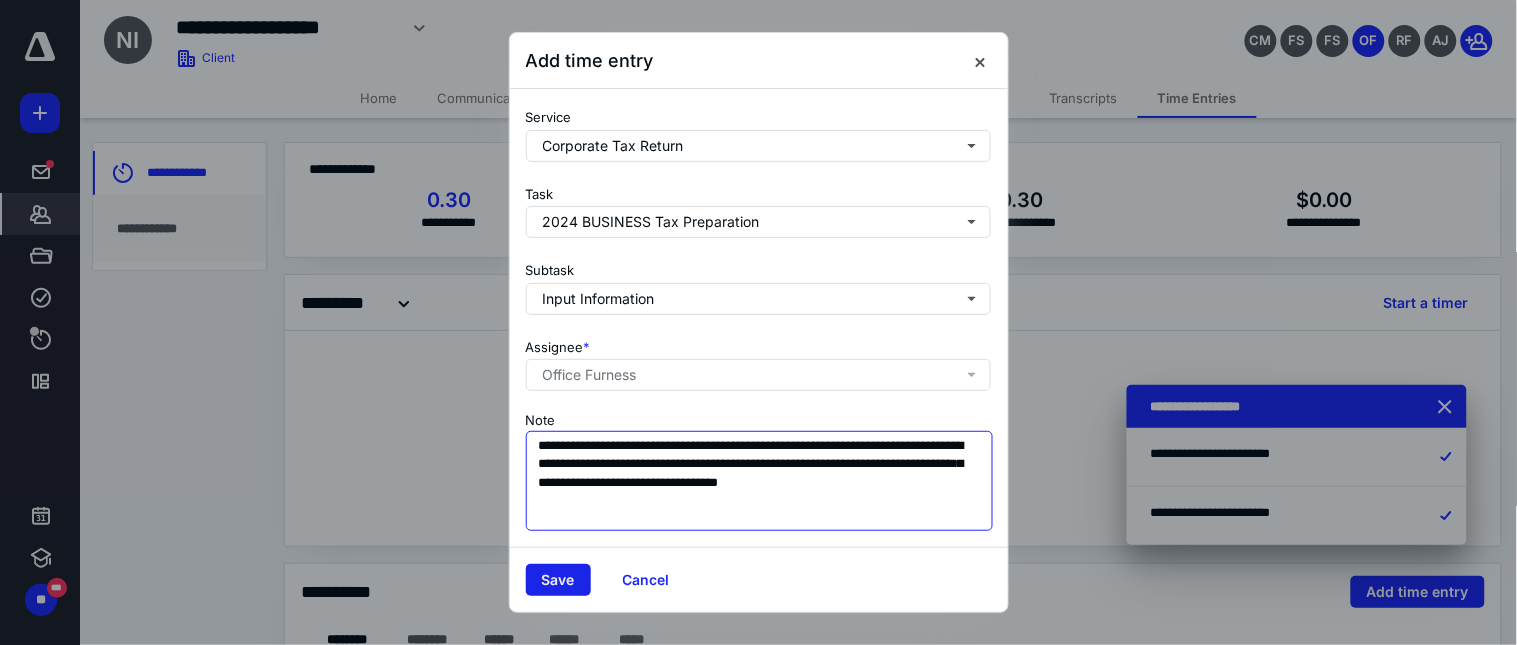 type on "**********" 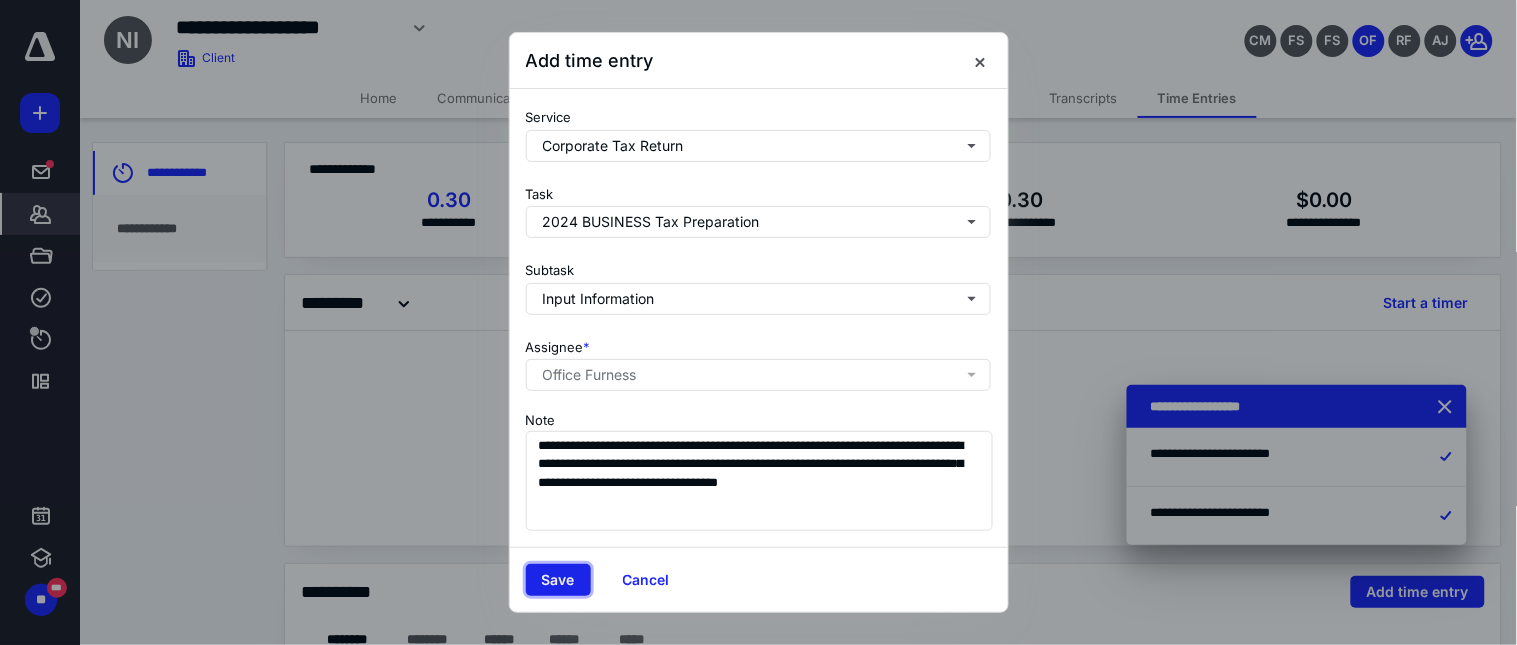 click on "Save" at bounding box center [558, 580] 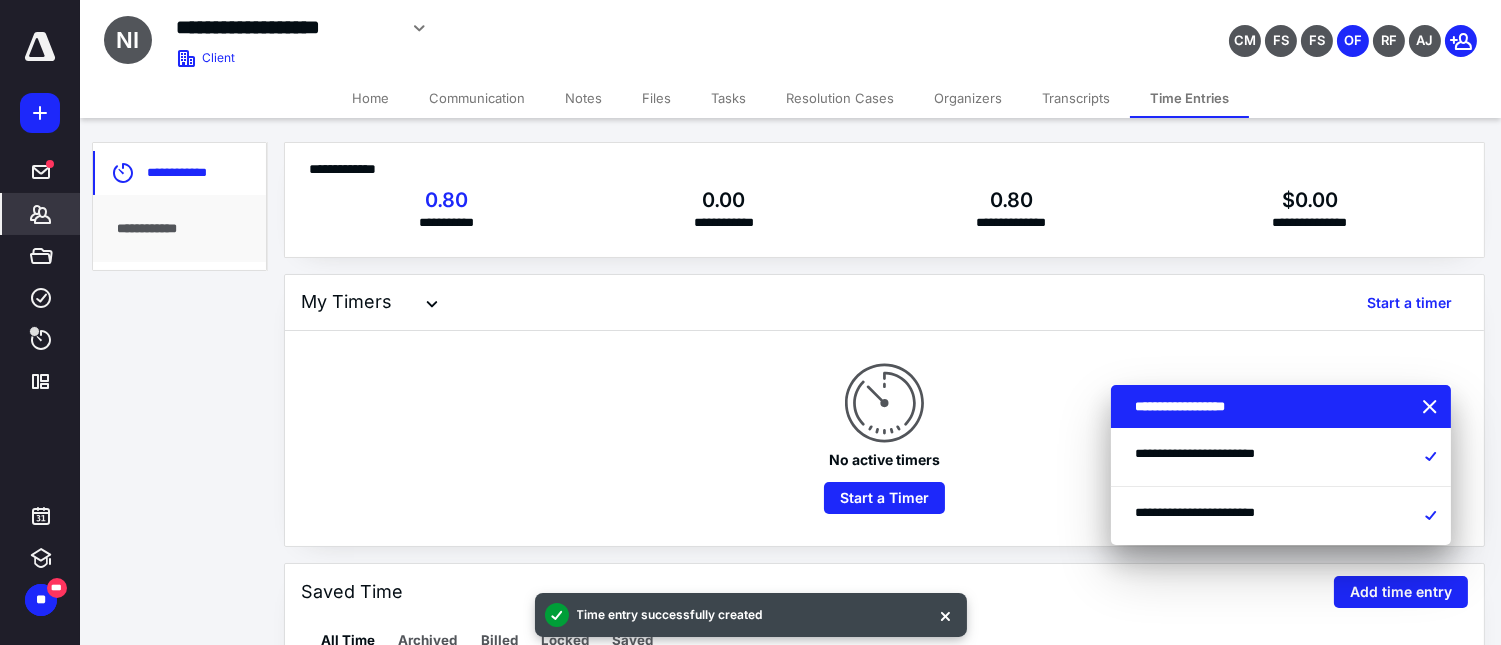 click on "Files" at bounding box center (656, 98) 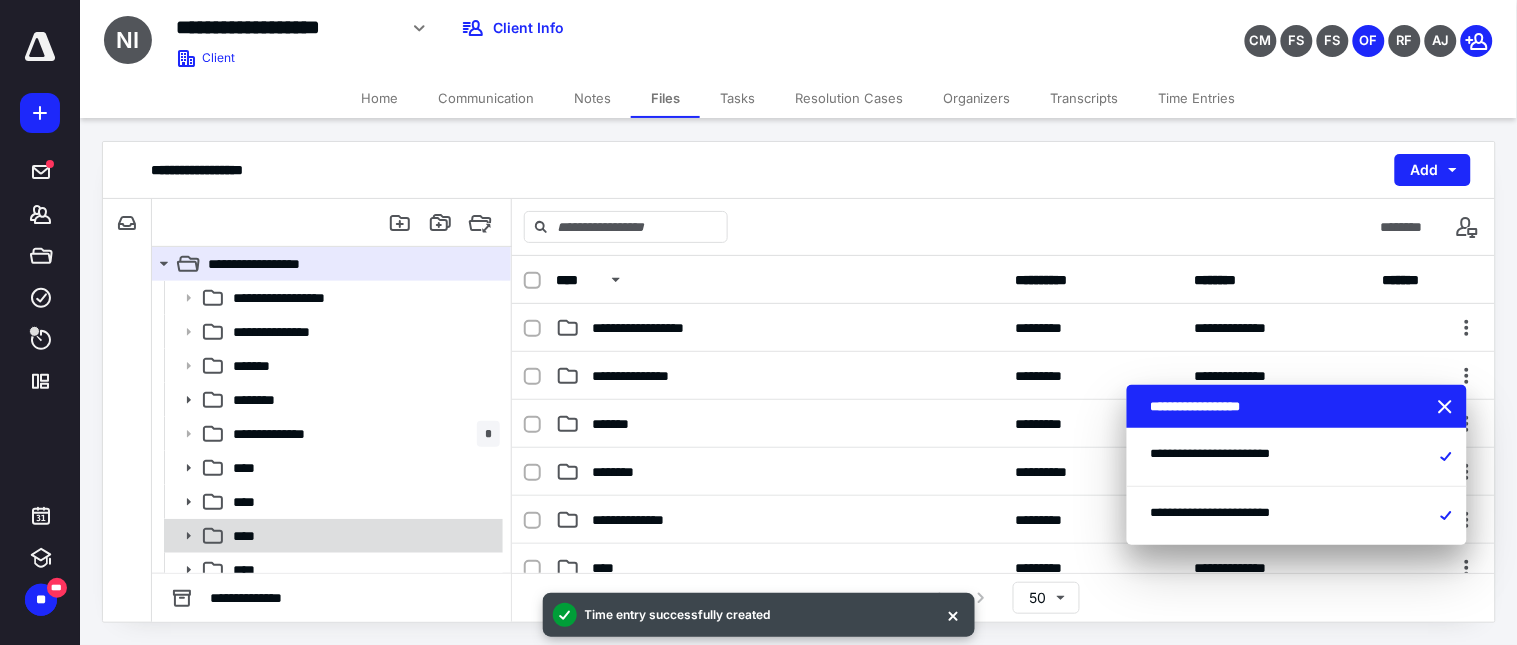 scroll, scrollTop: 47, scrollLeft: 0, axis: vertical 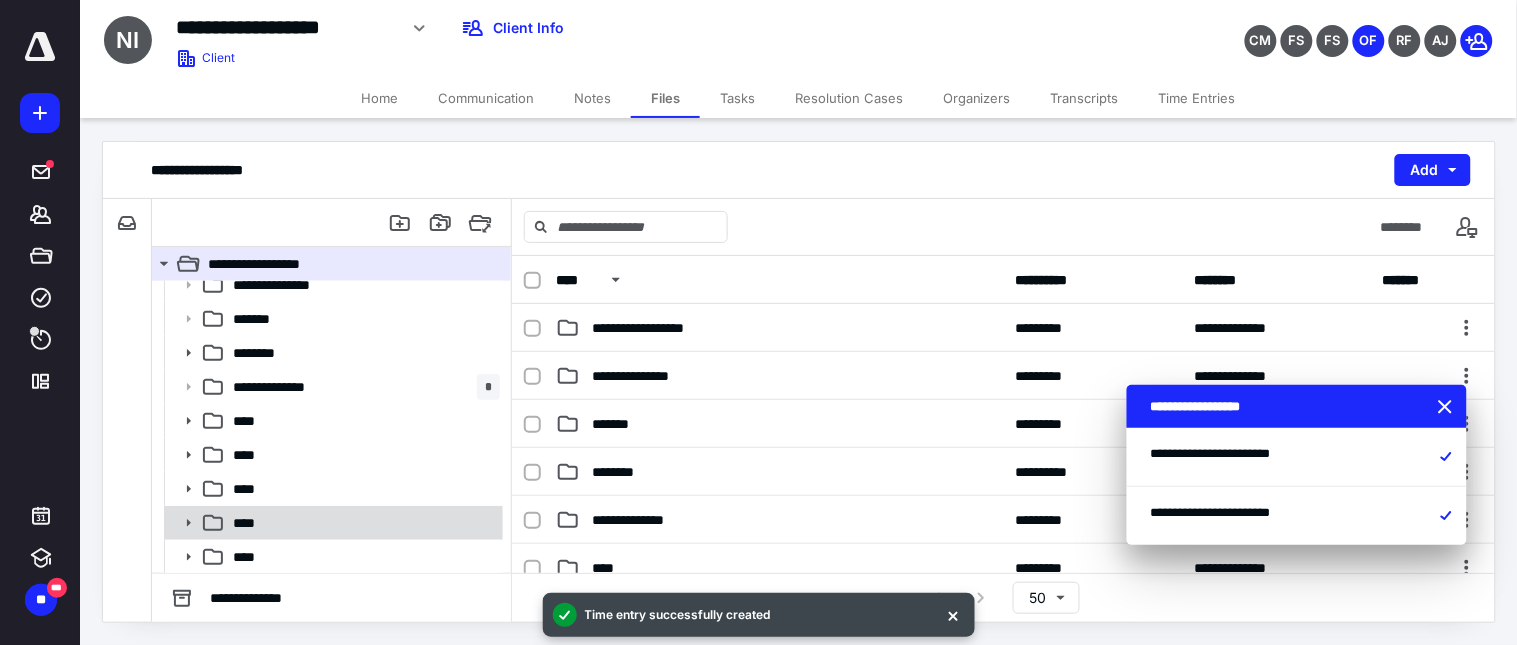 click on "****" at bounding box center (362, 523) 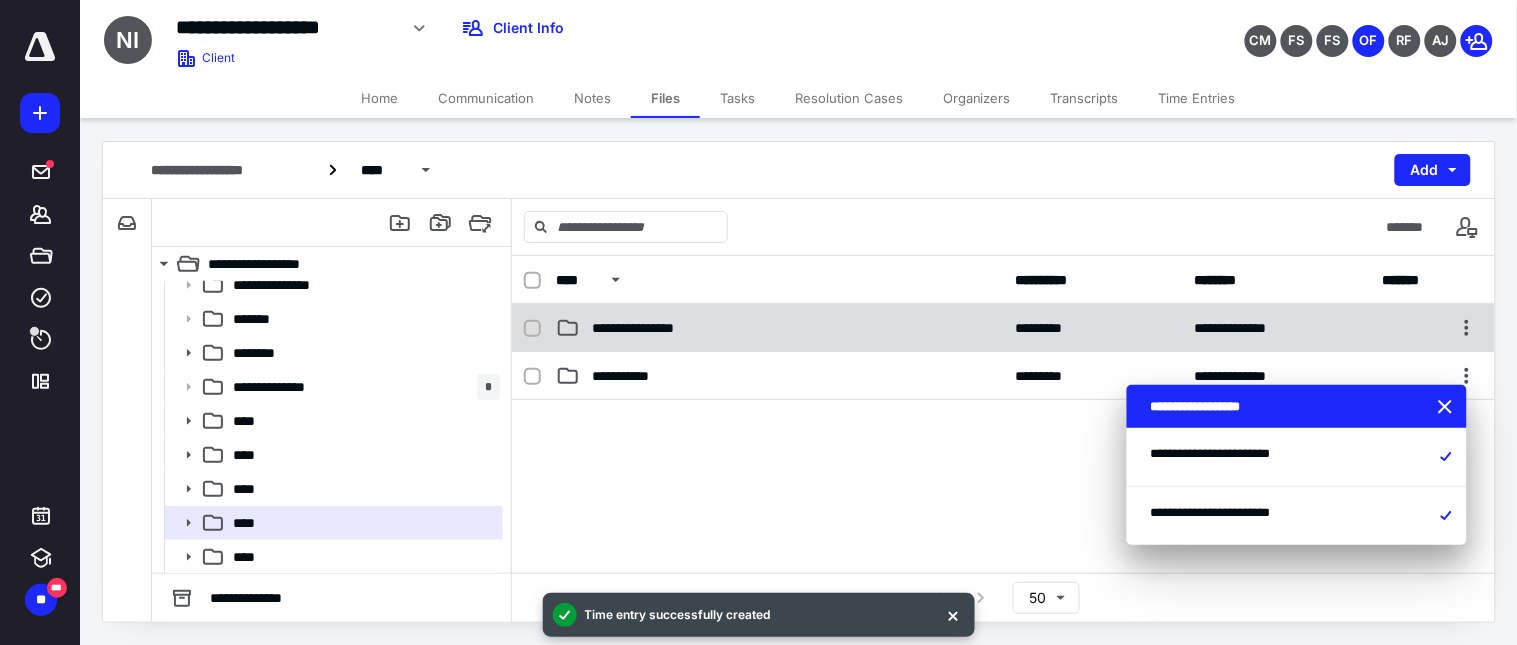 click on "**********" at bounding box center [668, 328] 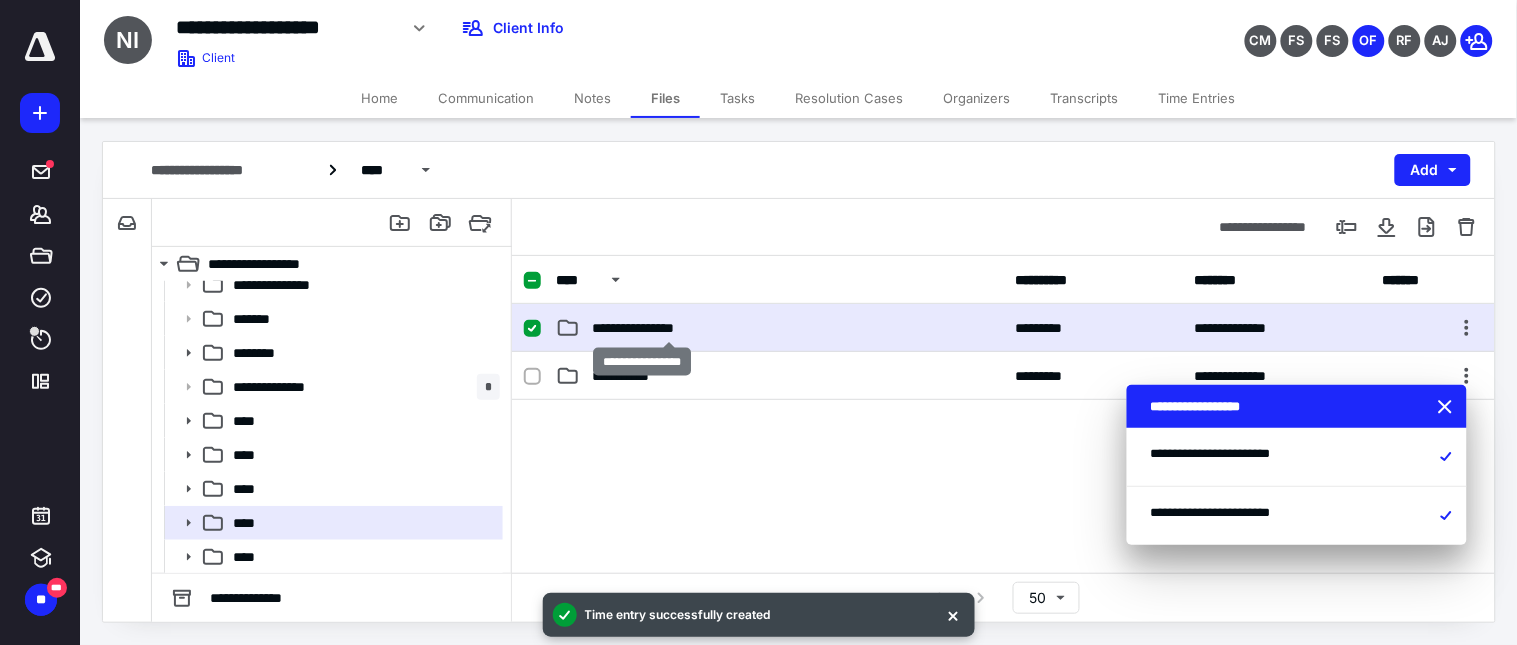 click on "**********" at bounding box center (668, 328) 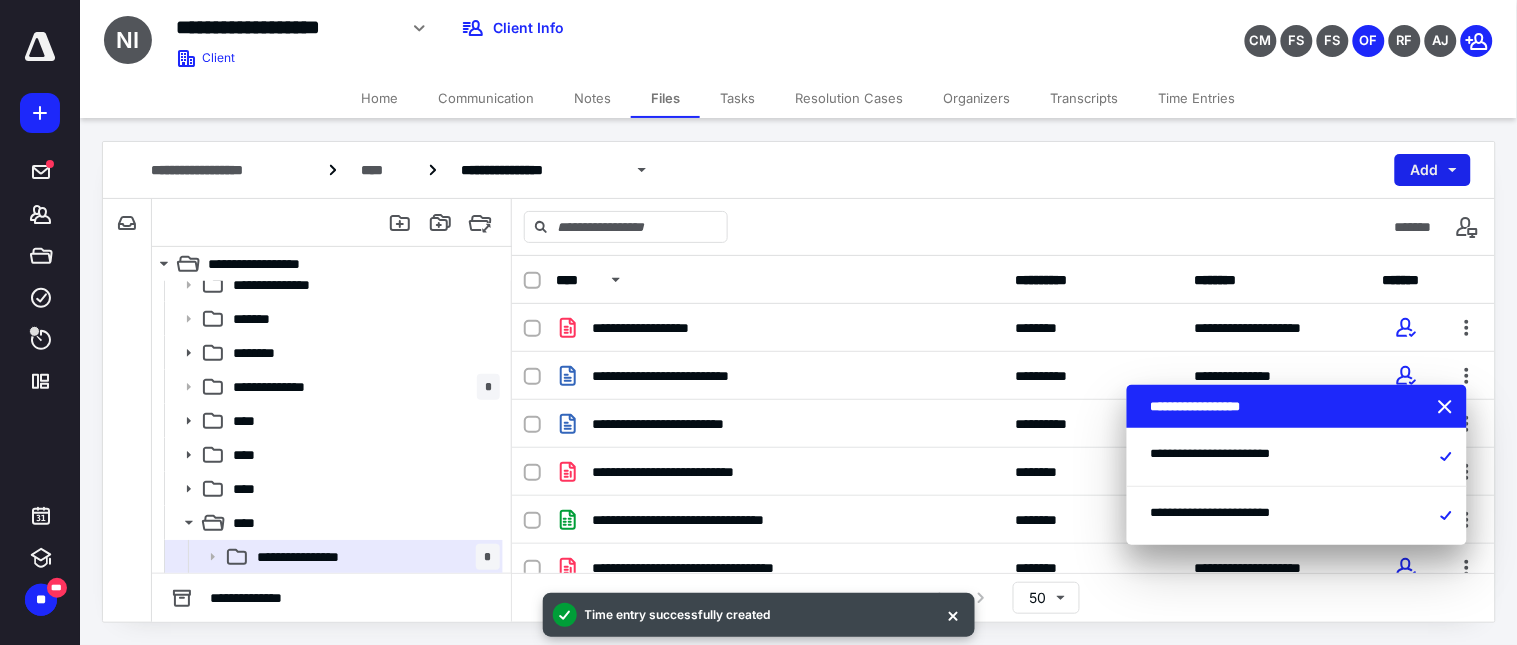 click on "Add" at bounding box center [1433, 170] 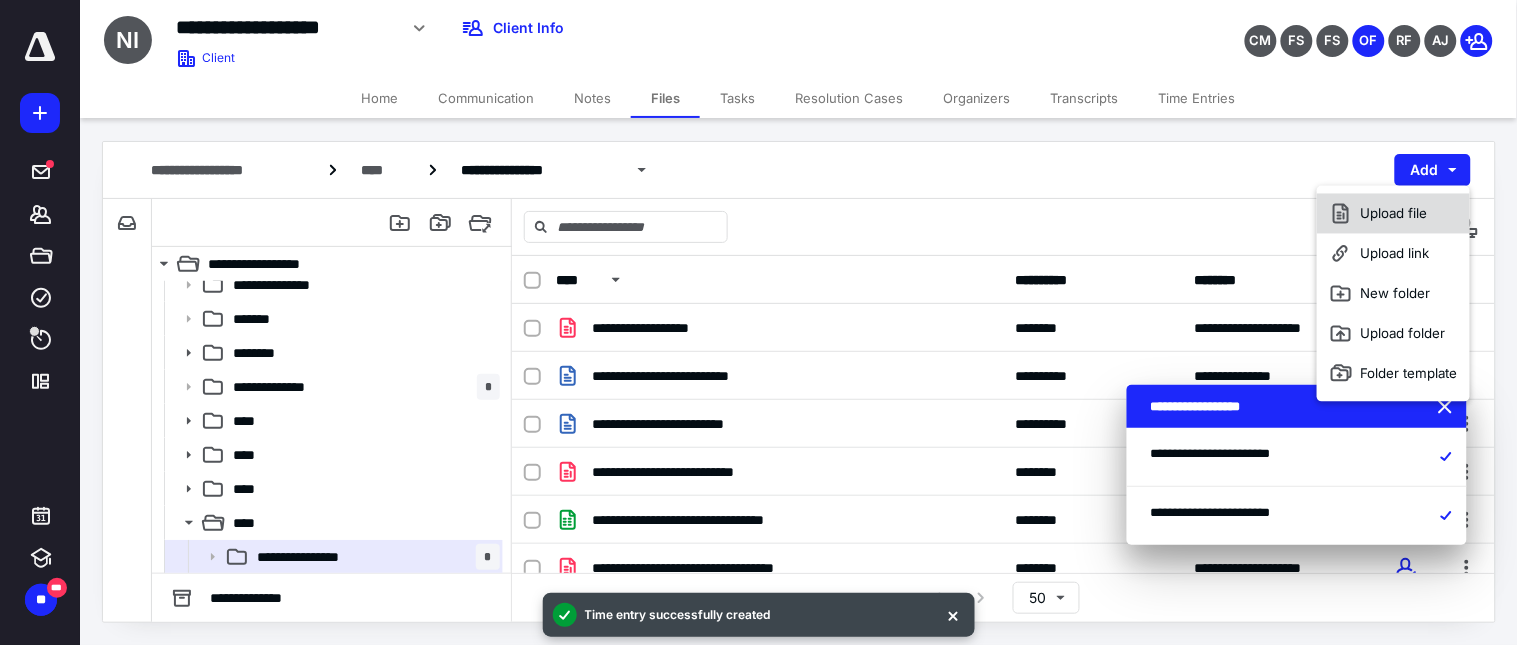 click on "Upload file" at bounding box center (1393, 214) 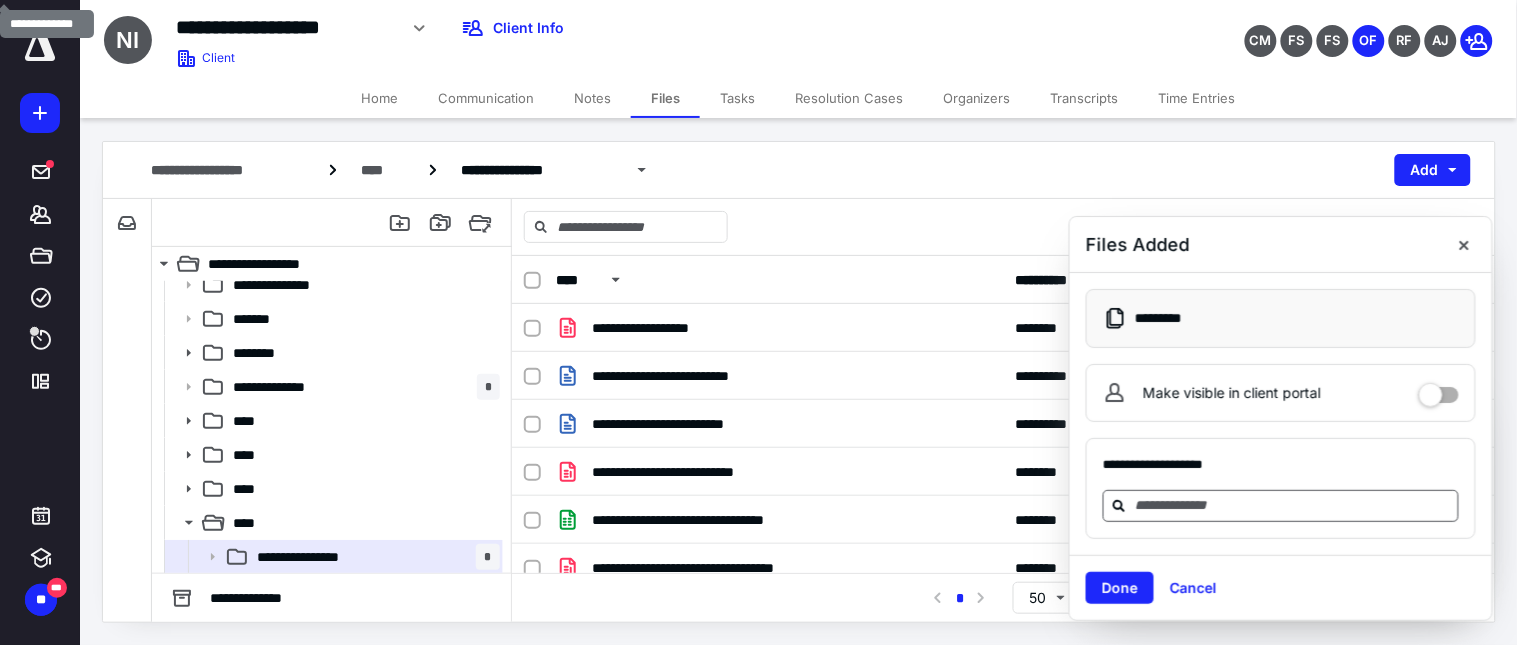 click at bounding box center (1293, 505) 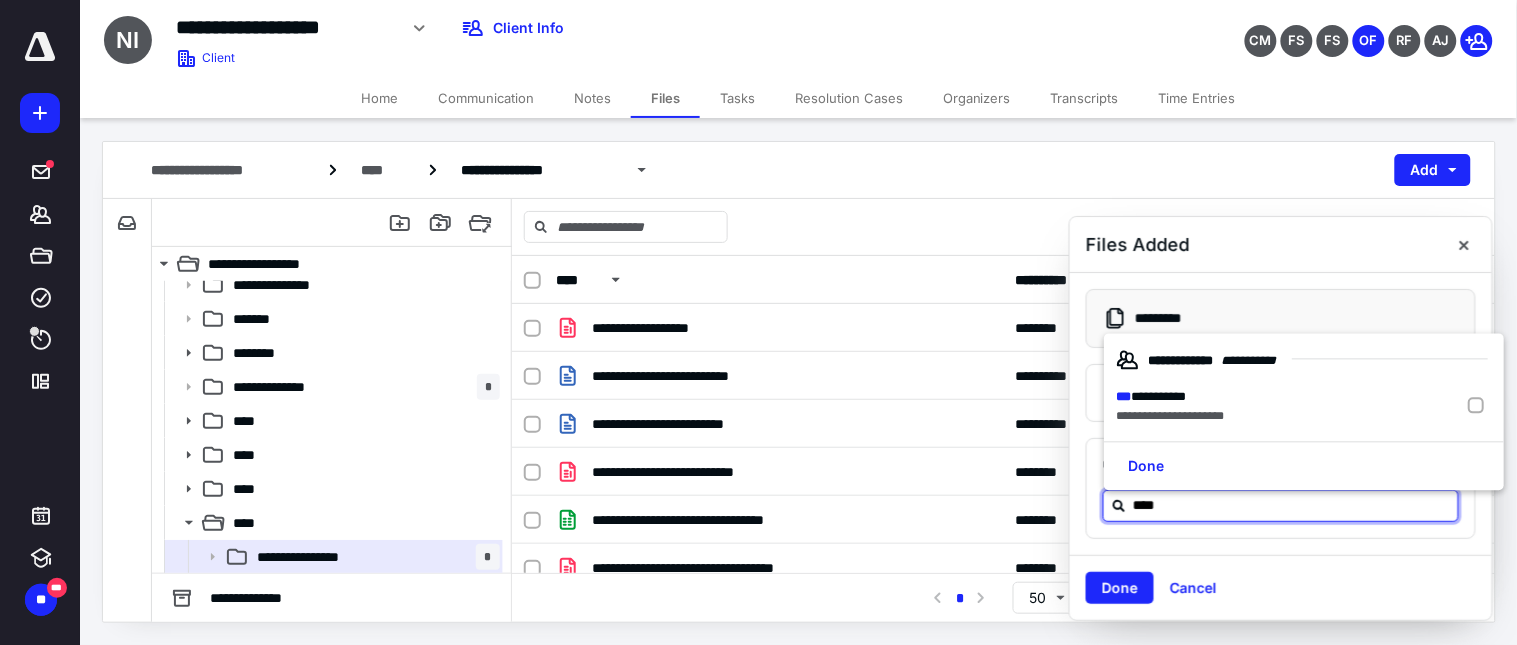 type on "*****" 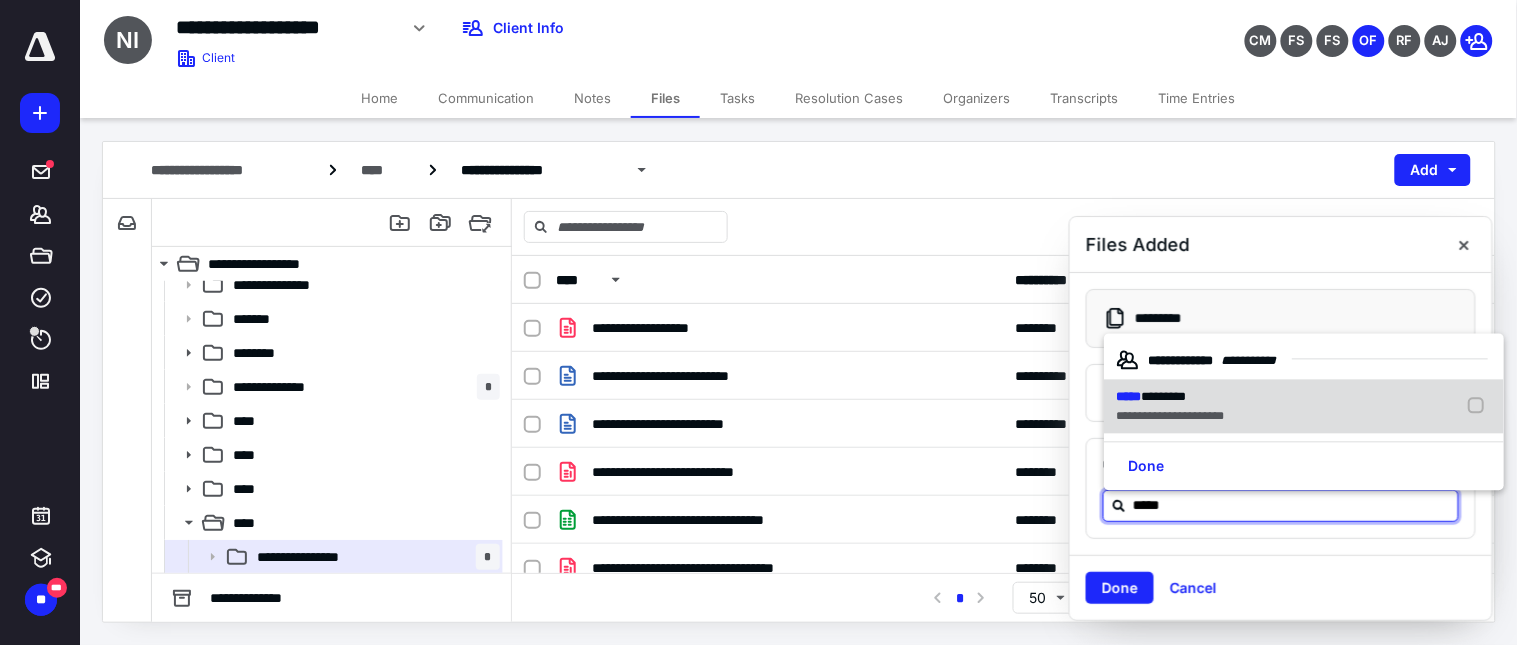 click at bounding box center [1480, 407] 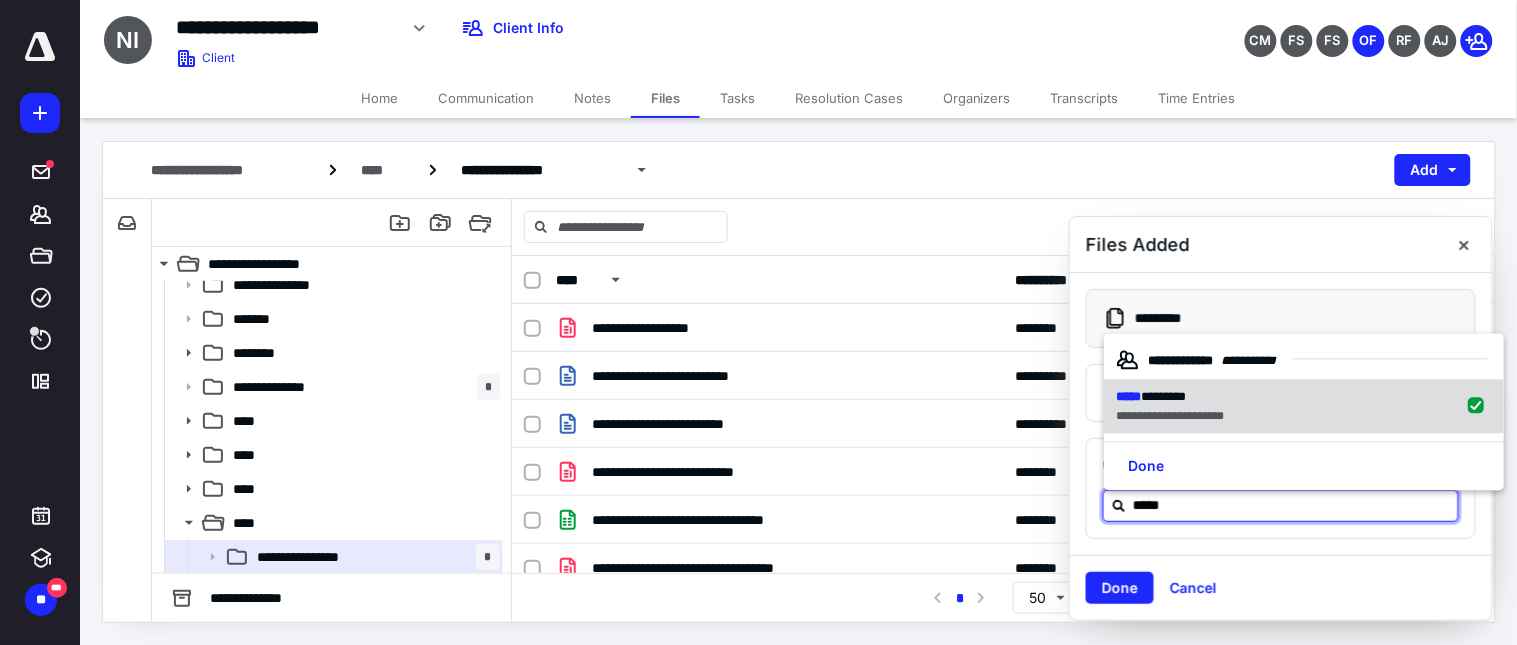 checkbox on "true" 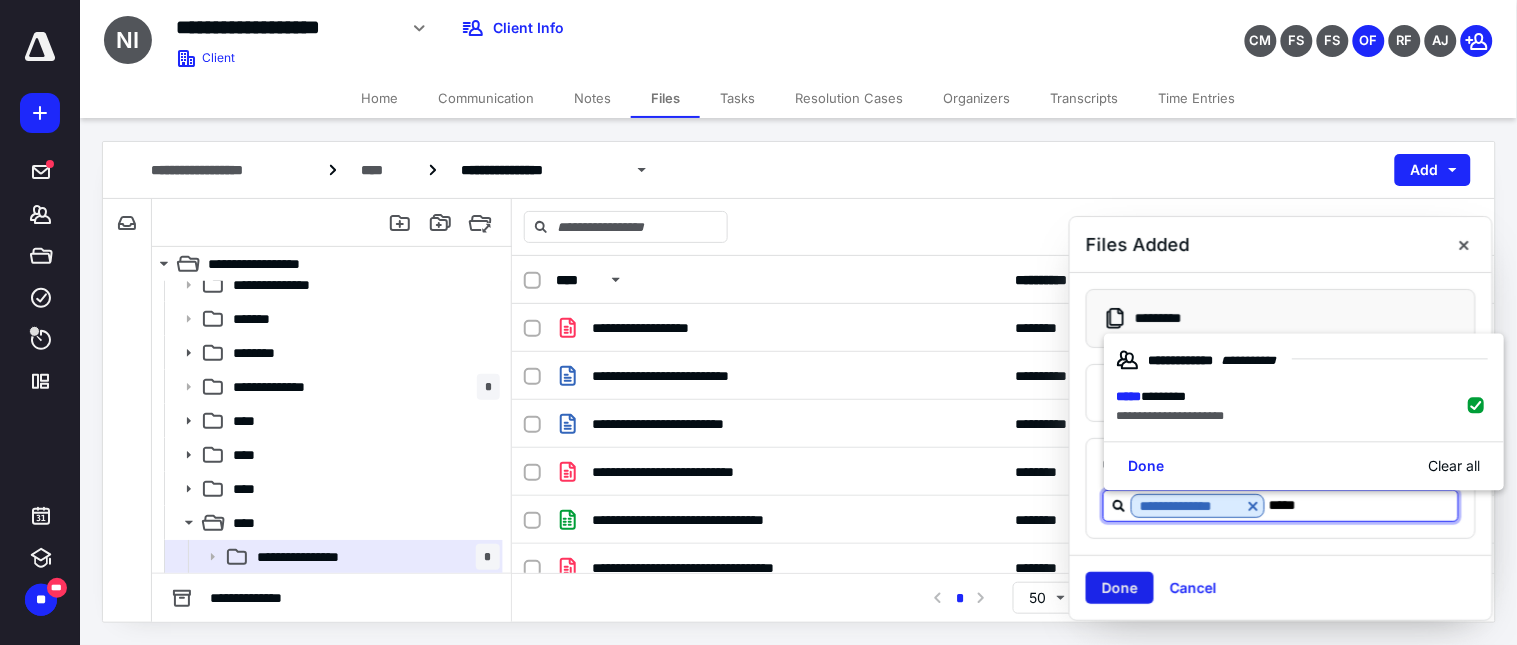 type on "*****" 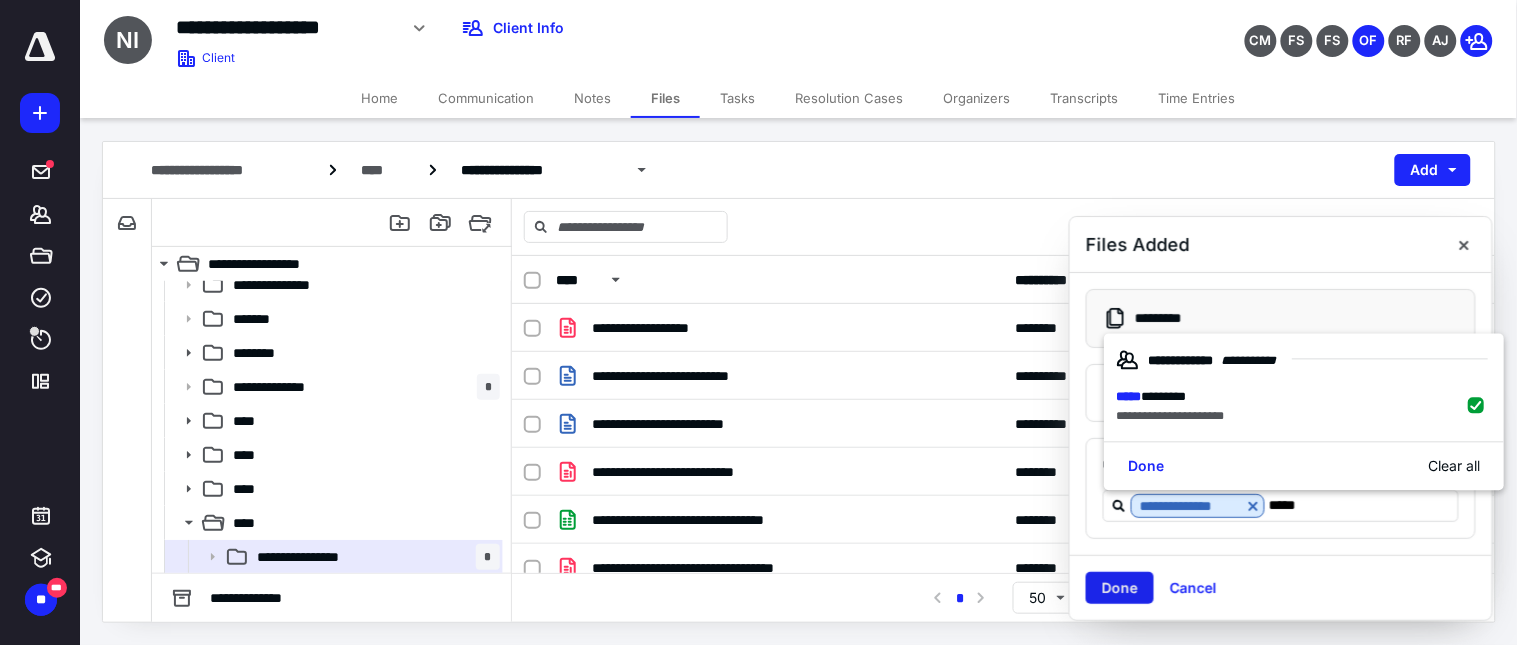 click on "Done" at bounding box center [1120, 588] 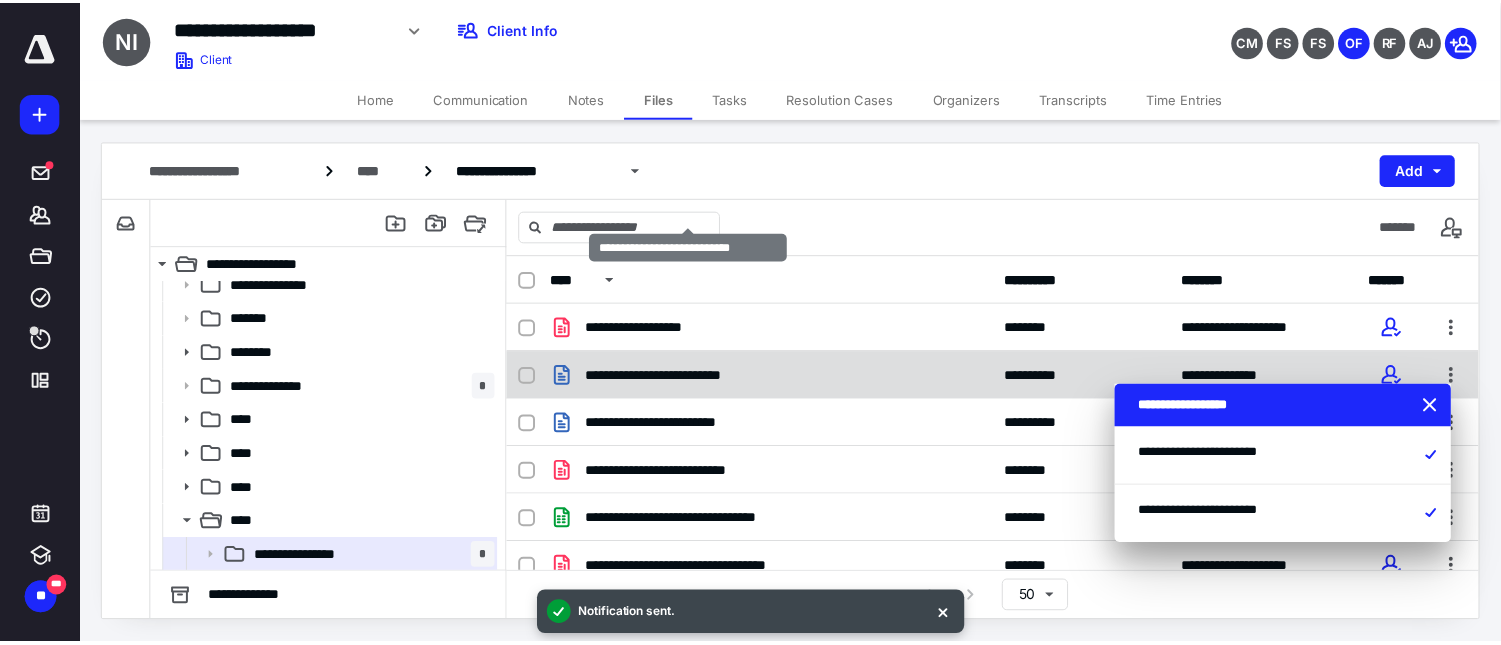 scroll, scrollTop: 163, scrollLeft: 0, axis: vertical 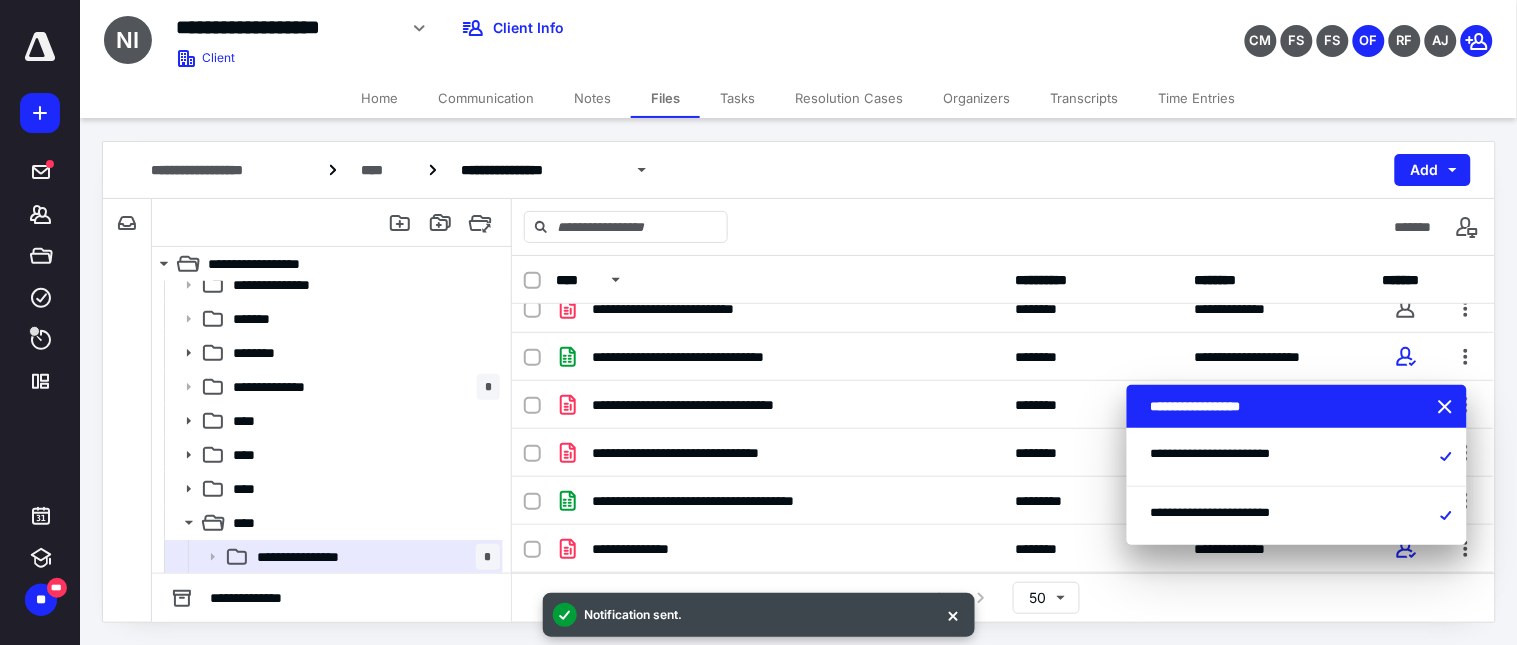 click on "Home" at bounding box center [379, 98] 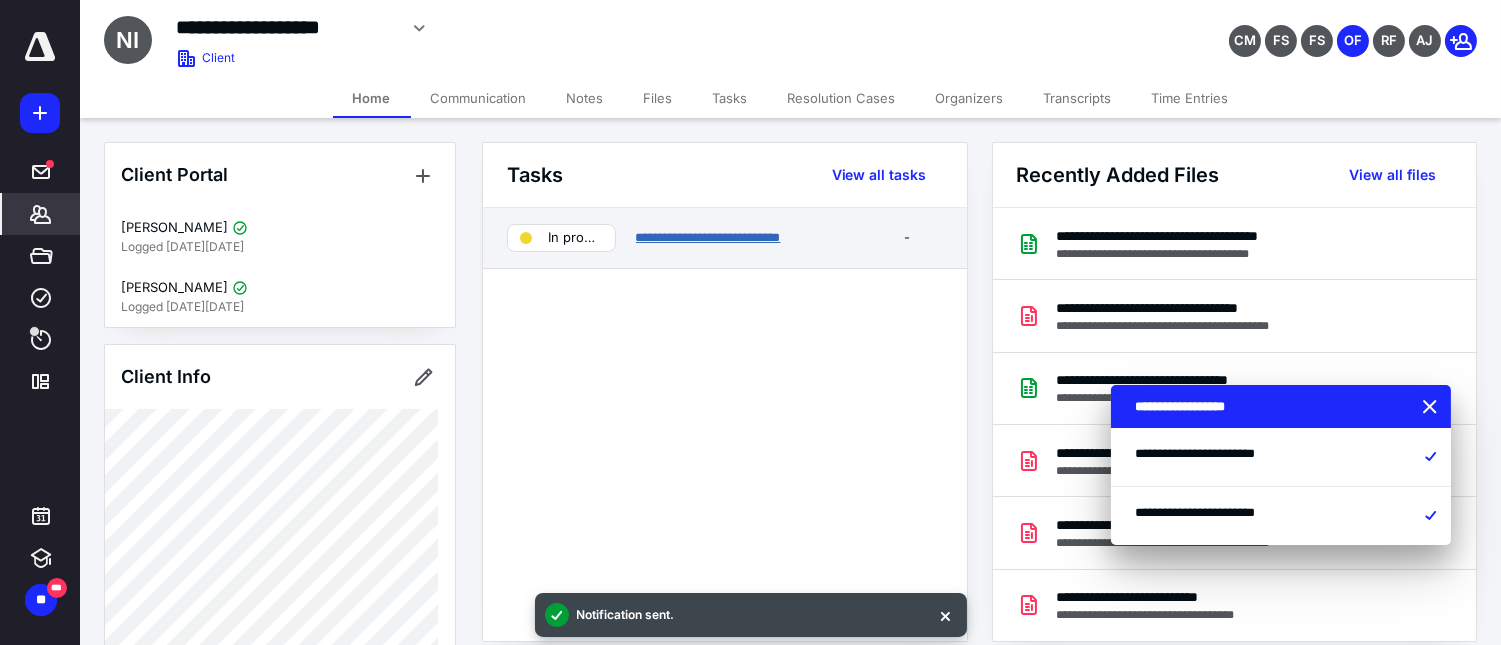 click on "**********" at bounding box center [708, 237] 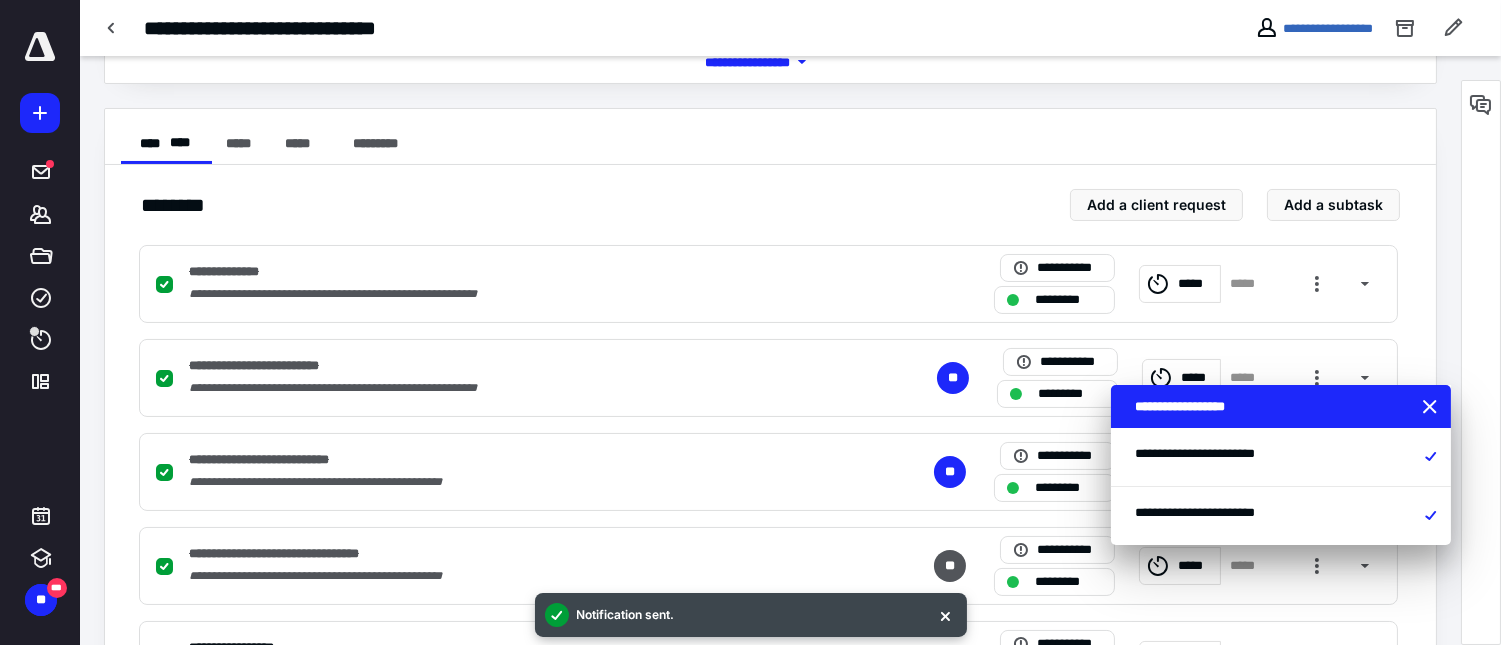 scroll, scrollTop: 666, scrollLeft: 0, axis: vertical 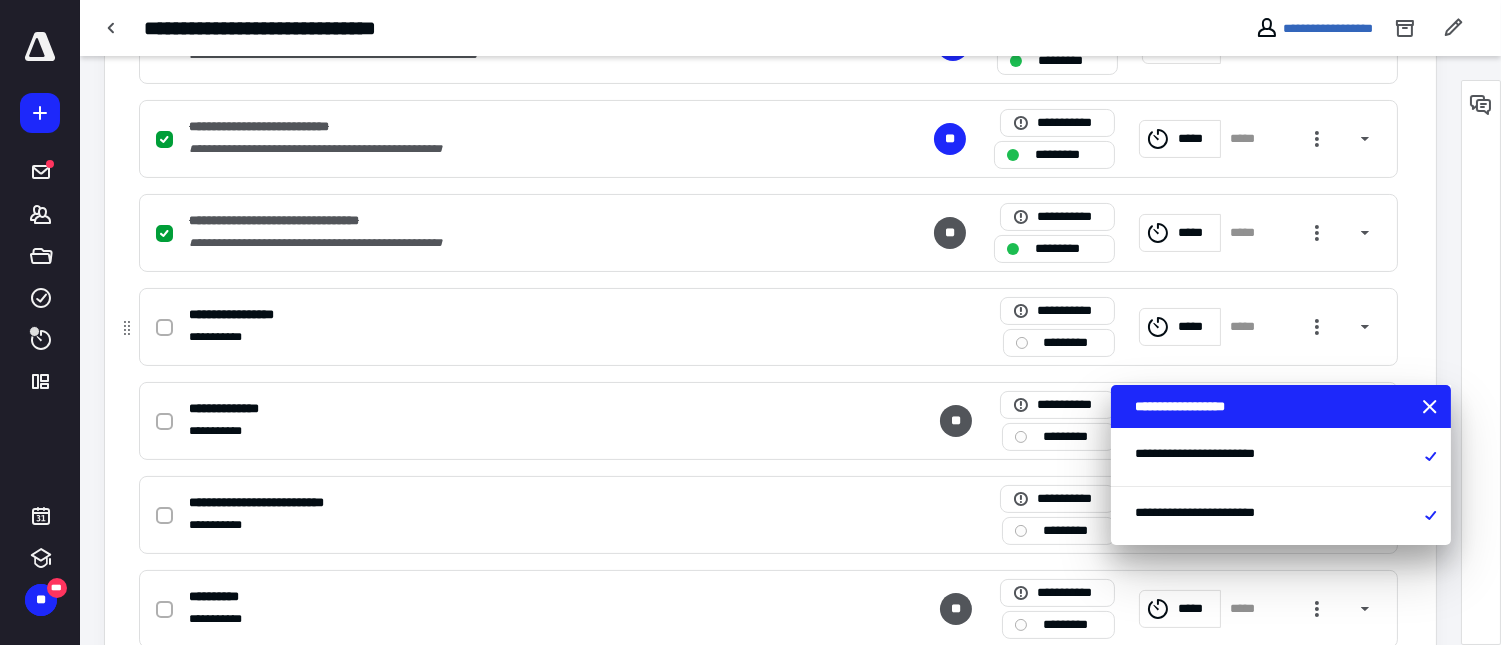 click 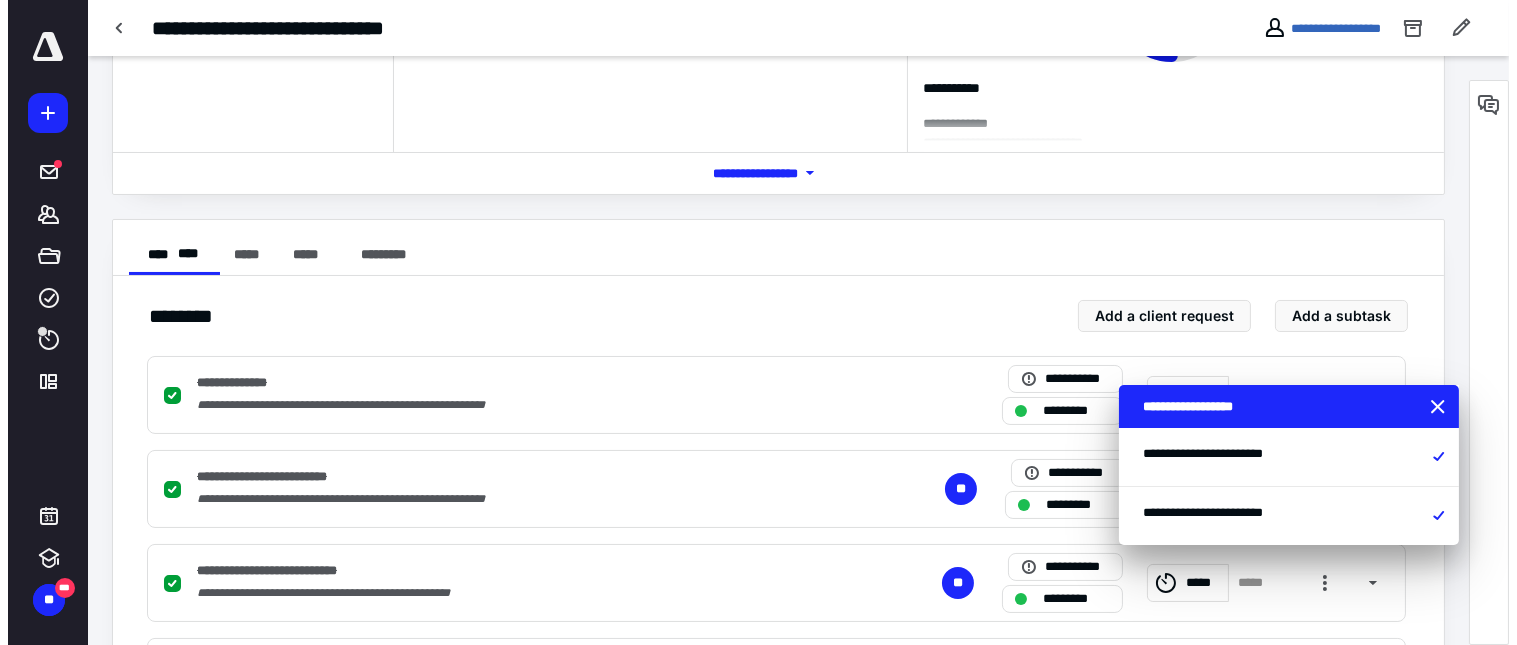 scroll, scrollTop: 0, scrollLeft: 0, axis: both 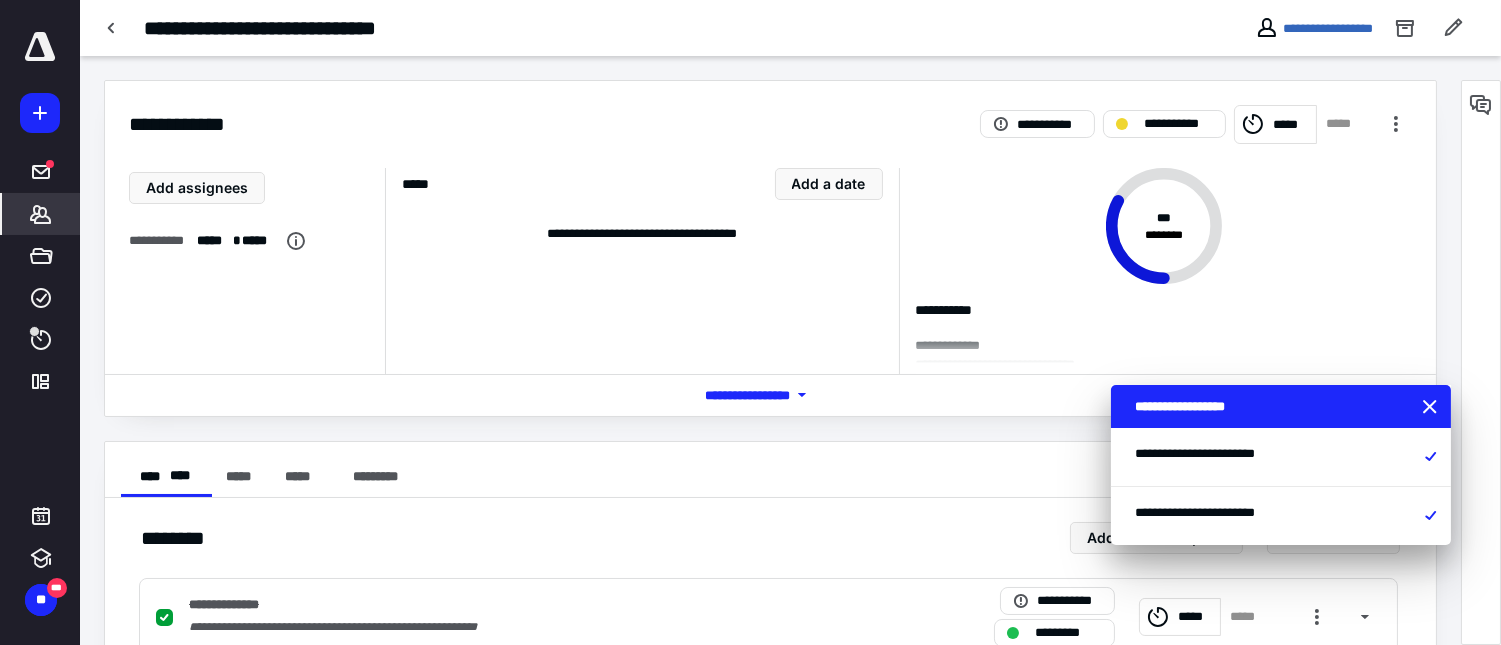 click 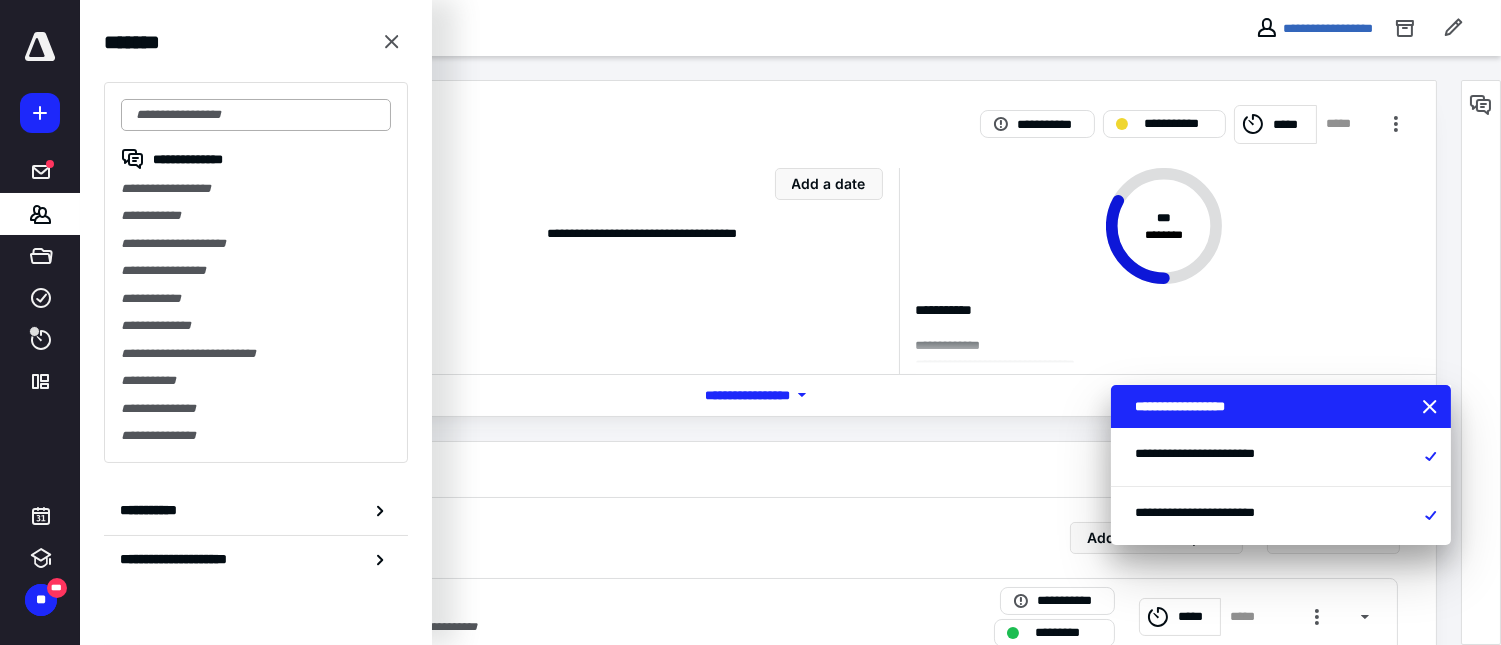 click at bounding box center [256, 115] 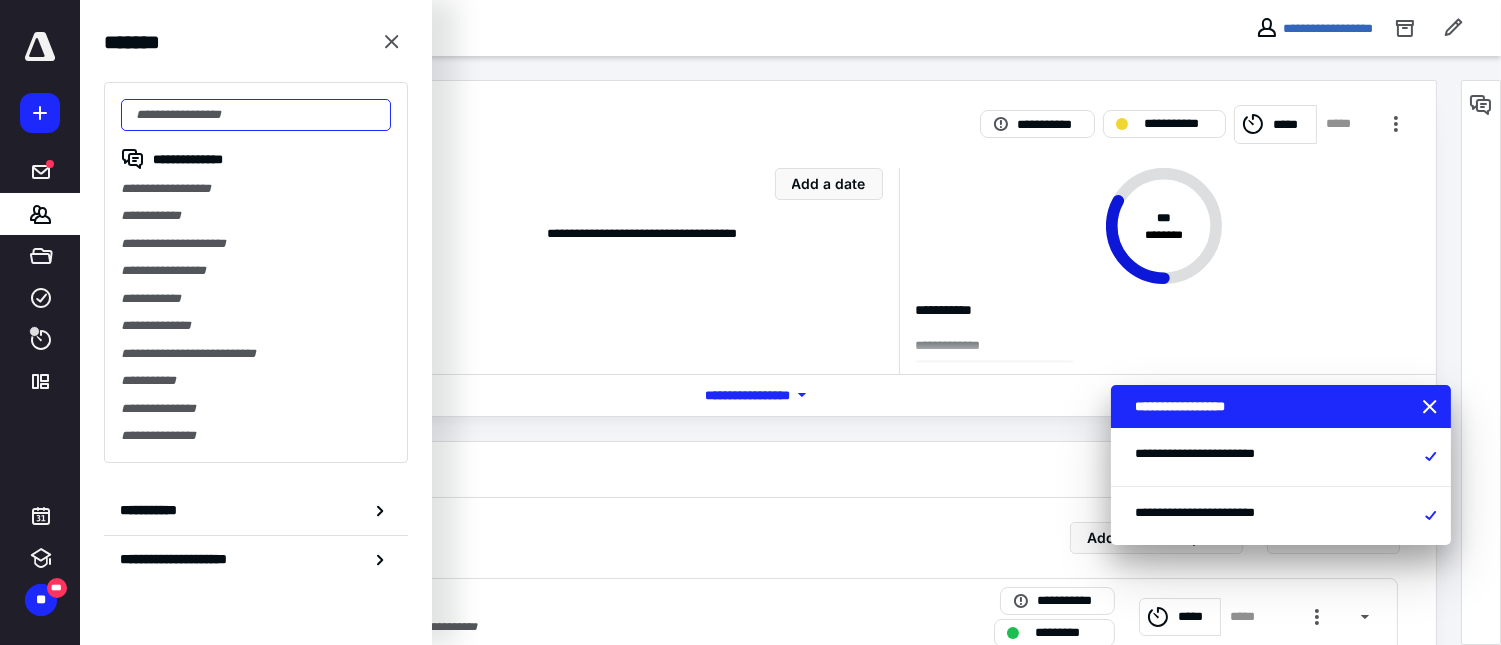 click at bounding box center (256, 115) 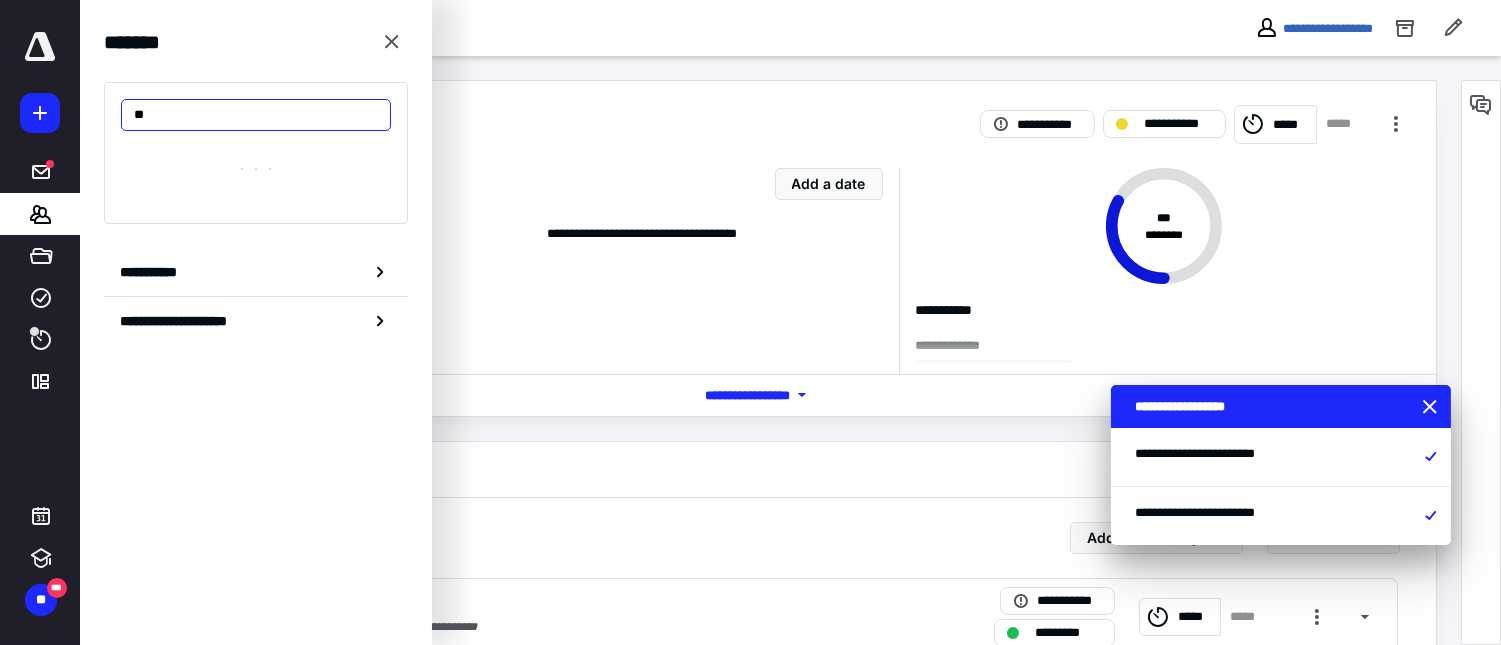 type on "**" 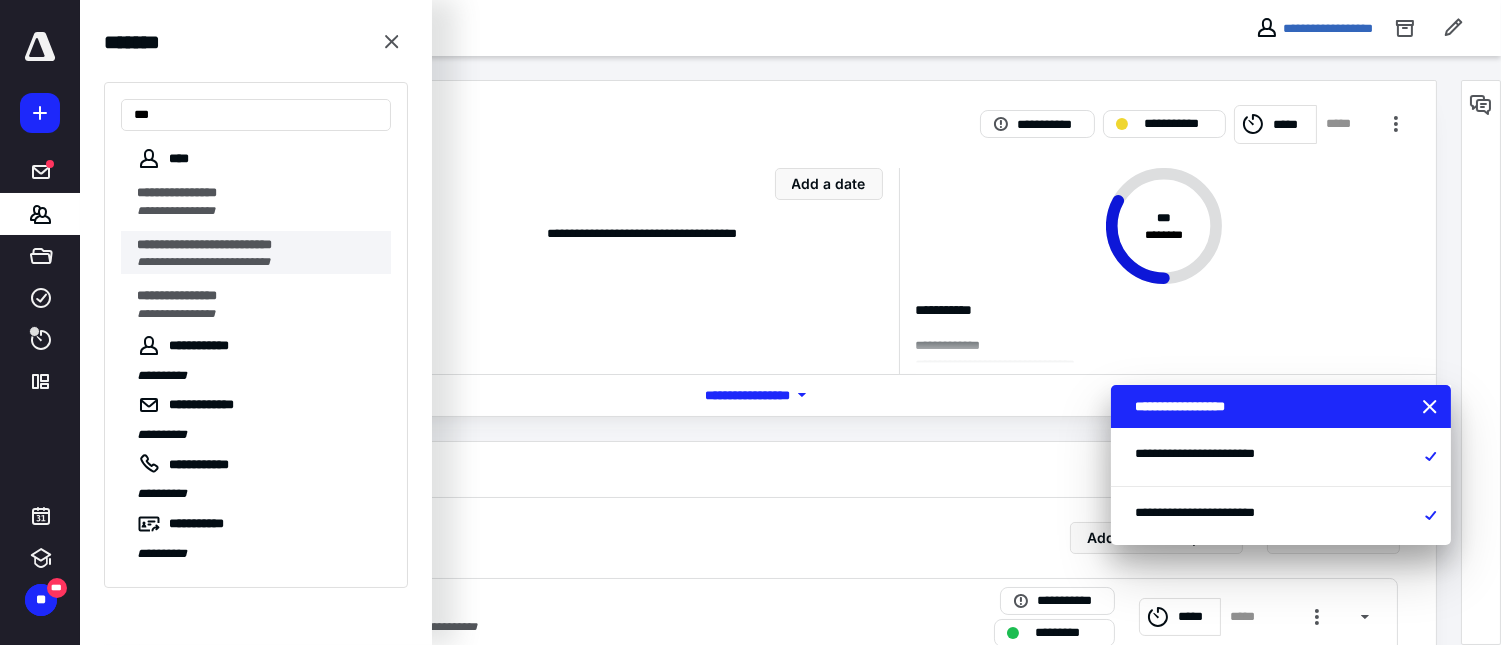 click on "**********" at bounding box center (203, 262) 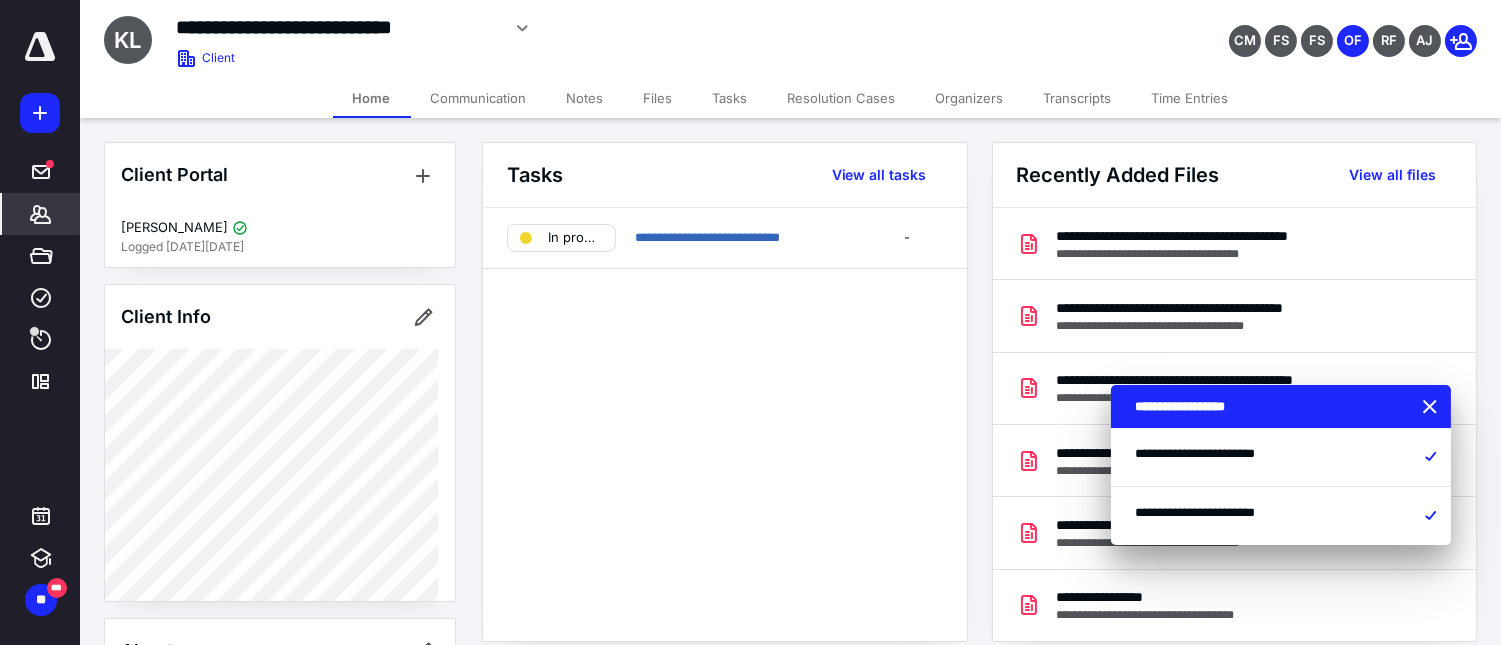 click on "Files" at bounding box center (658, 98) 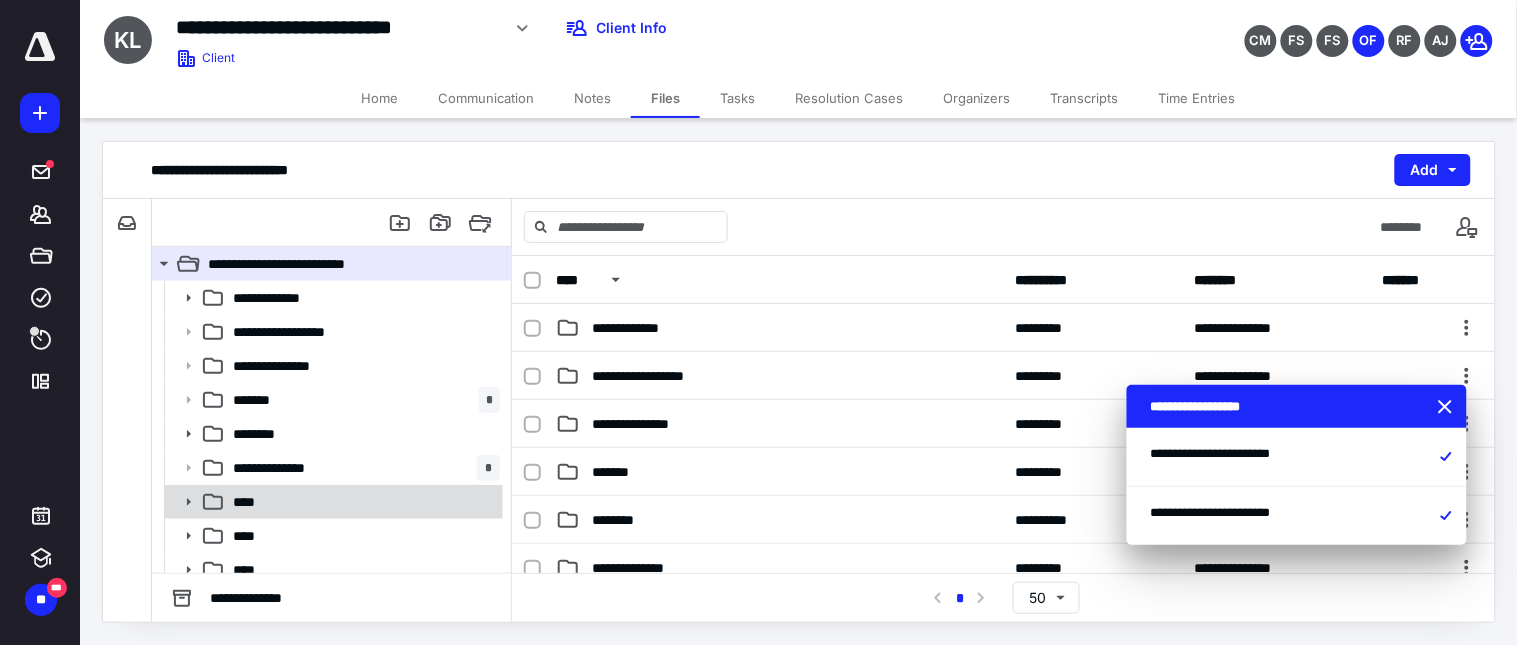 scroll, scrollTop: 150, scrollLeft: 0, axis: vertical 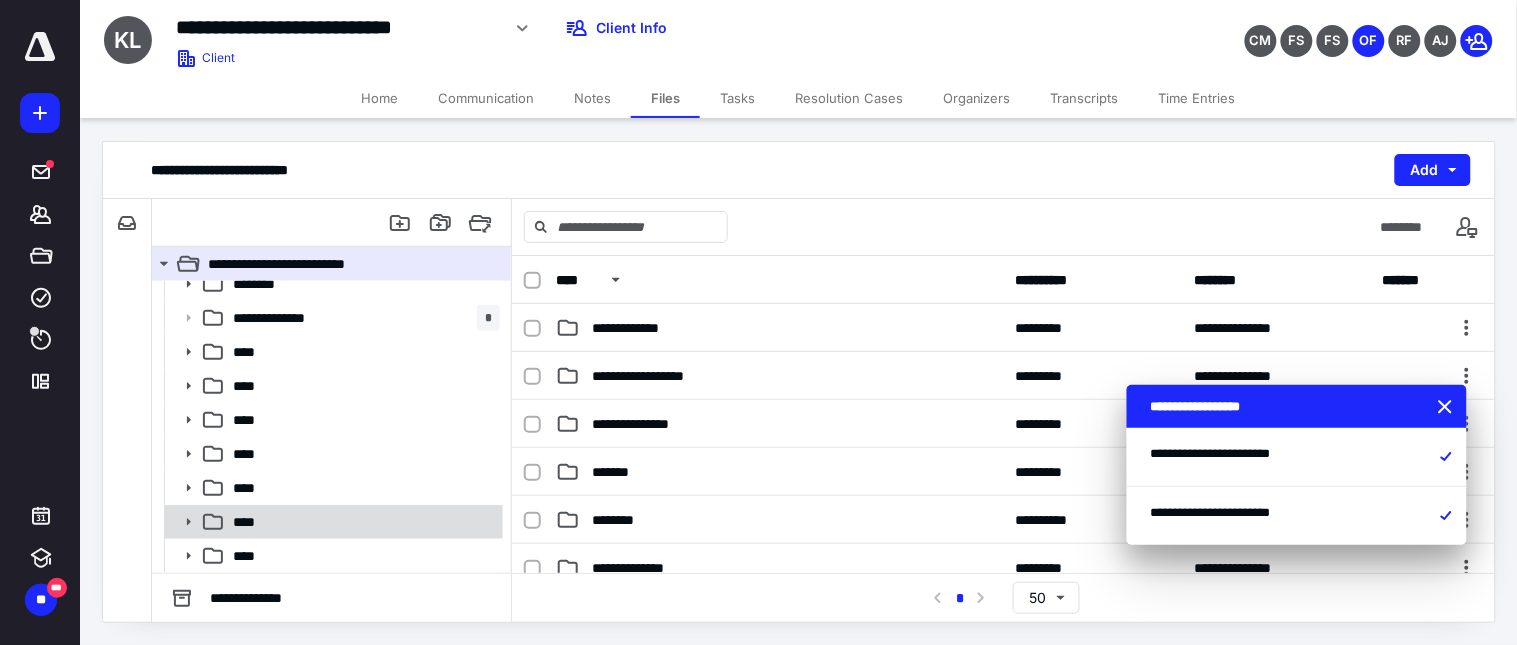click on "****" at bounding box center [362, 522] 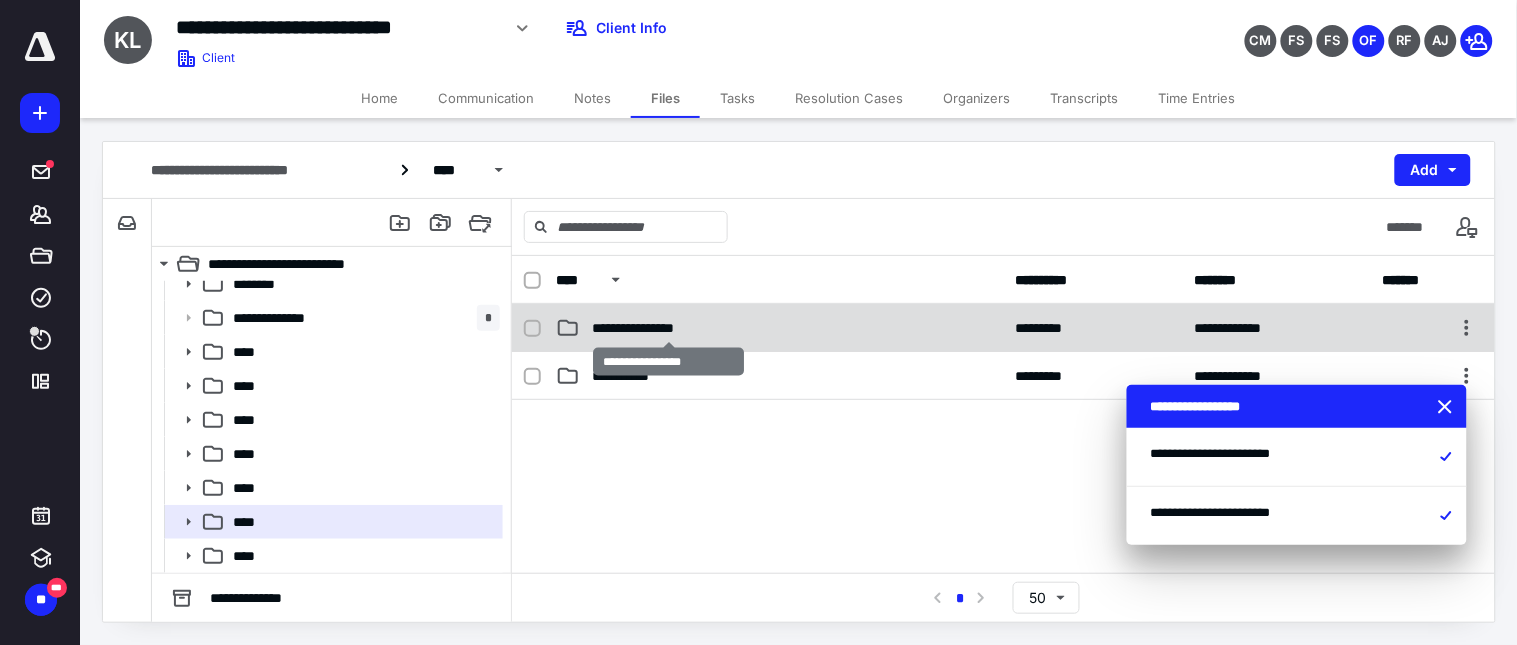 click on "**********" at bounding box center [668, 328] 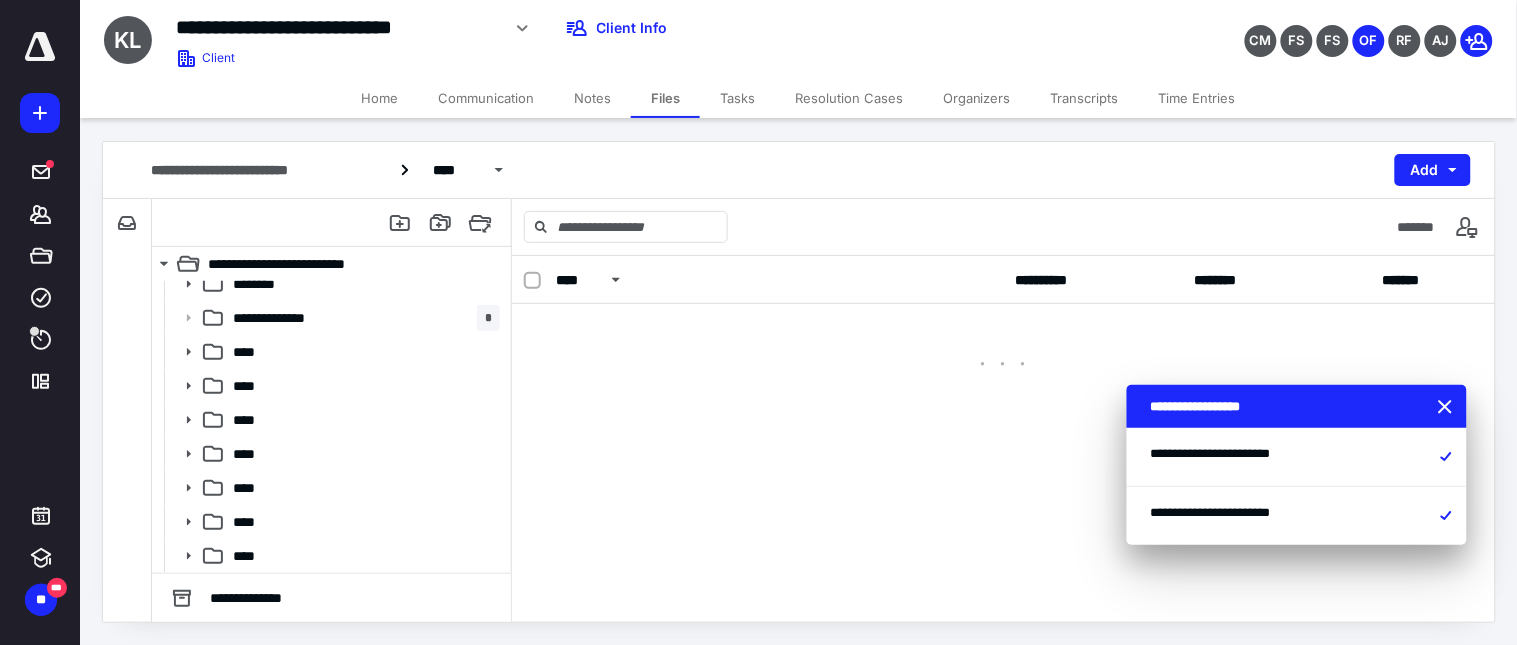 click at bounding box center (1003, 344) 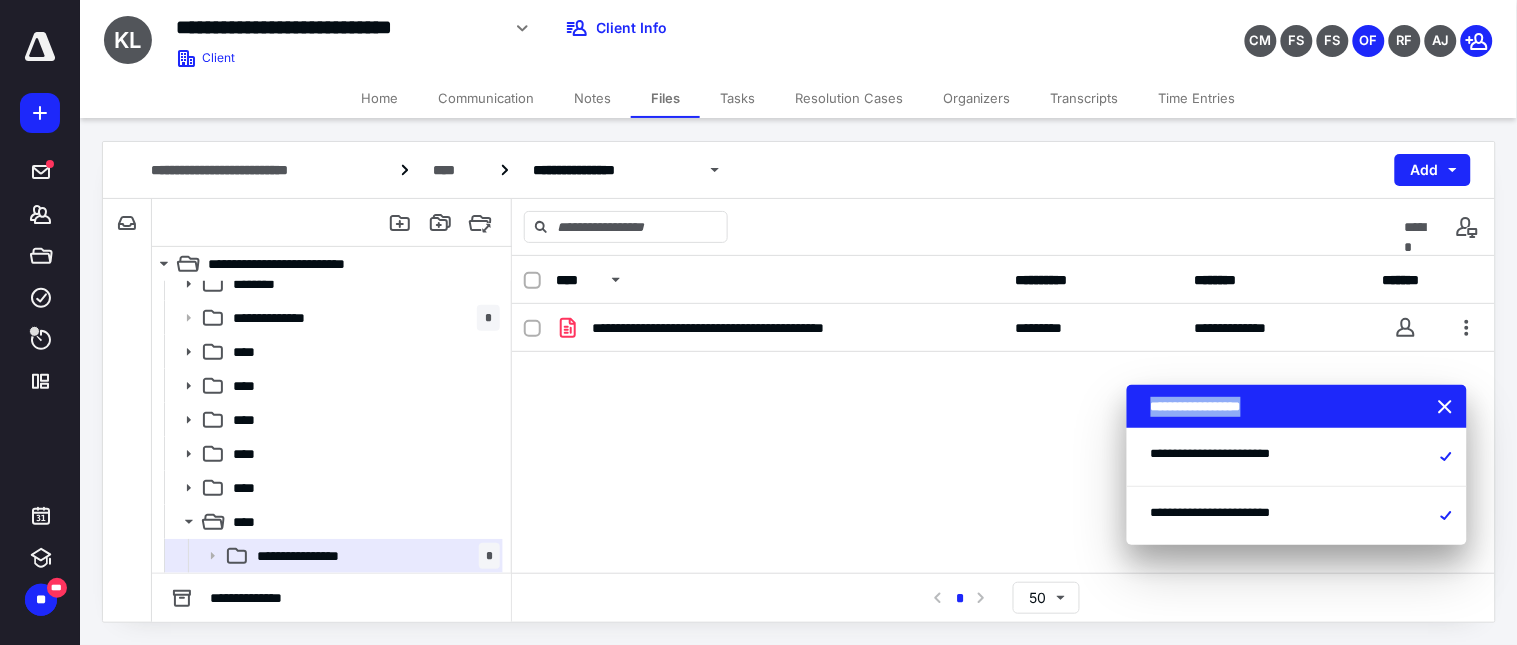 click 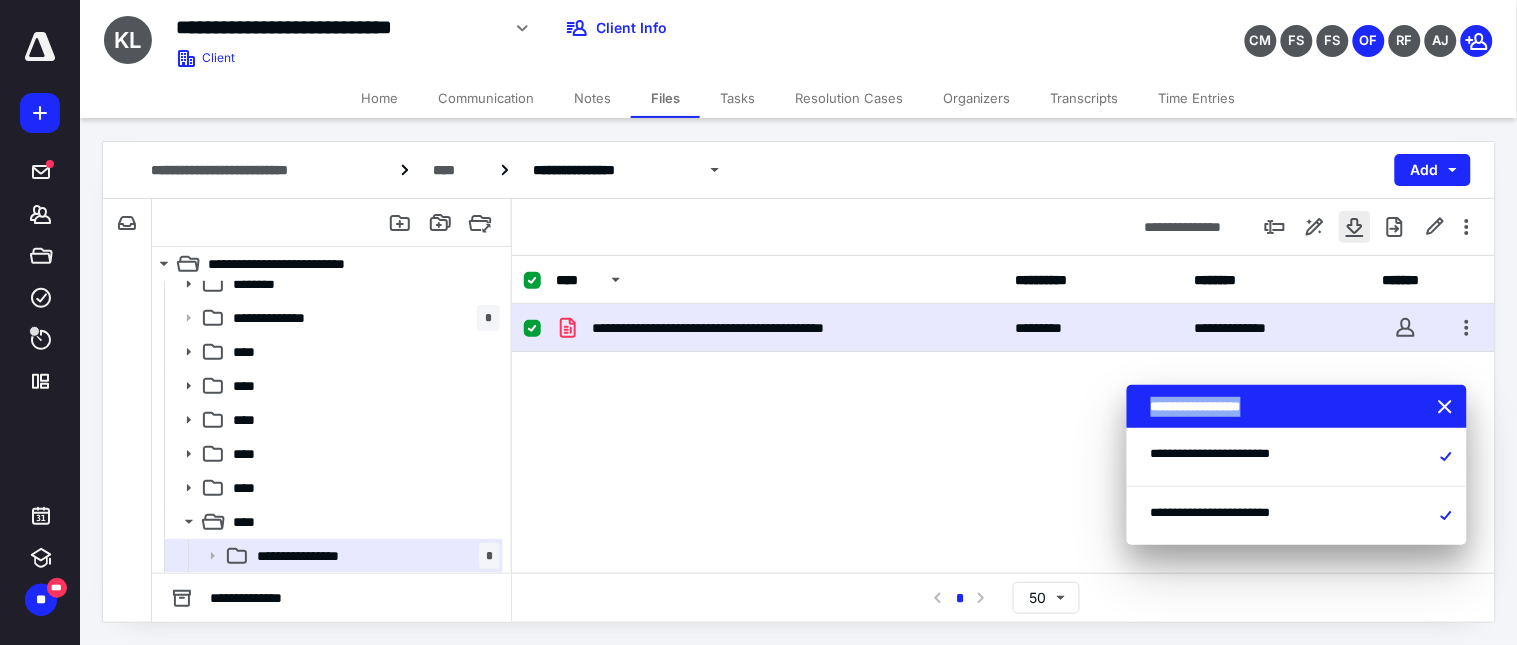 click at bounding box center [1355, 227] 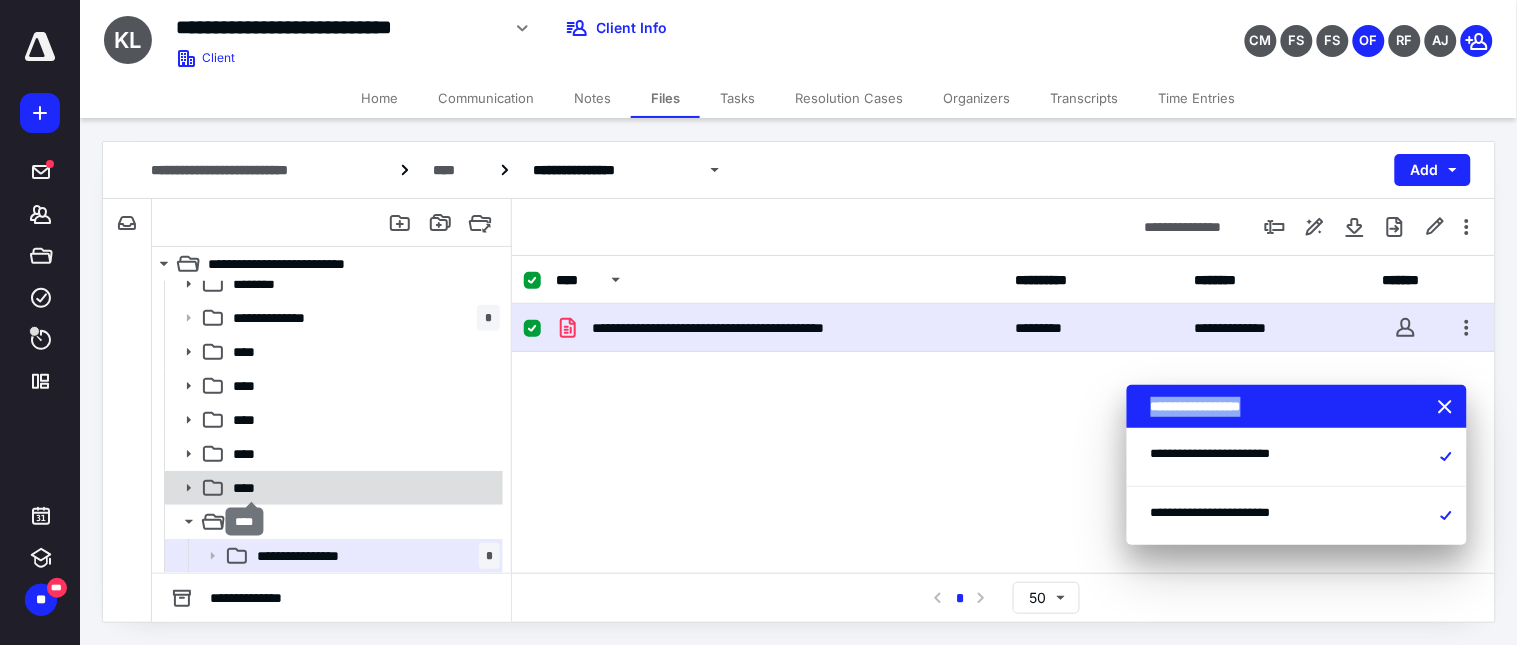 click on "****" at bounding box center (251, 488) 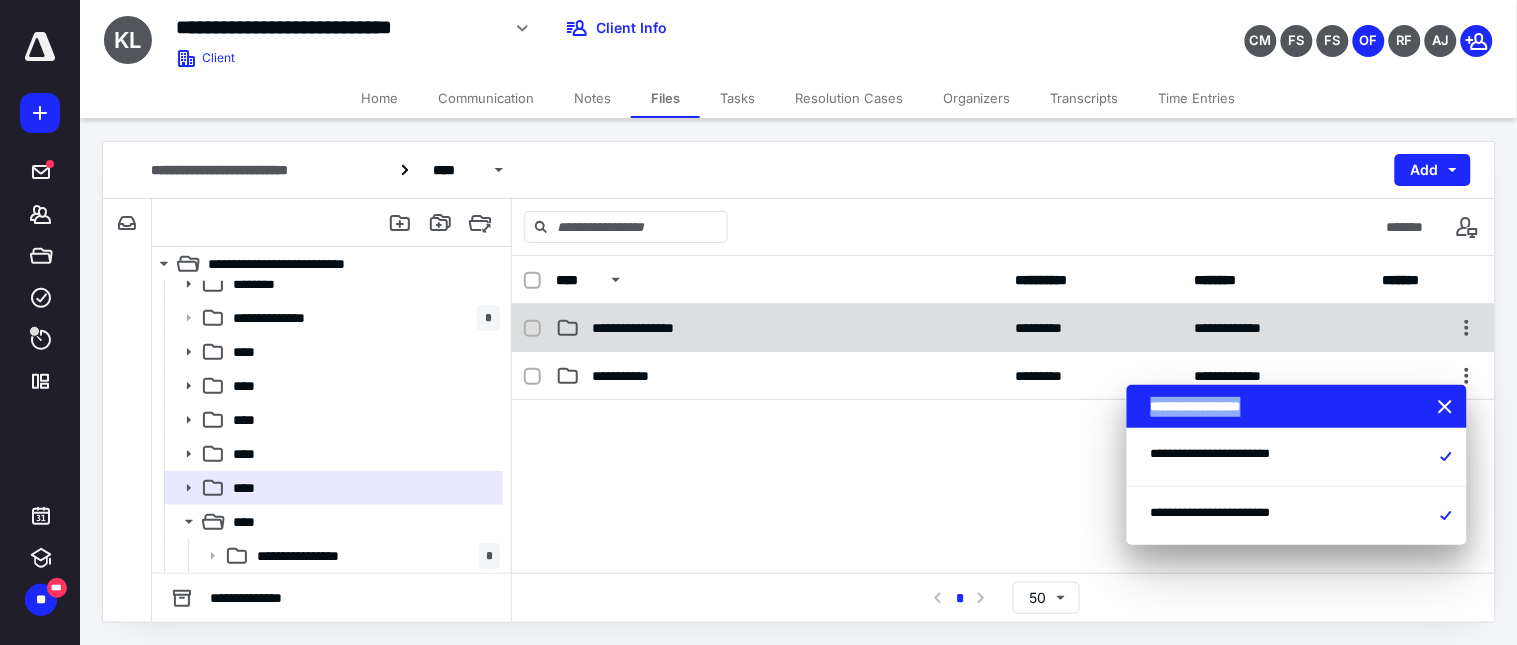 click on "**********" at bounding box center [668, 328] 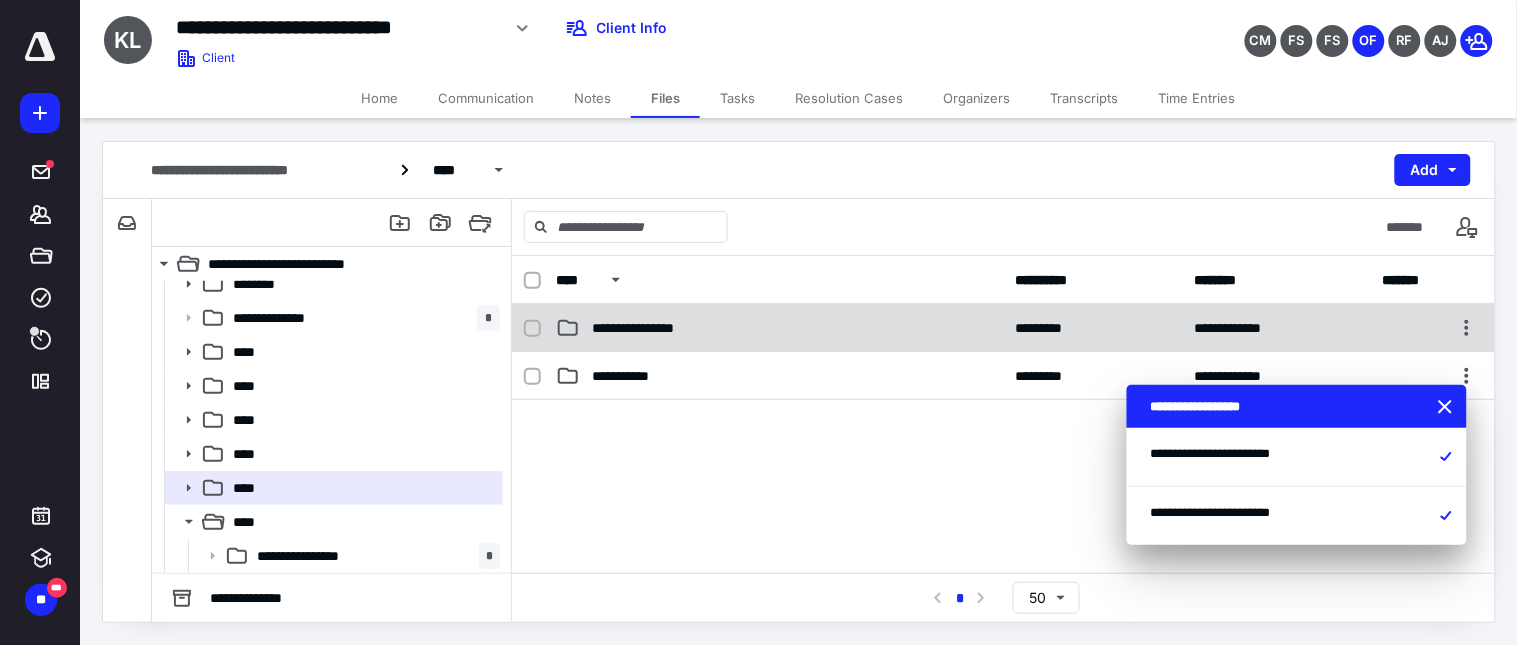 click on "**********" at bounding box center [668, 328] 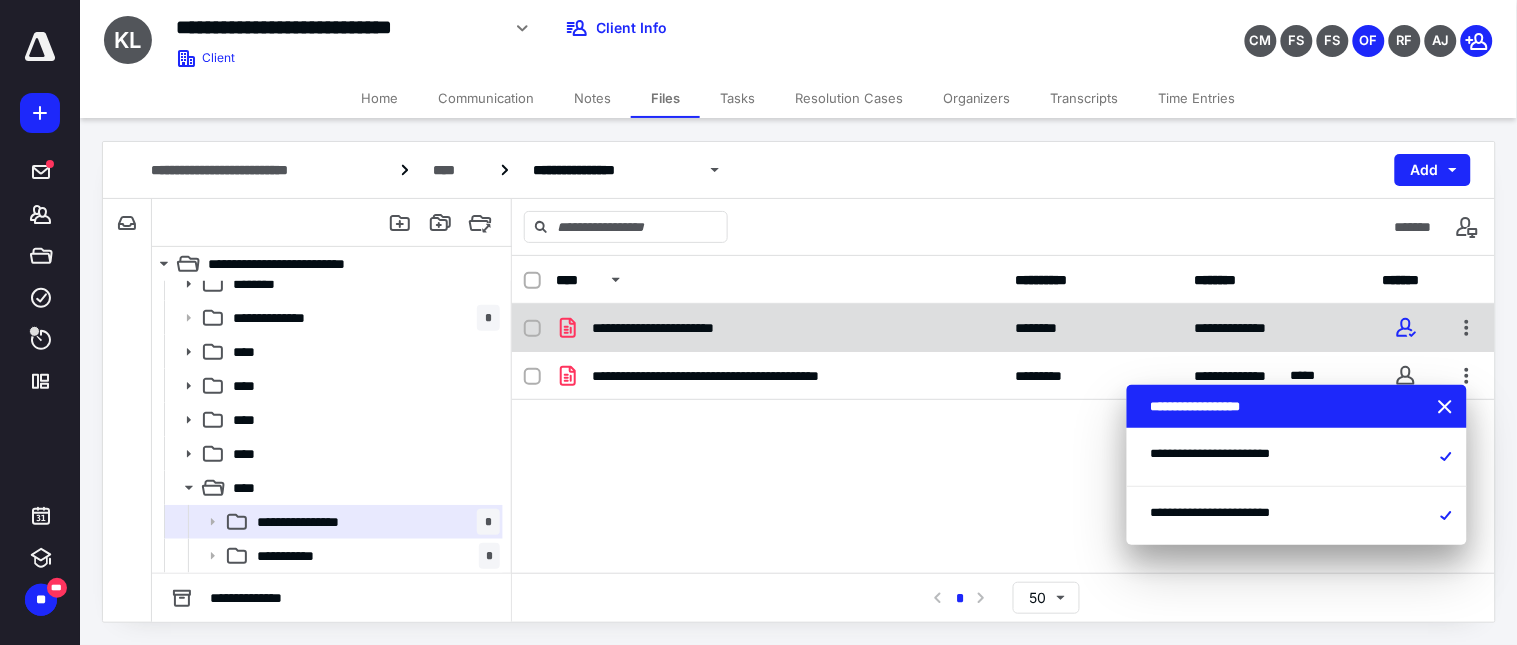click on "**********" at bounding box center (670, 328) 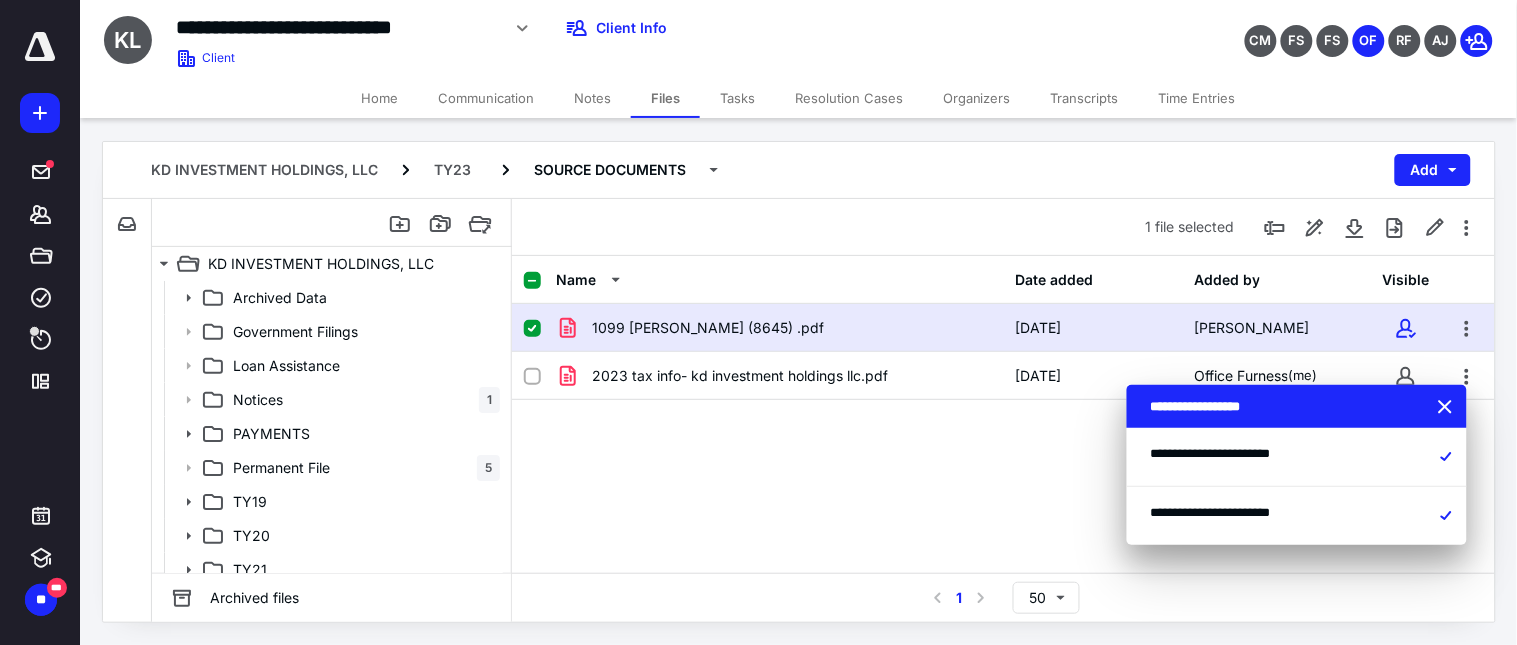 scroll, scrollTop: 150, scrollLeft: 0, axis: vertical 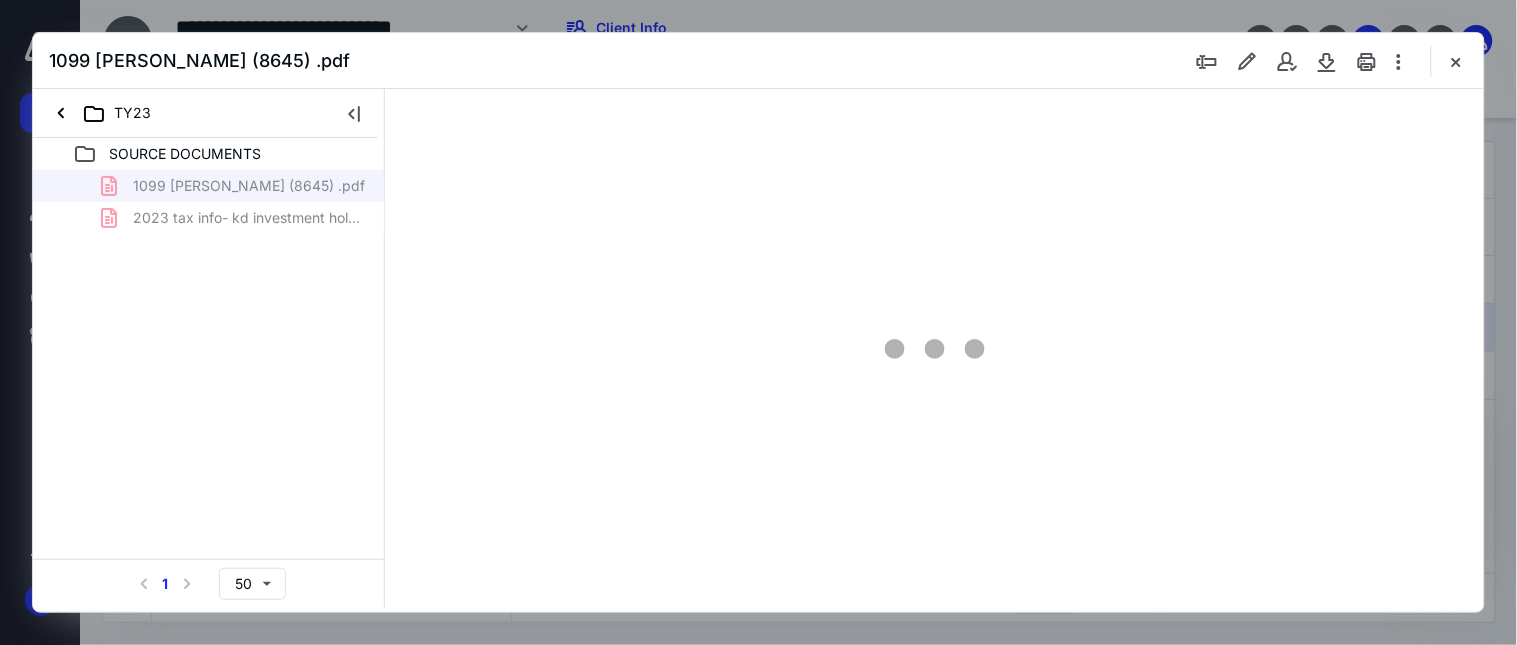 type on "72" 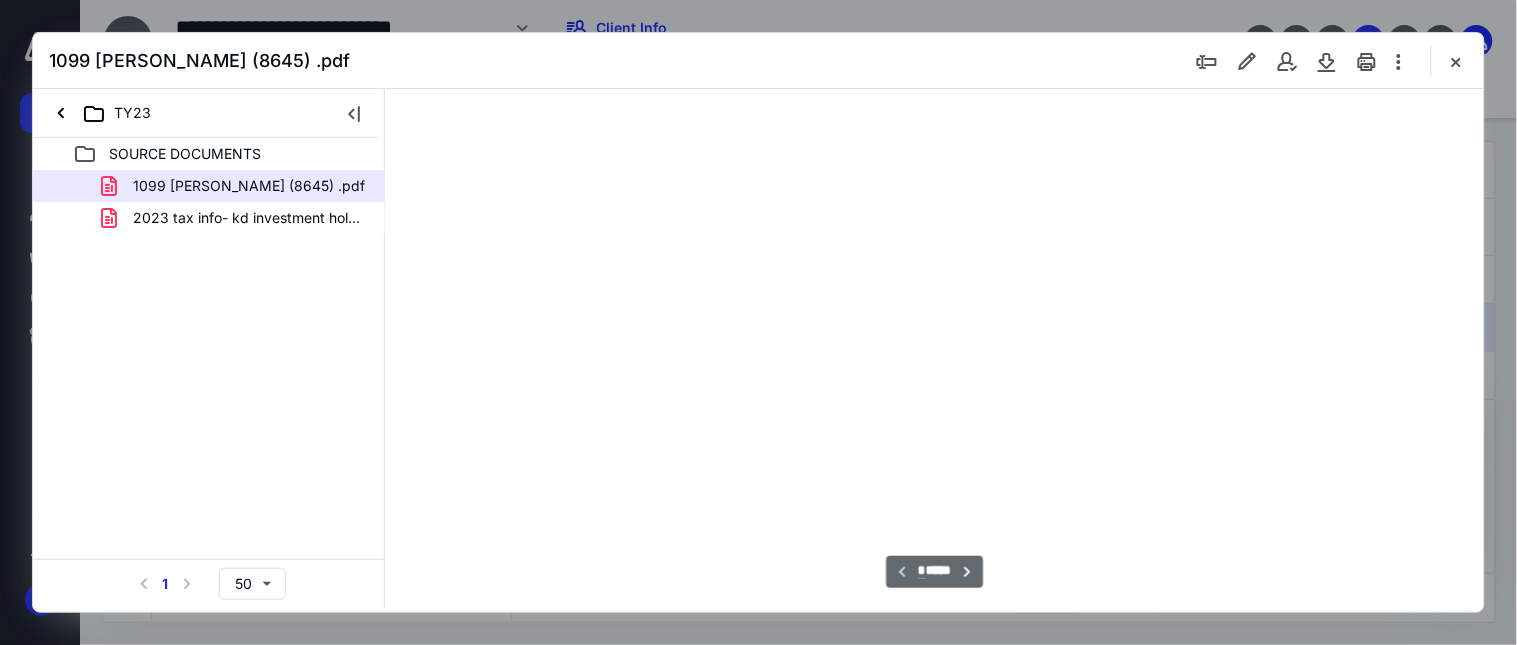 scroll, scrollTop: 78, scrollLeft: 0, axis: vertical 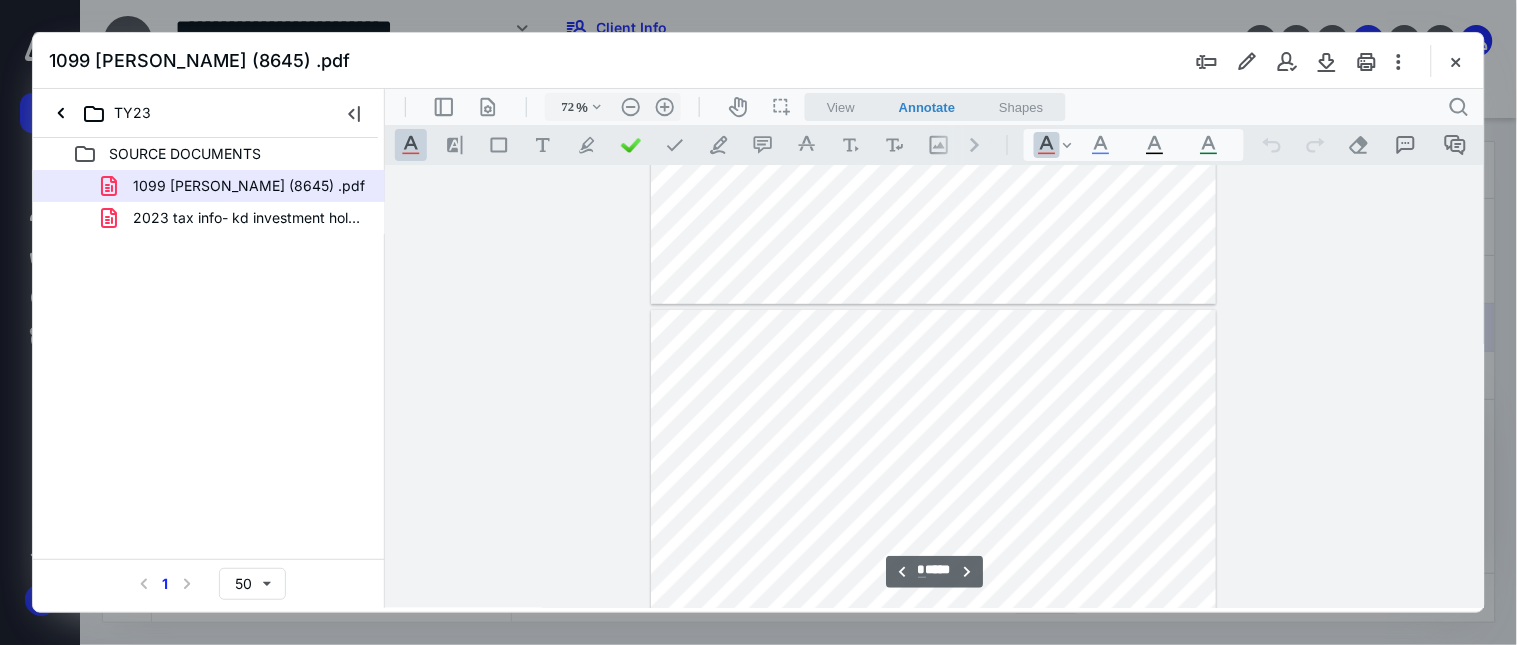 type on "*" 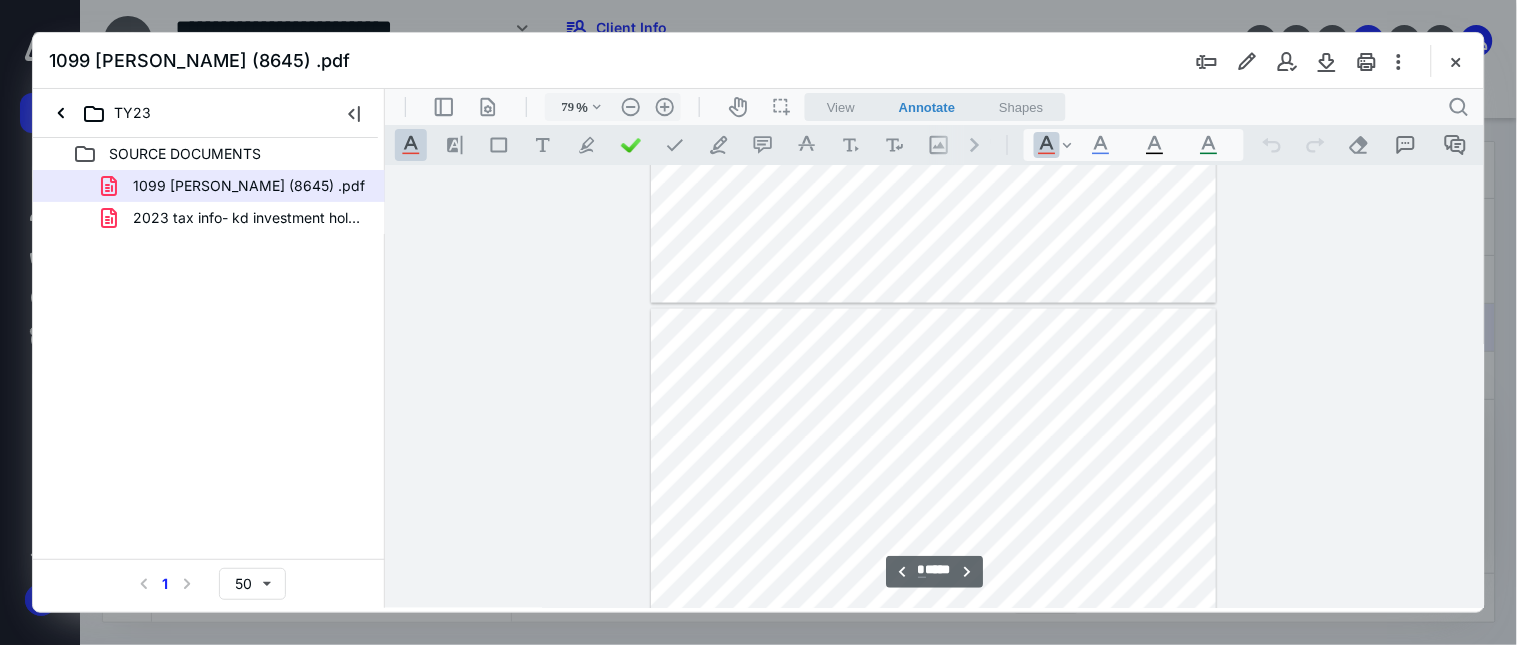 type on "87" 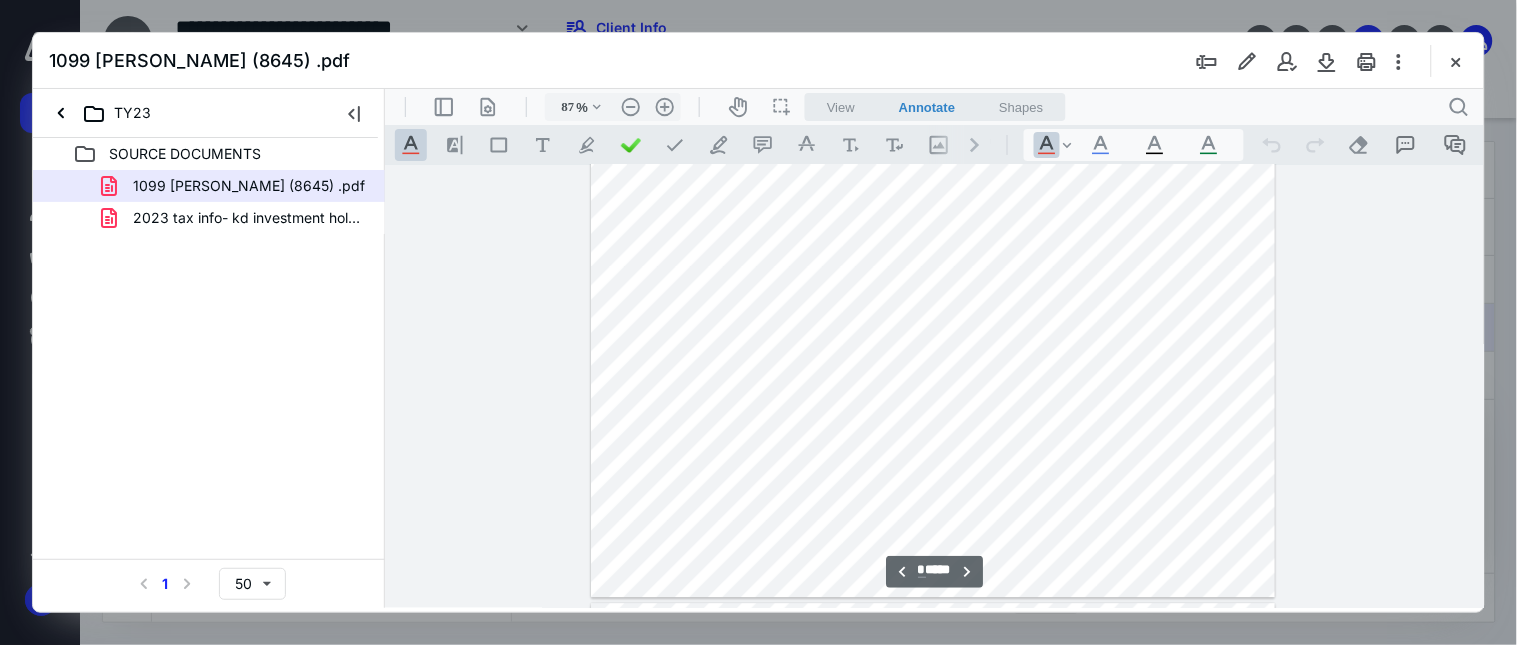 scroll, scrollTop: 1281, scrollLeft: 0, axis: vertical 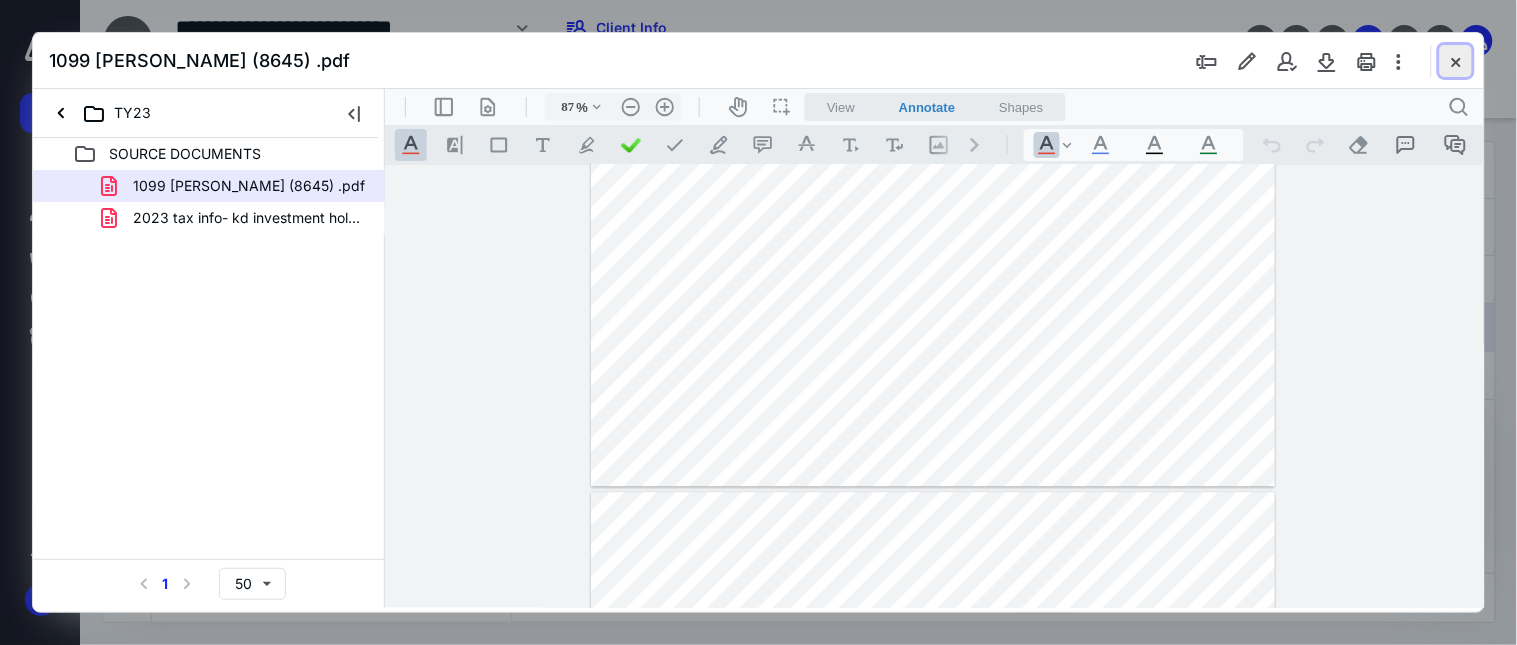 click at bounding box center [1456, 61] 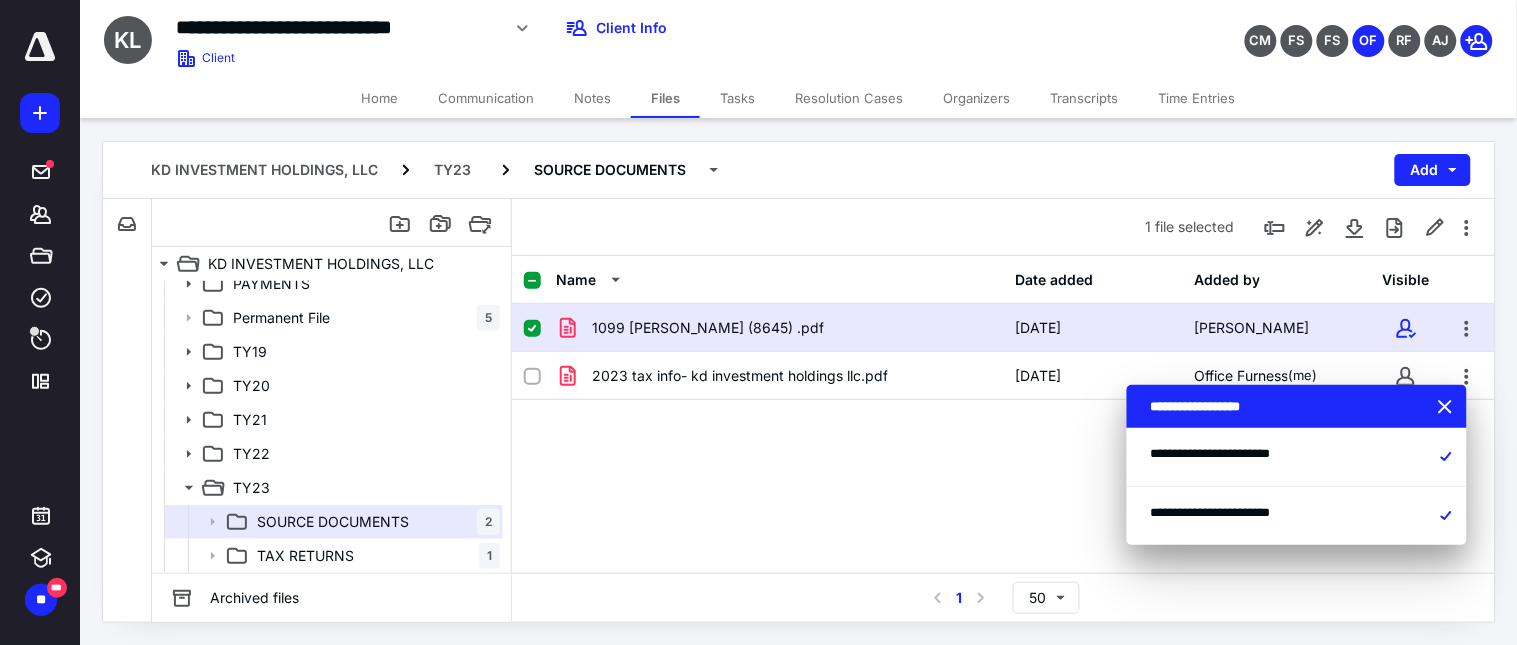 click on "Time Entries" at bounding box center [1197, 98] 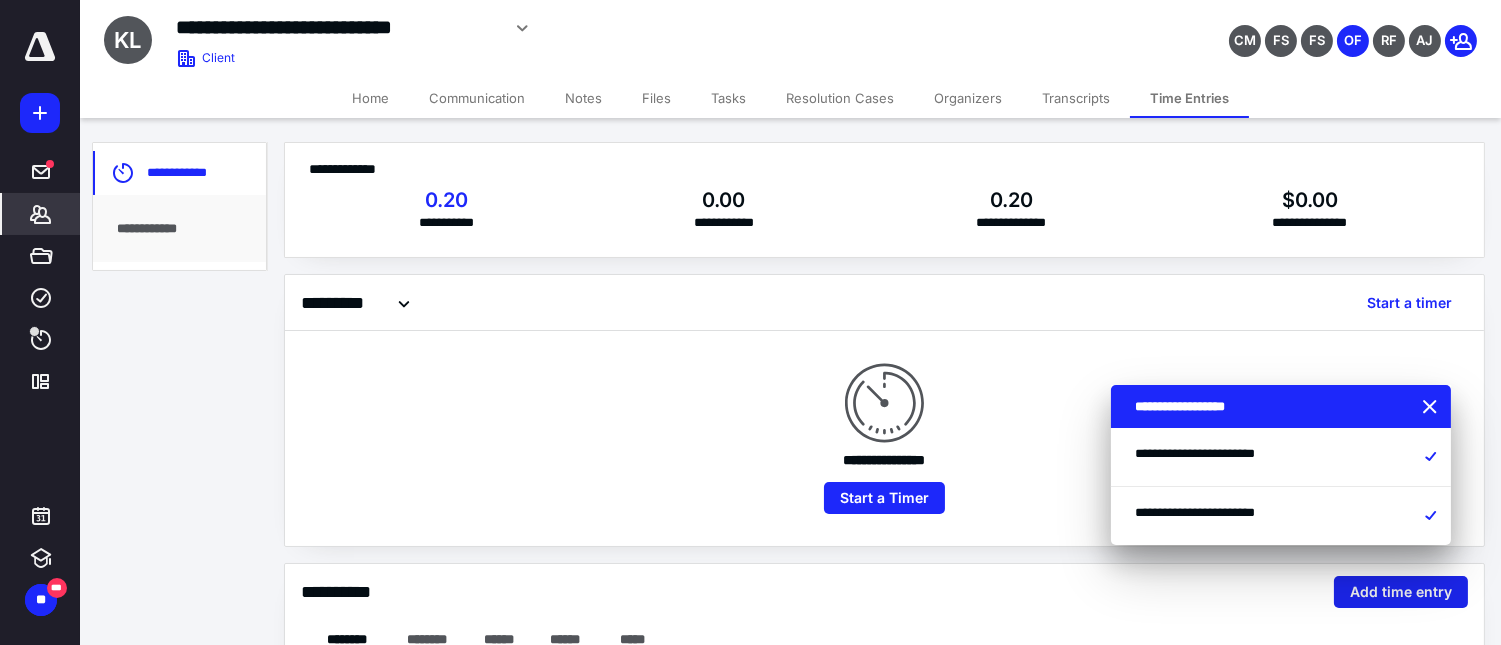 click on "Add time entry" at bounding box center (1401, 592) 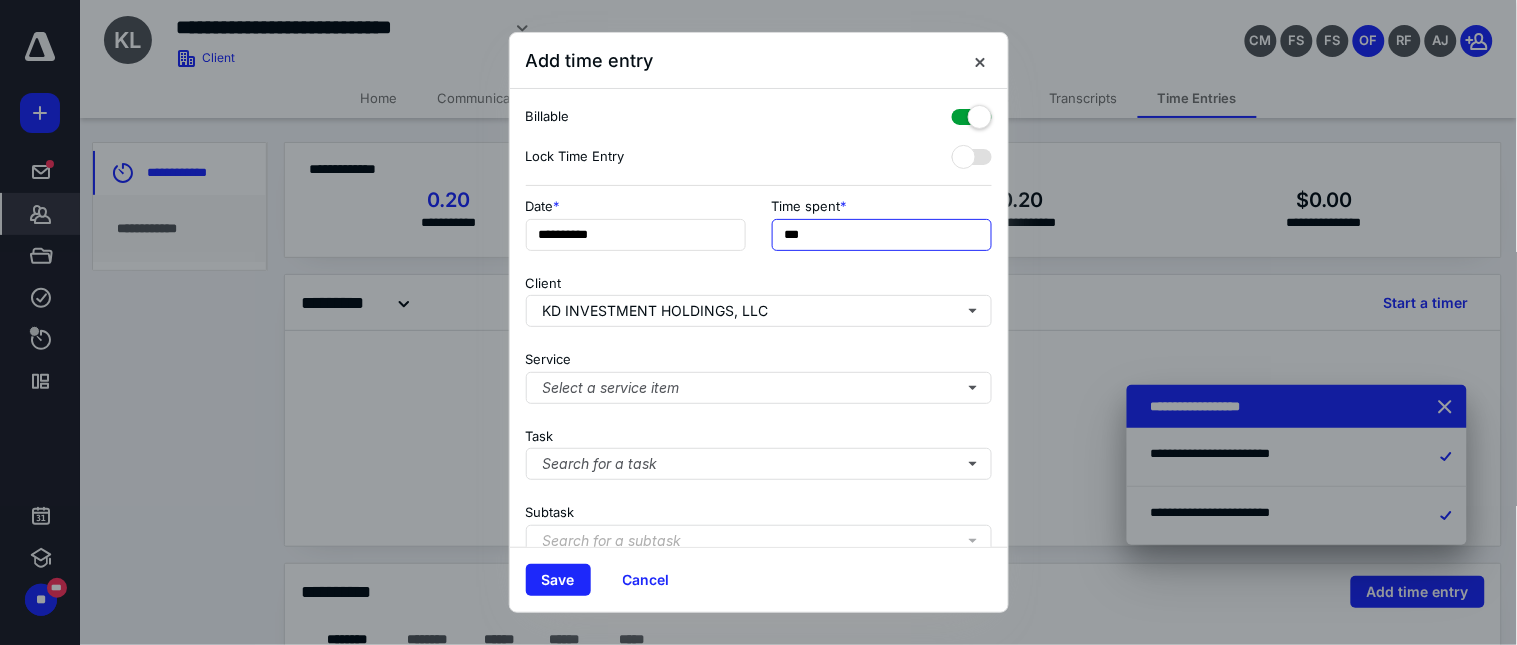 click on "***" at bounding box center (882, 235) 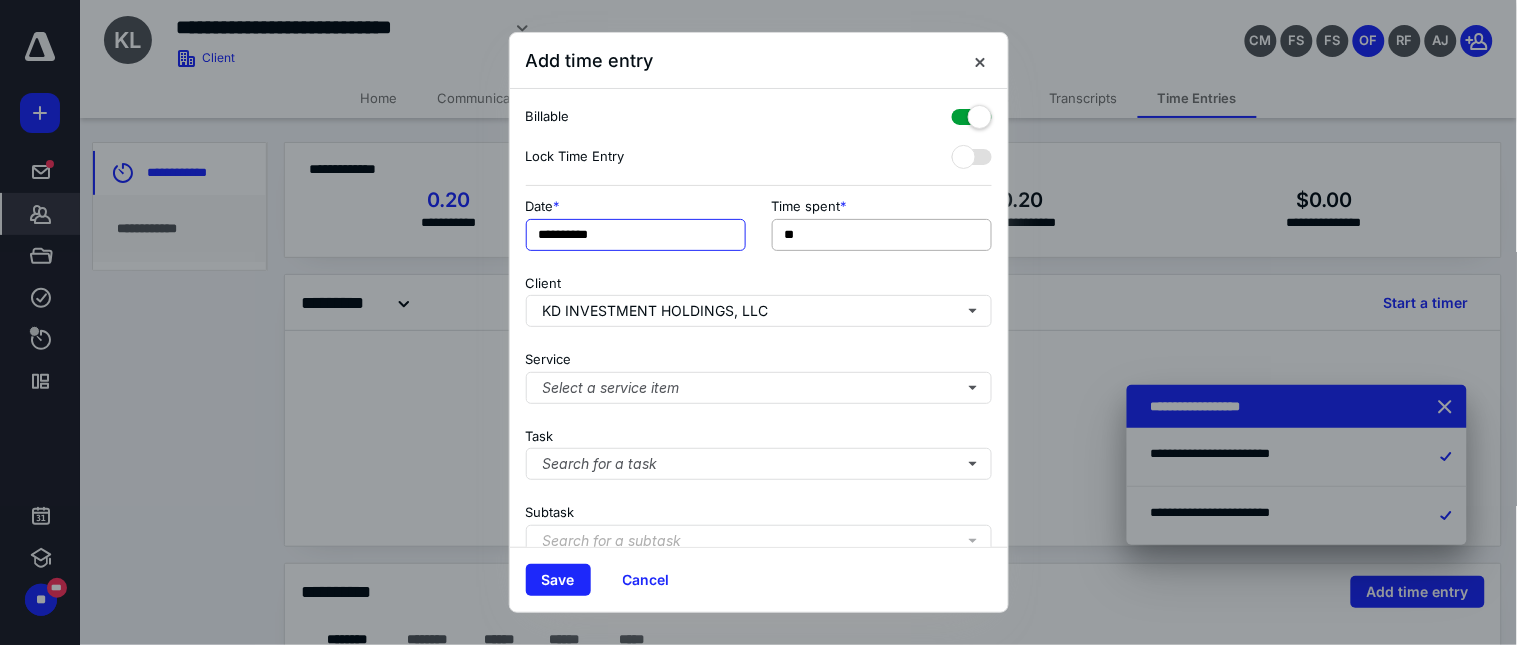 type on "**********" 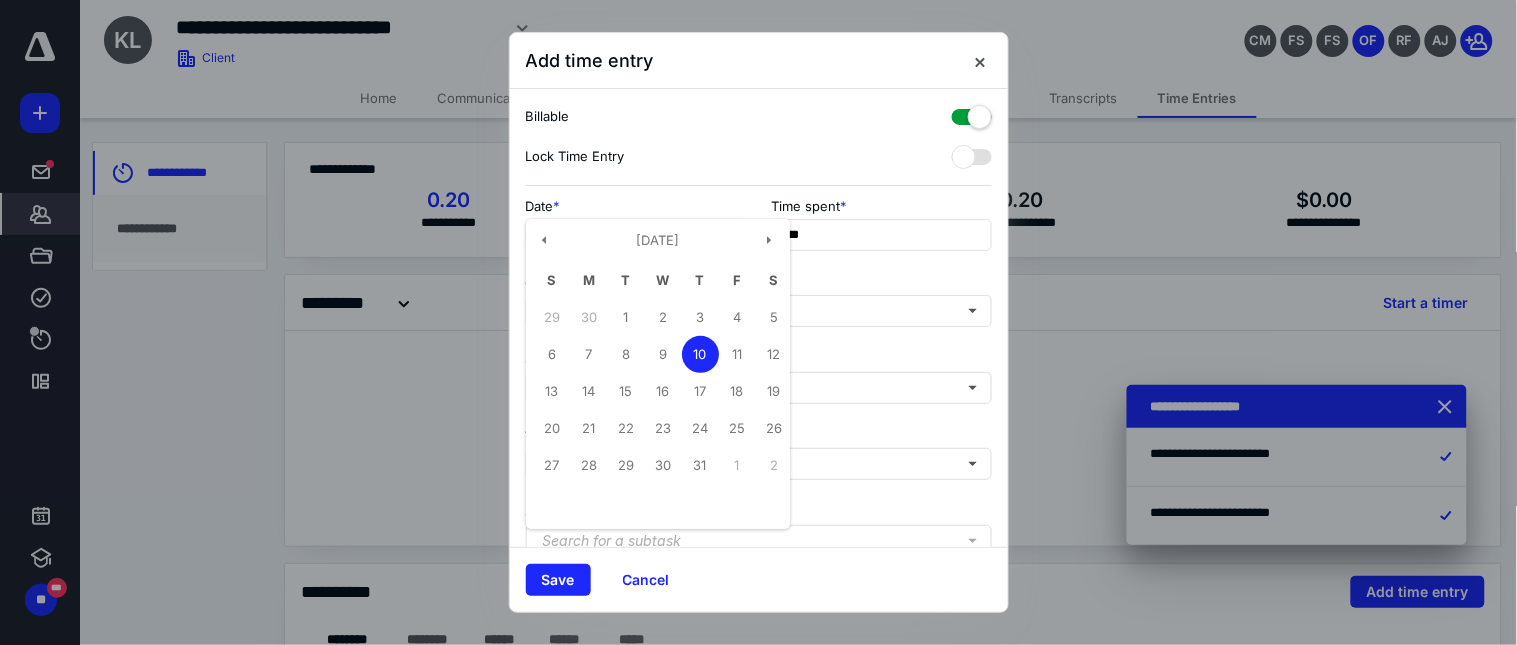 type on "**********" 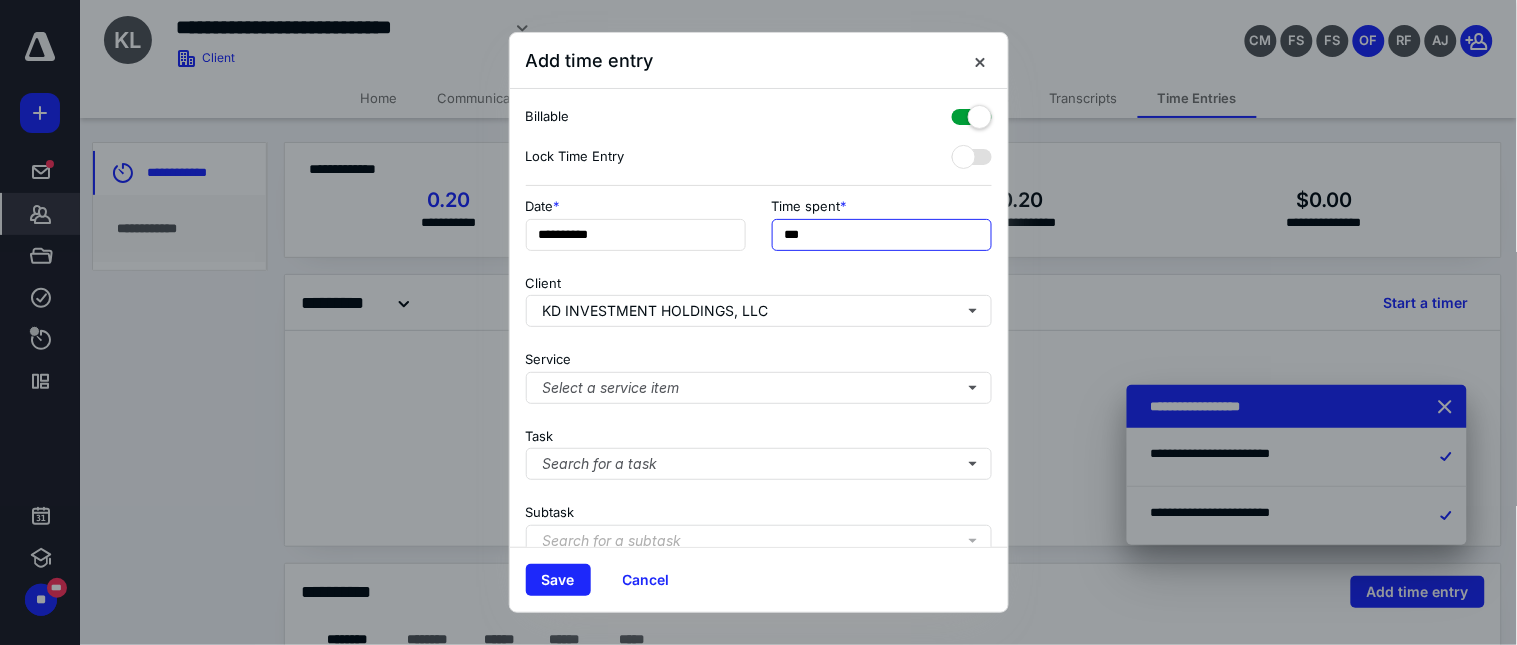 click on "***" at bounding box center [882, 235] 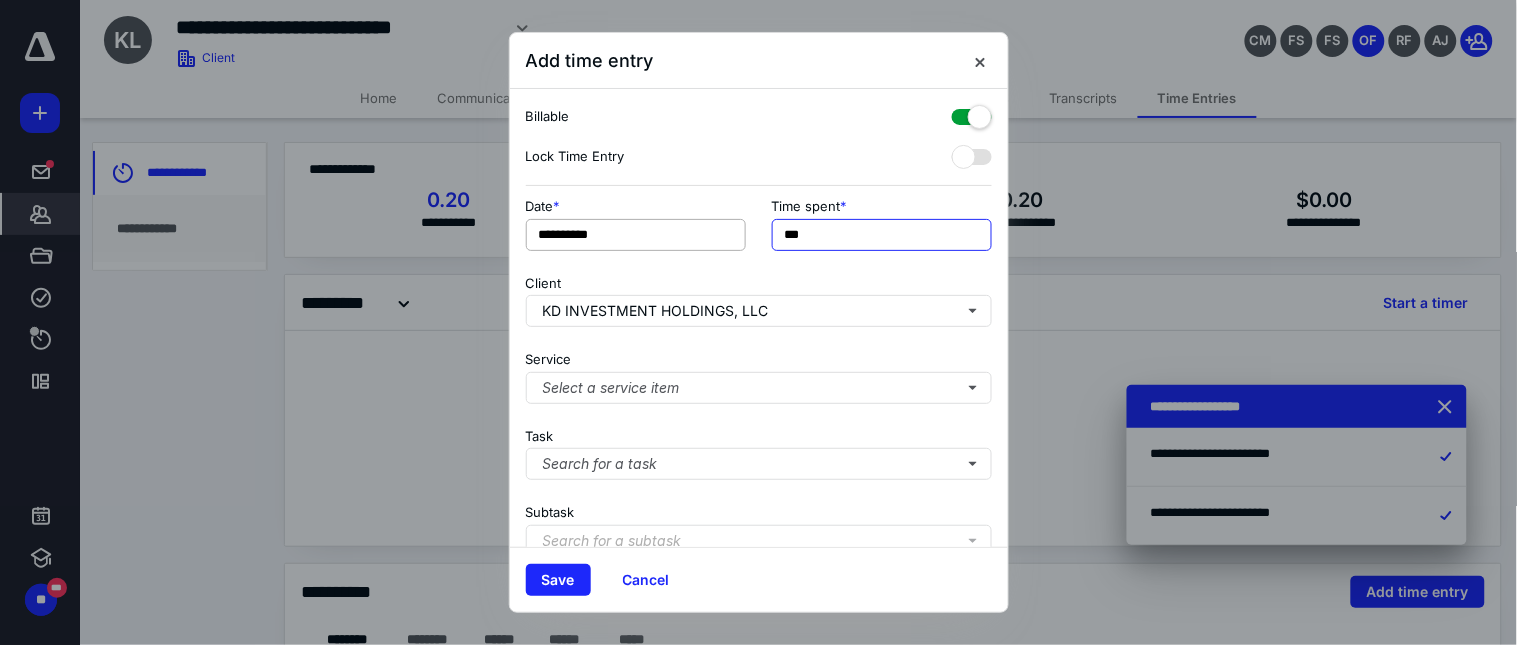 drag, startPoint x: 841, startPoint y: 235, endPoint x: 656, endPoint y: 235, distance: 185 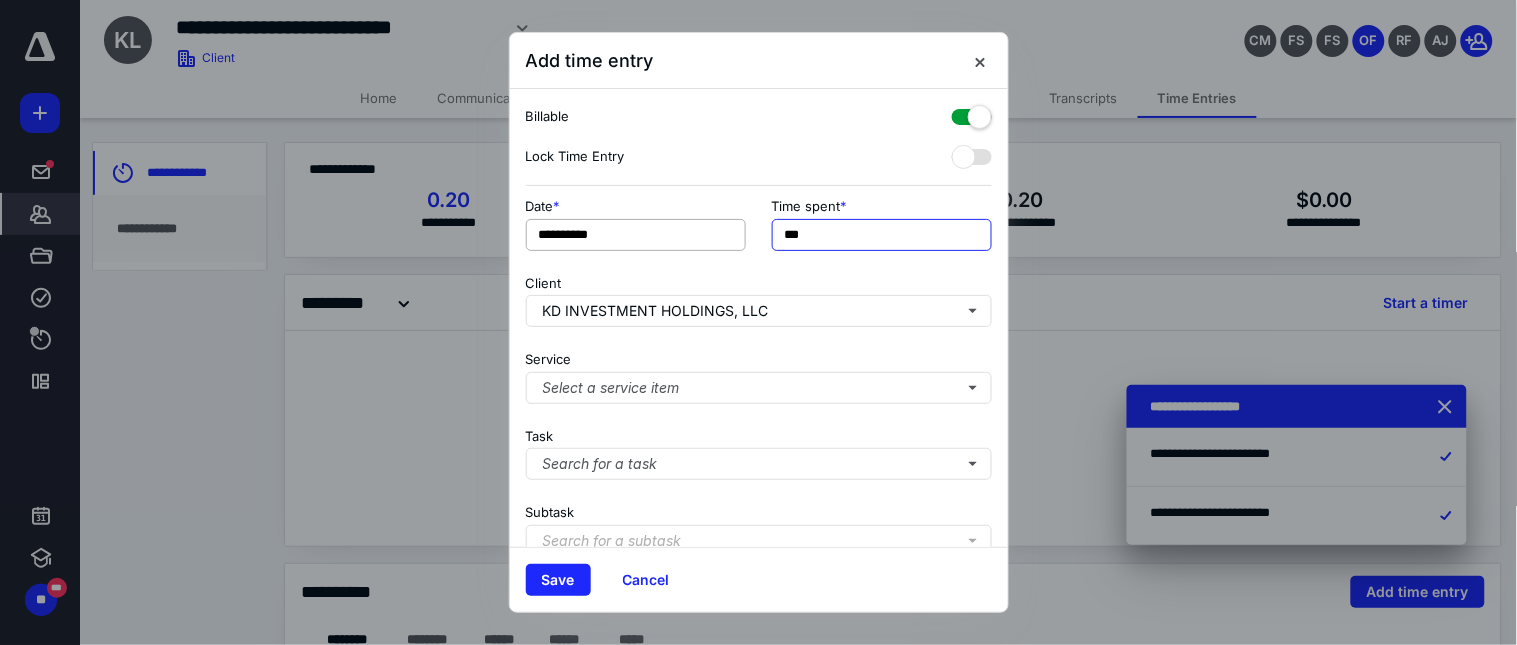 type on "***" 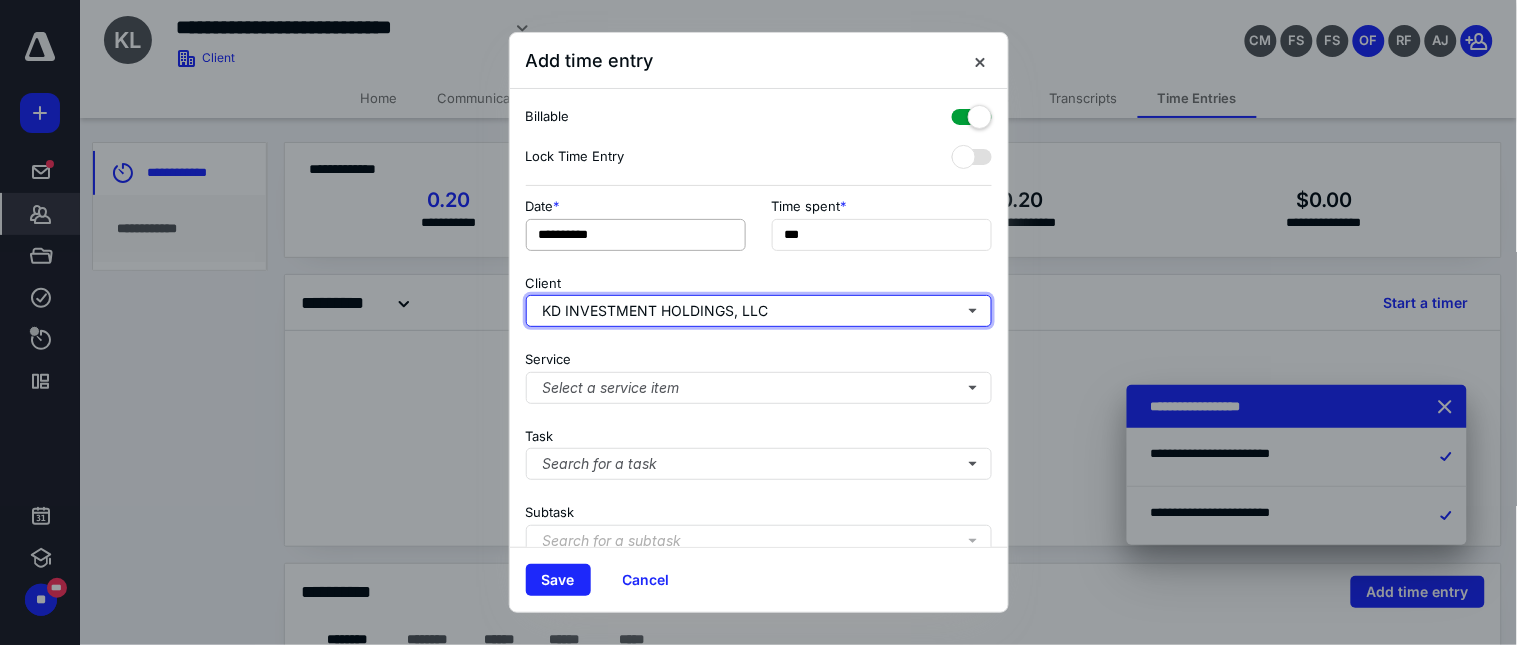 type 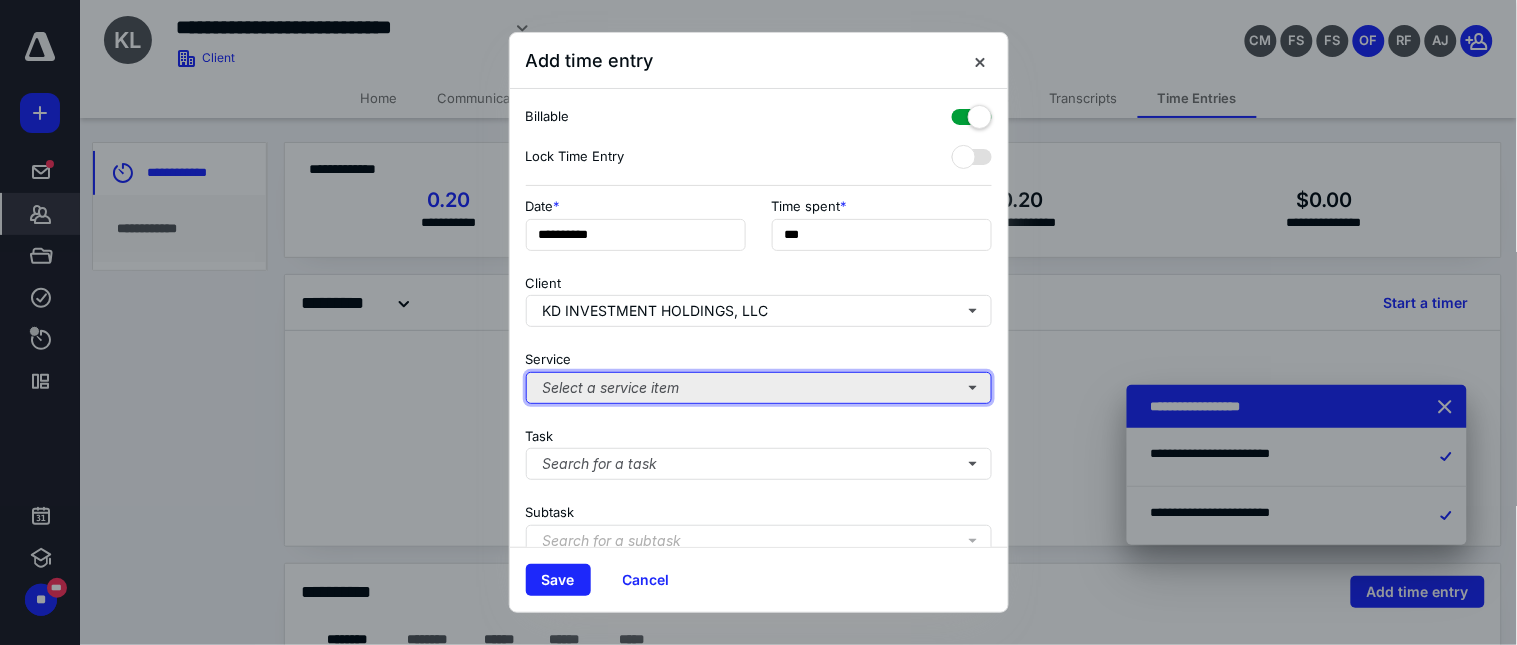 click on "Select a service item" at bounding box center [759, 388] 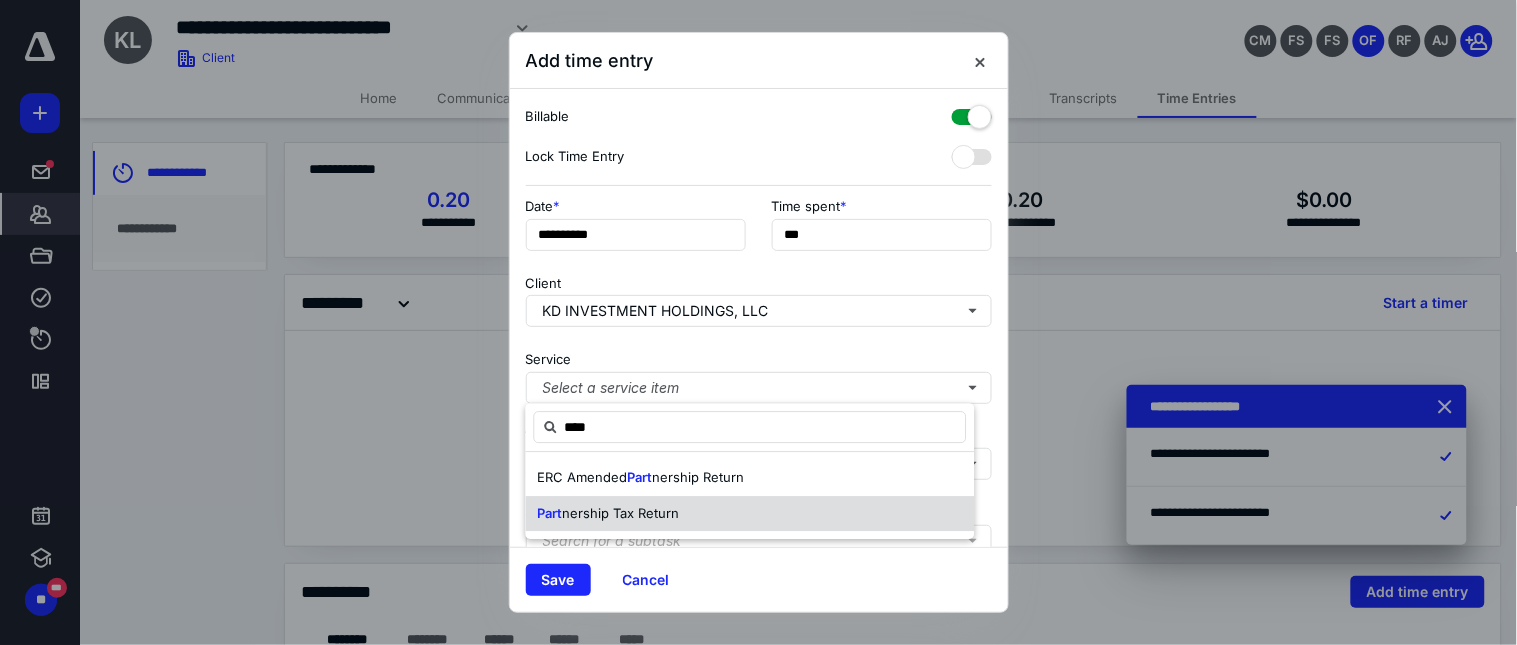 click on "nership Tax Return" at bounding box center [621, 513] 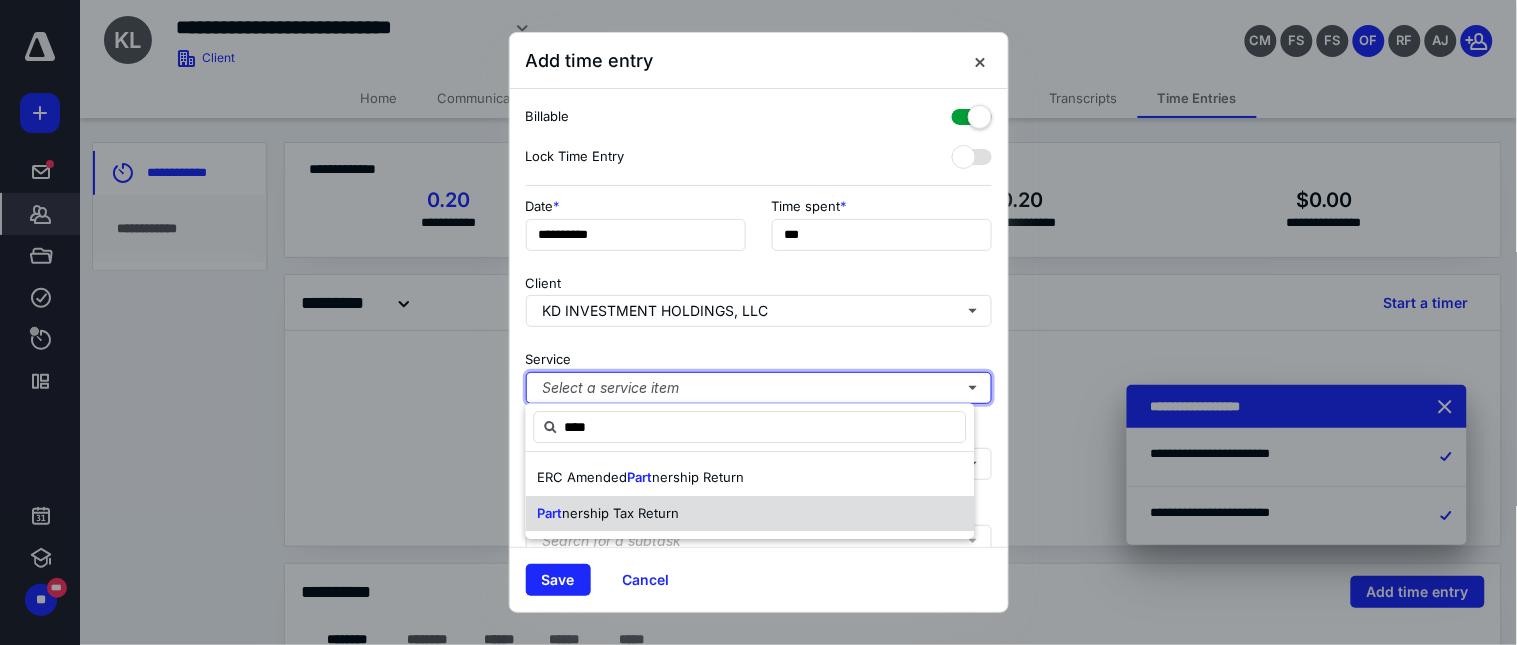 type 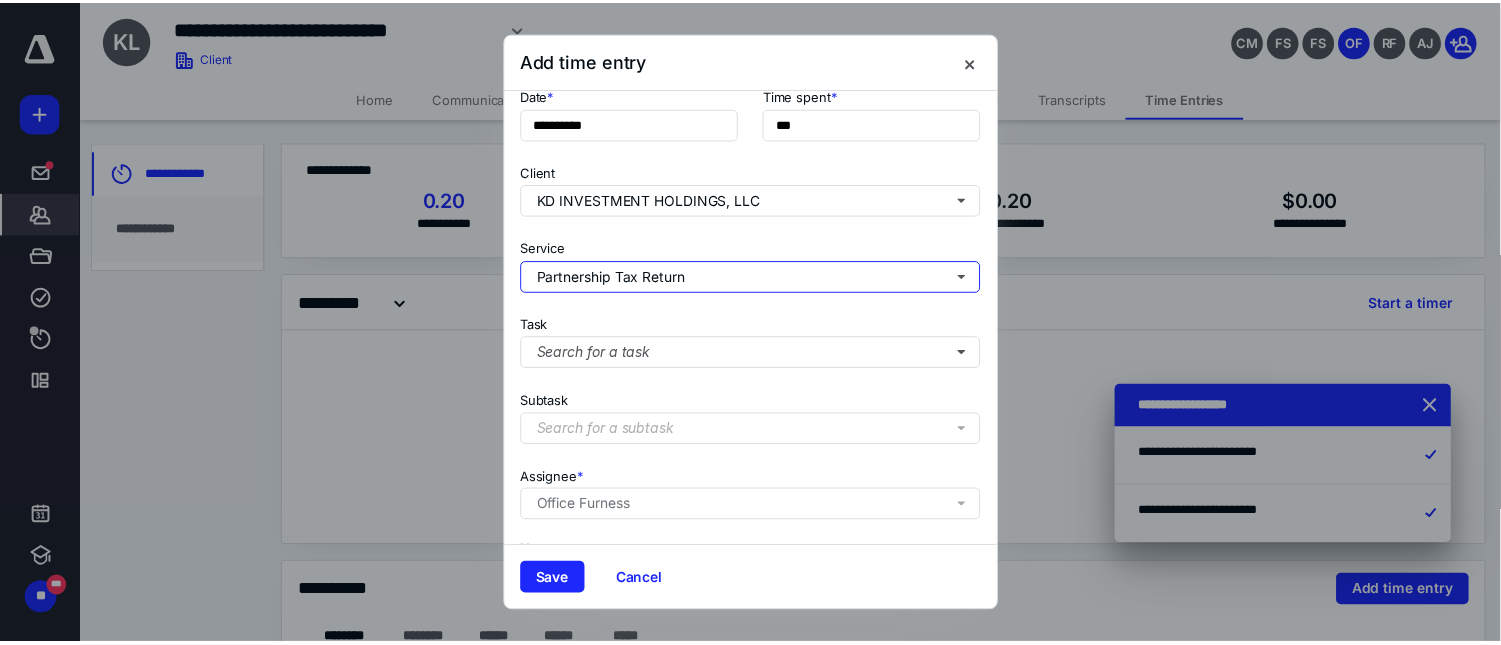 scroll, scrollTop: 222, scrollLeft: 0, axis: vertical 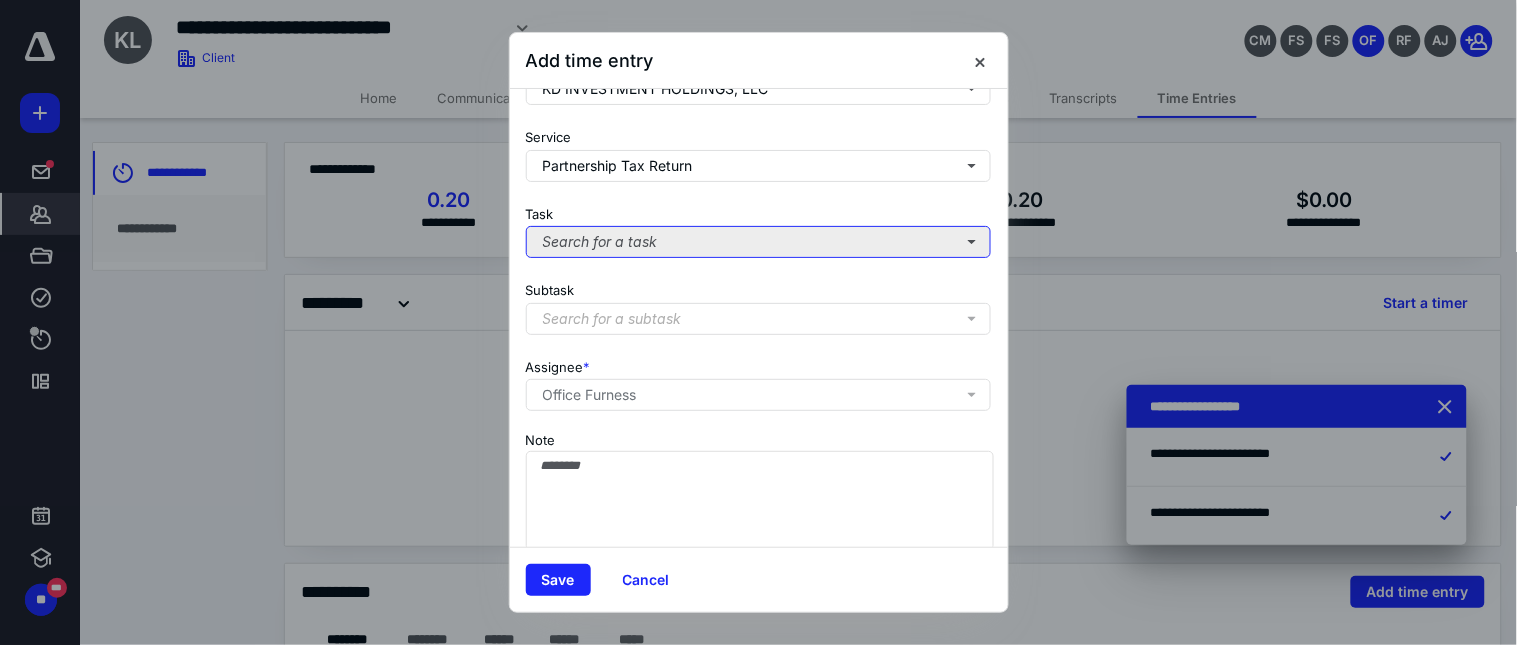 click on "Search for a task" at bounding box center (759, 242) 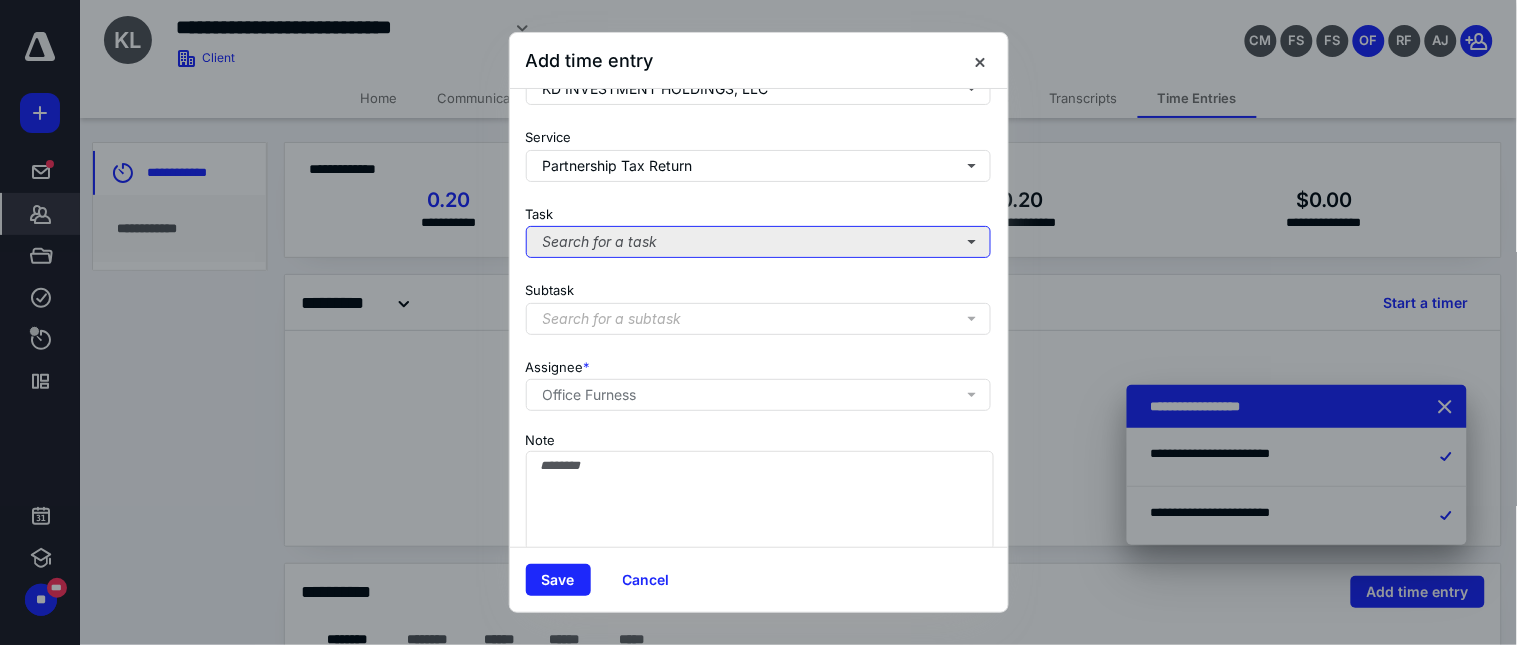 click on "Search for a task" at bounding box center [759, 242] 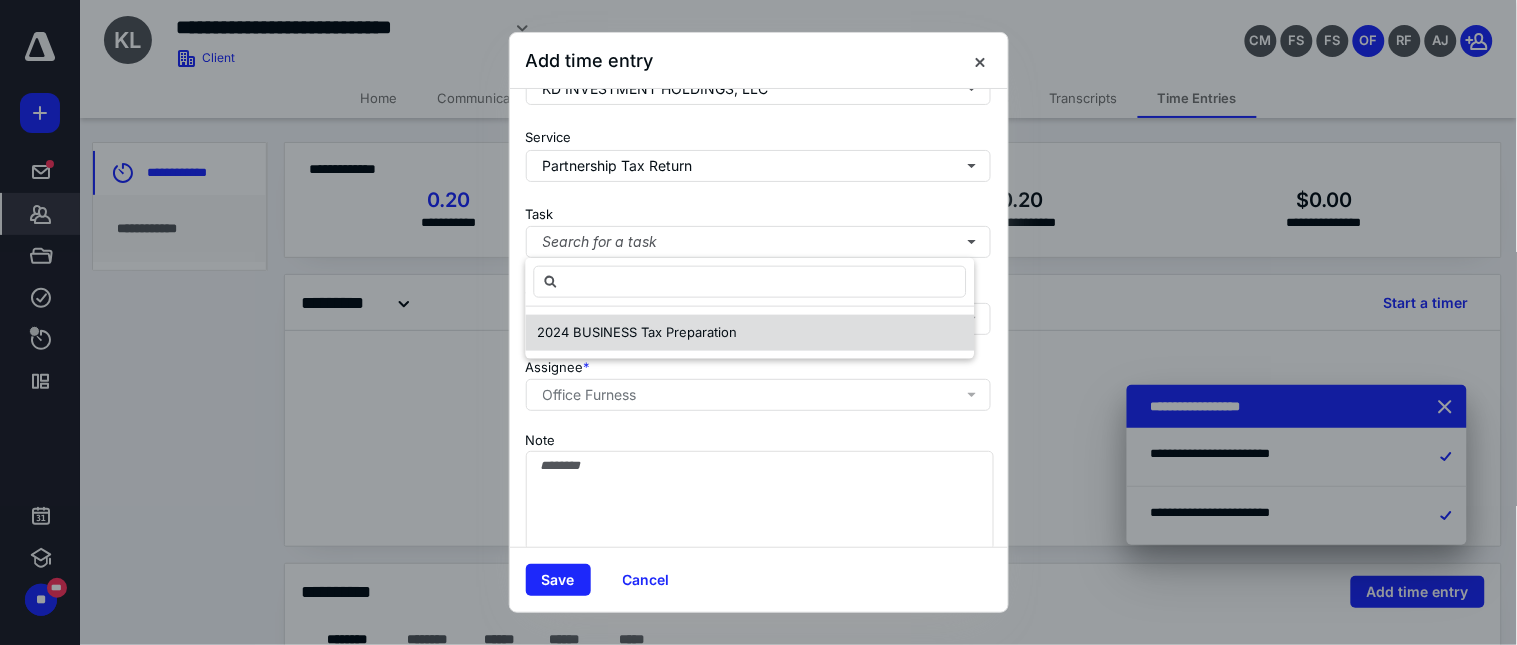 click on "2024 BUSINESS Tax Preparation" at bounding box center [638, 332] 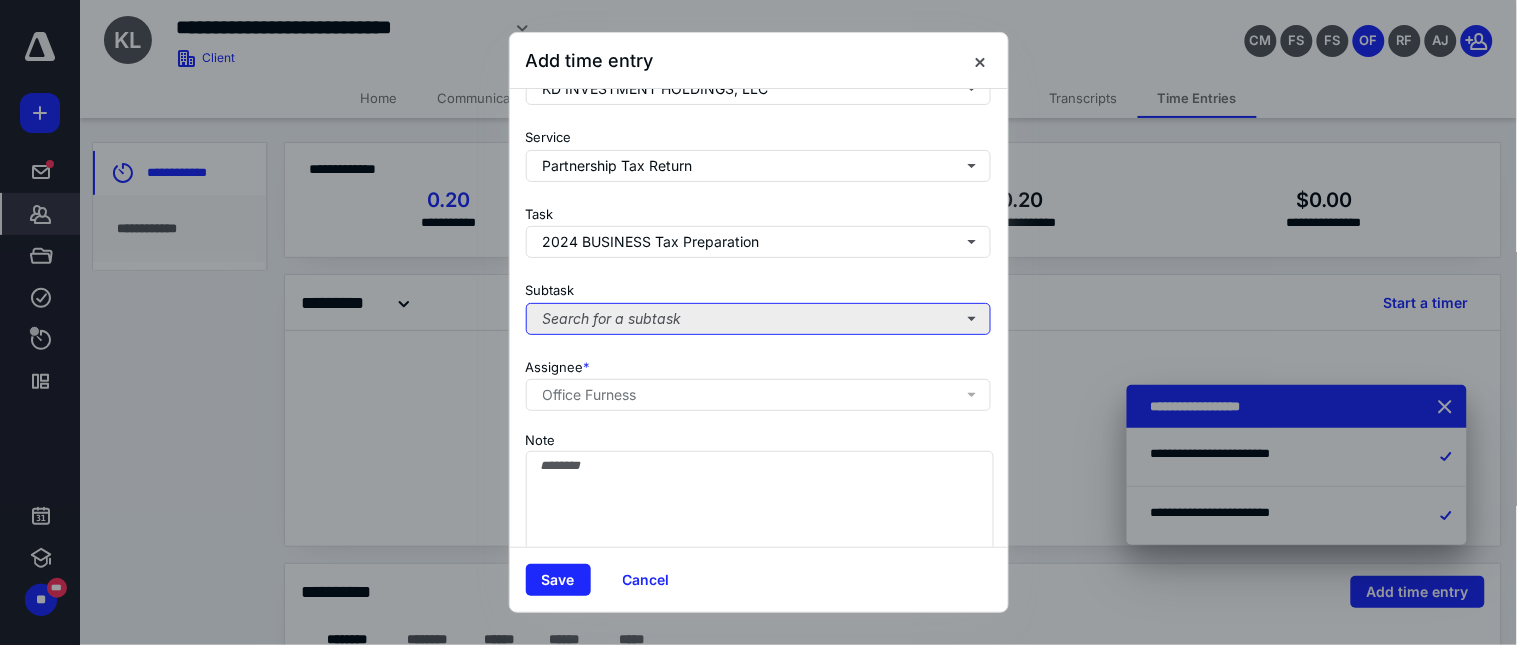 click on "Search for a subtask" at bounding box center (759, 319) 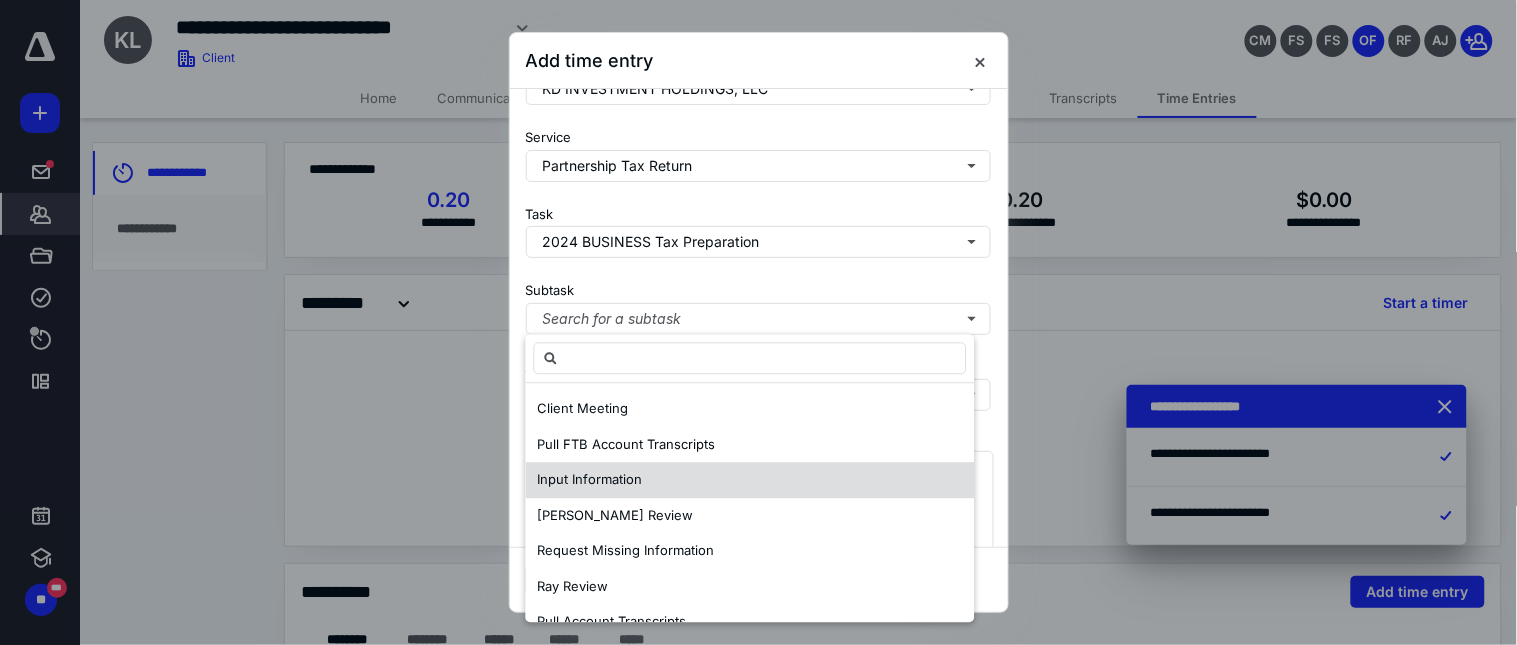 click on "Input Information" at bounding box center [590, 479] 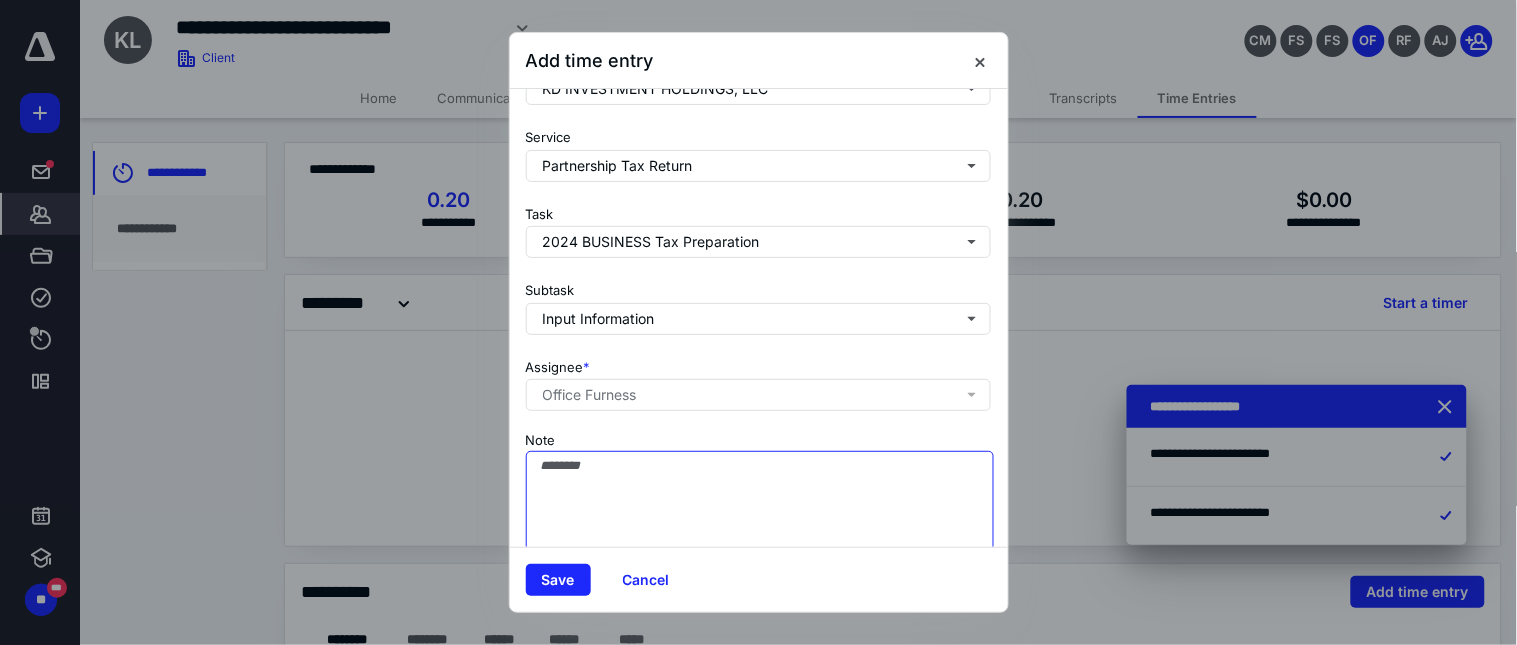 click on "Note" at bounding box center [760, 501] 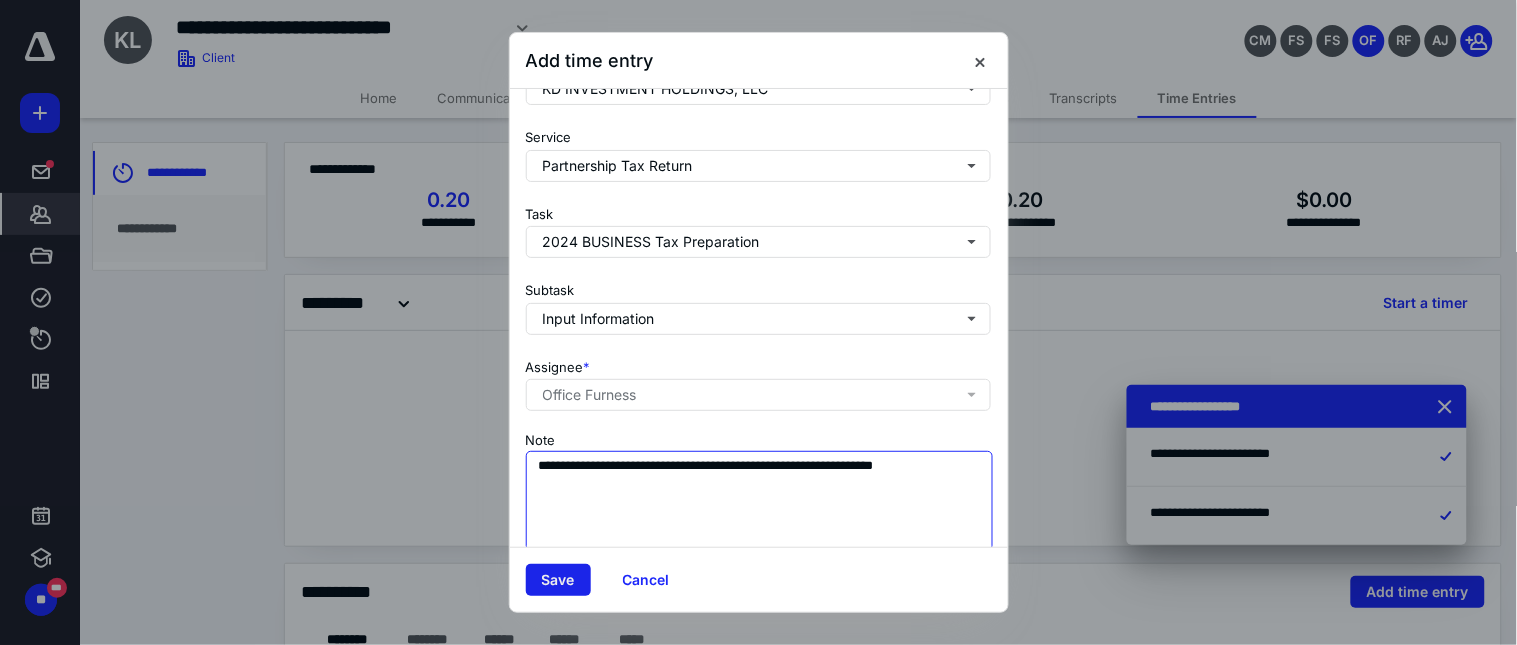 type on "**********" 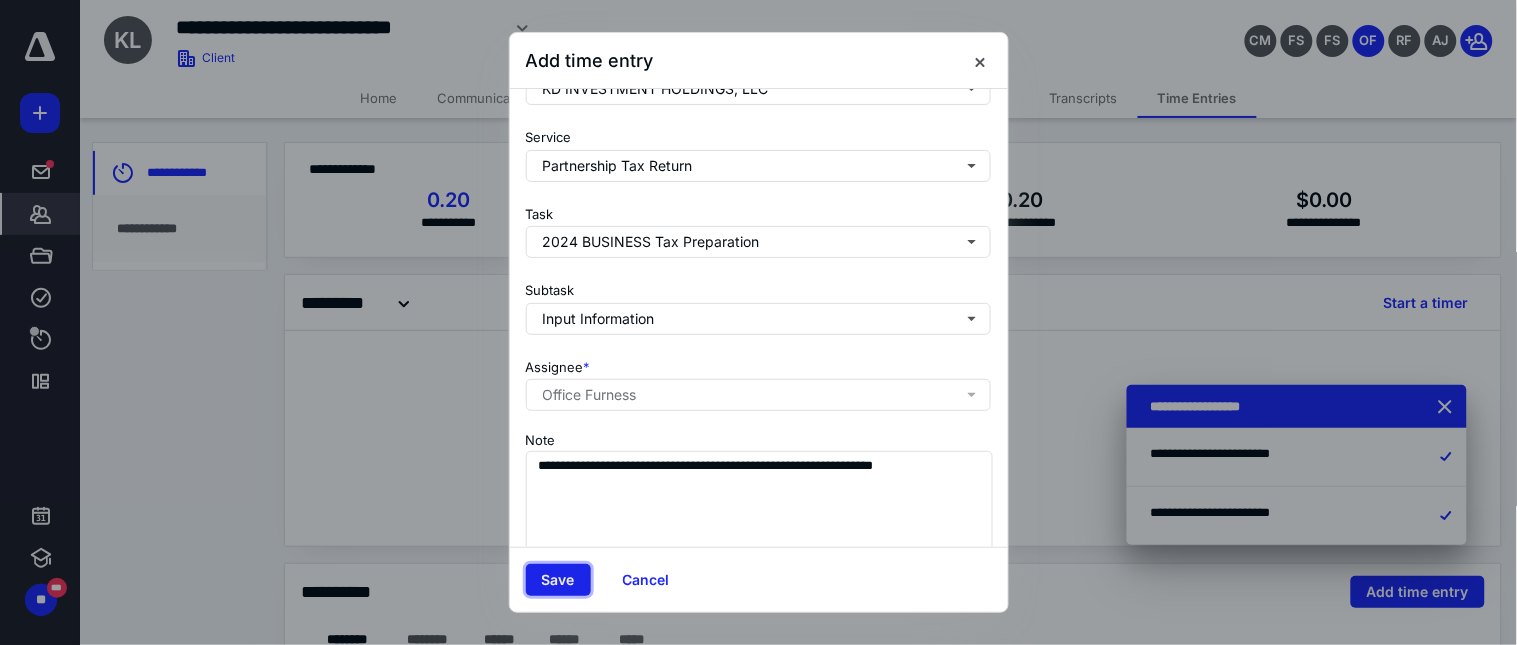 click on "Save" at bounding box center [558, 580] 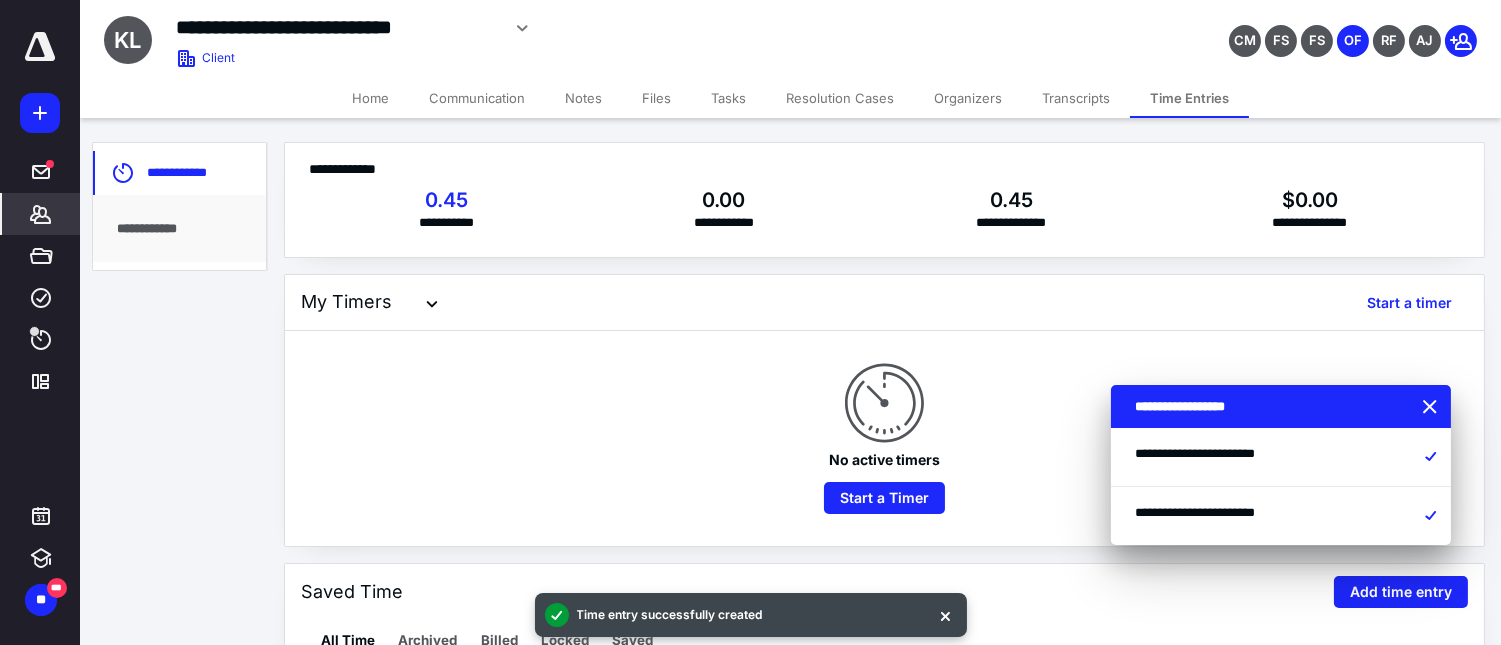 click on "Home" at bounding box center [370, 98] 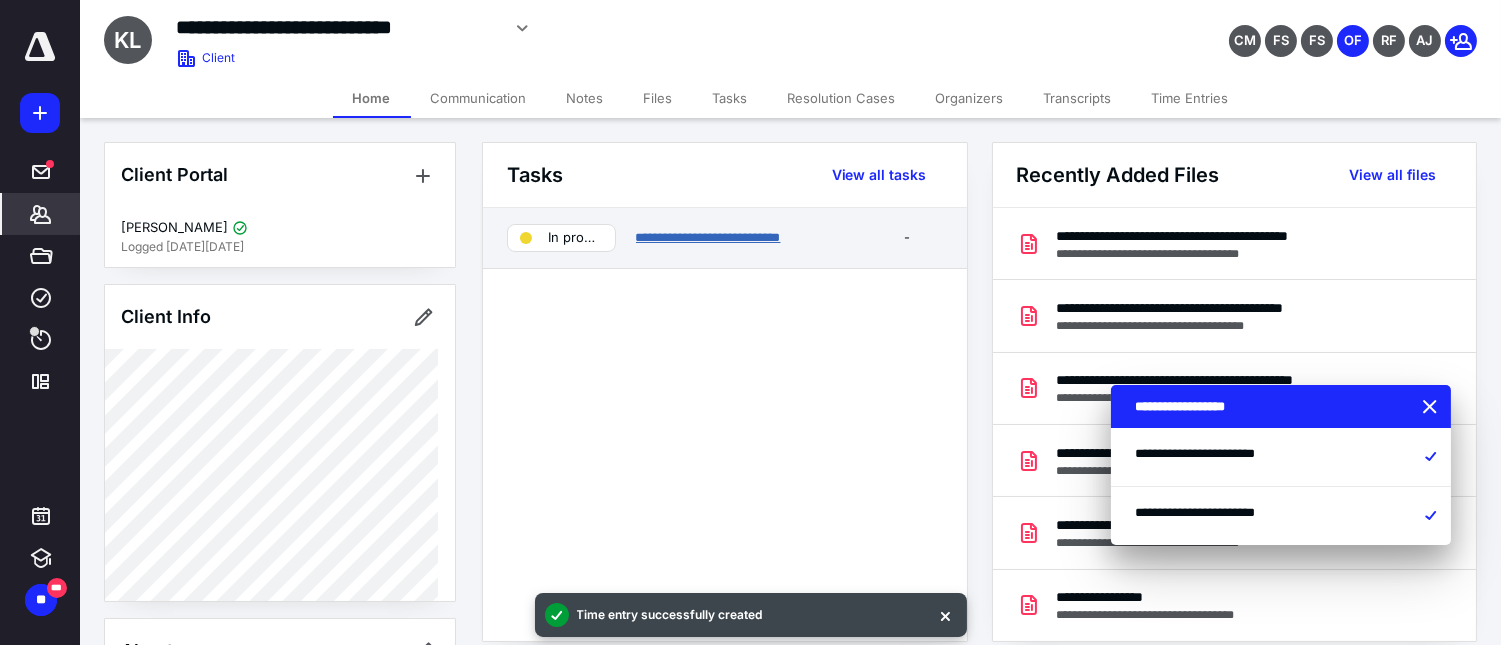 click on "**********" at bounding box center (708, 237) 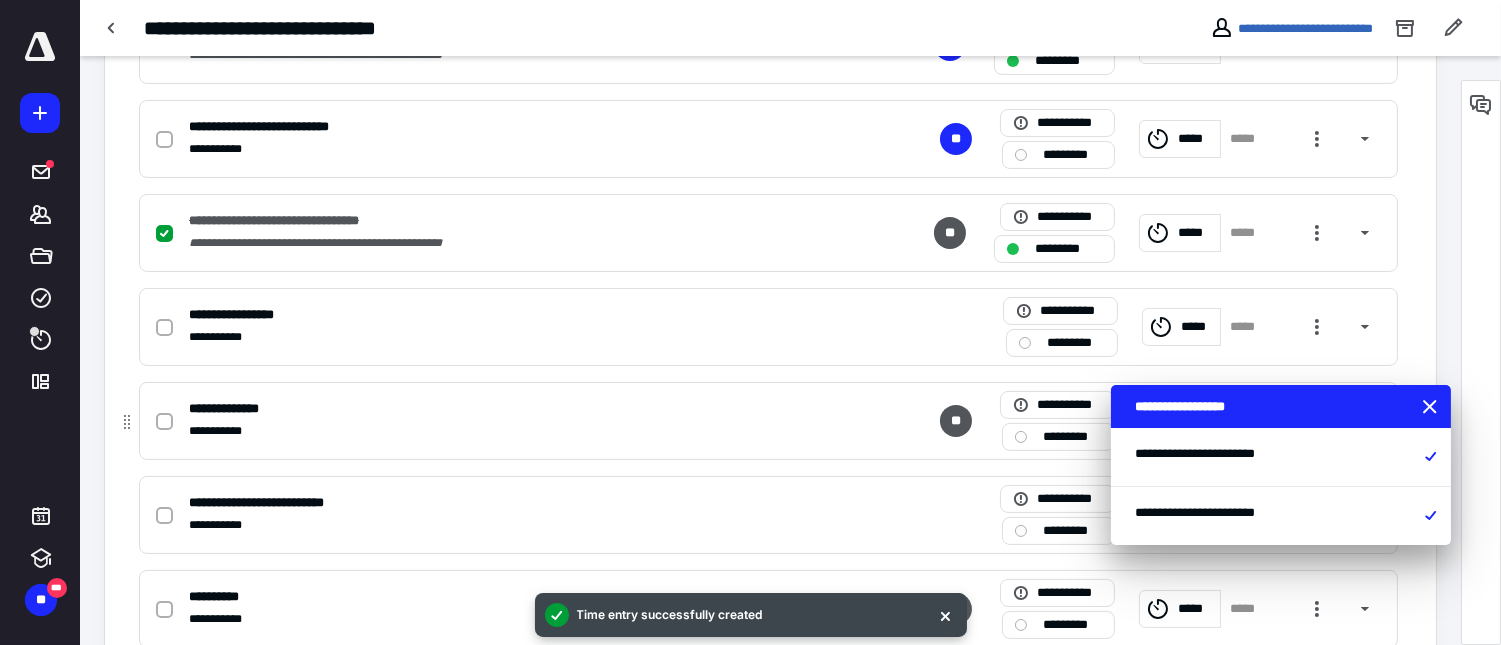 scroll, scrollTop: 777, scrollLeft: 0, axis: vertical 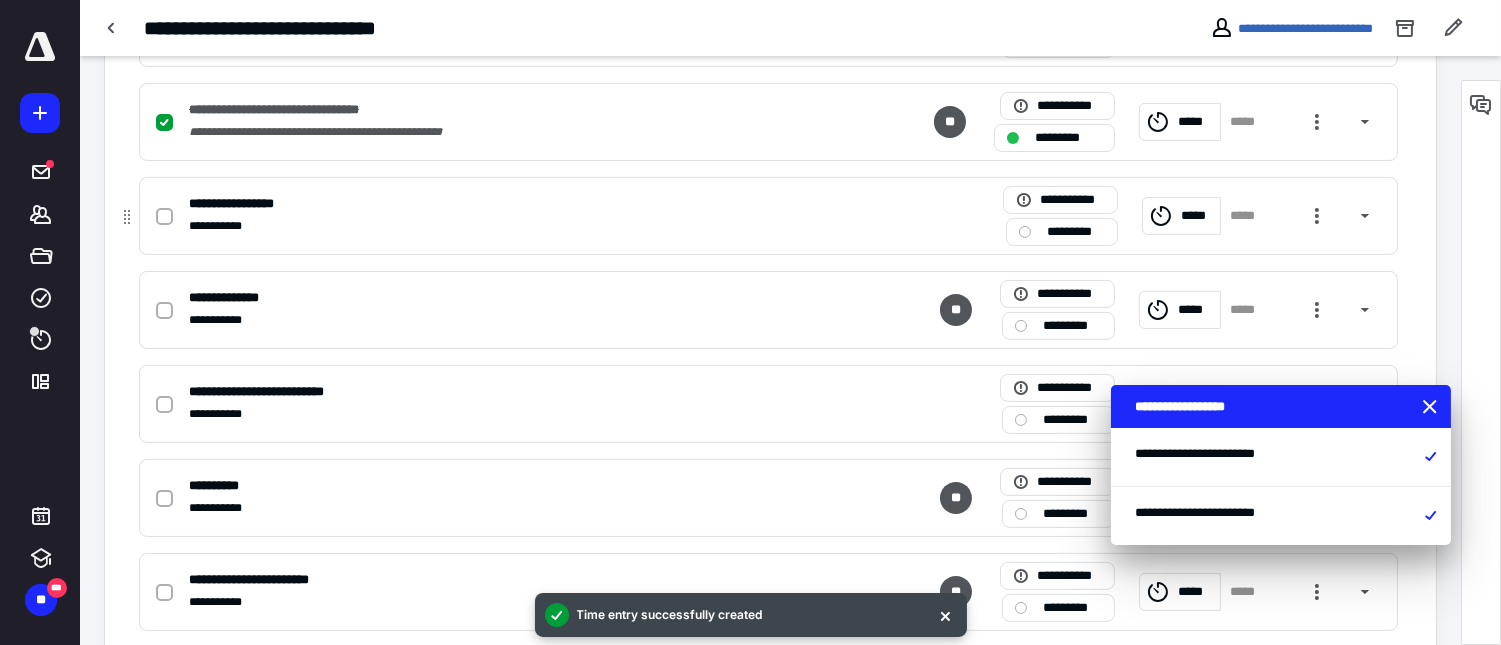 click 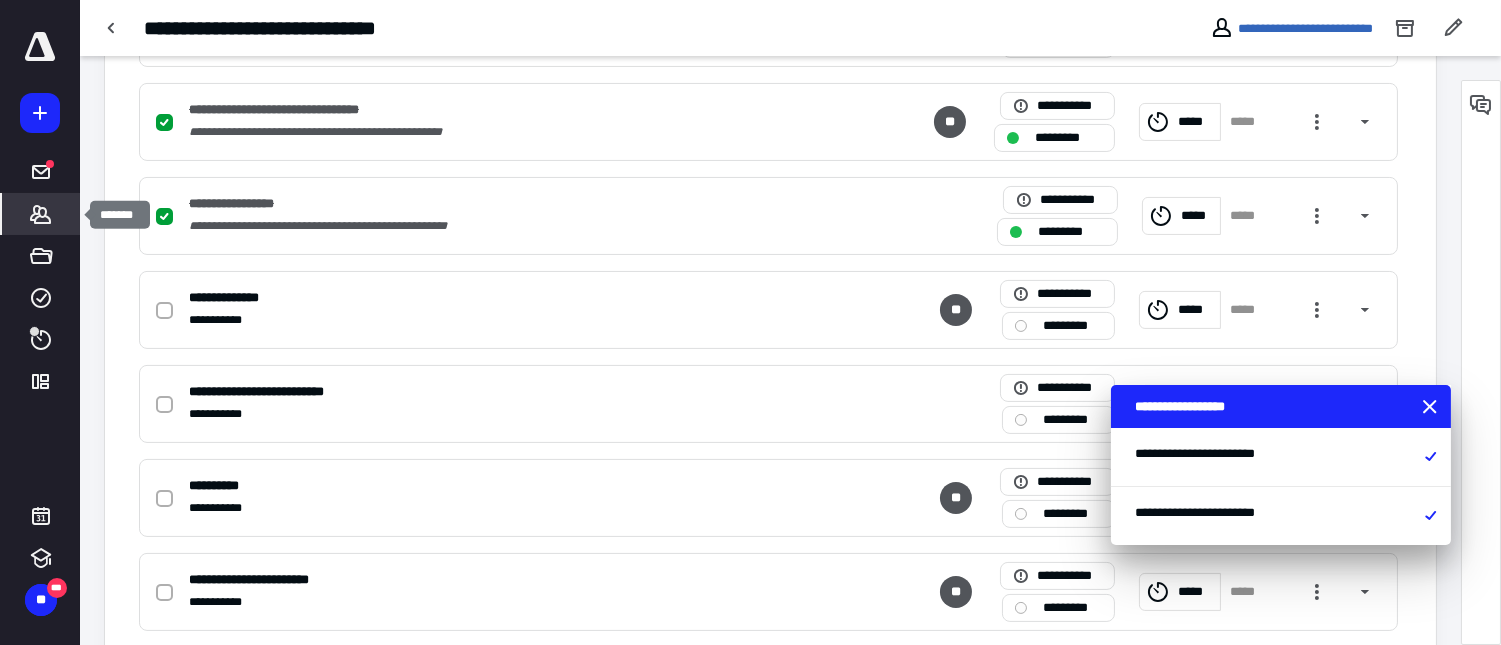 click 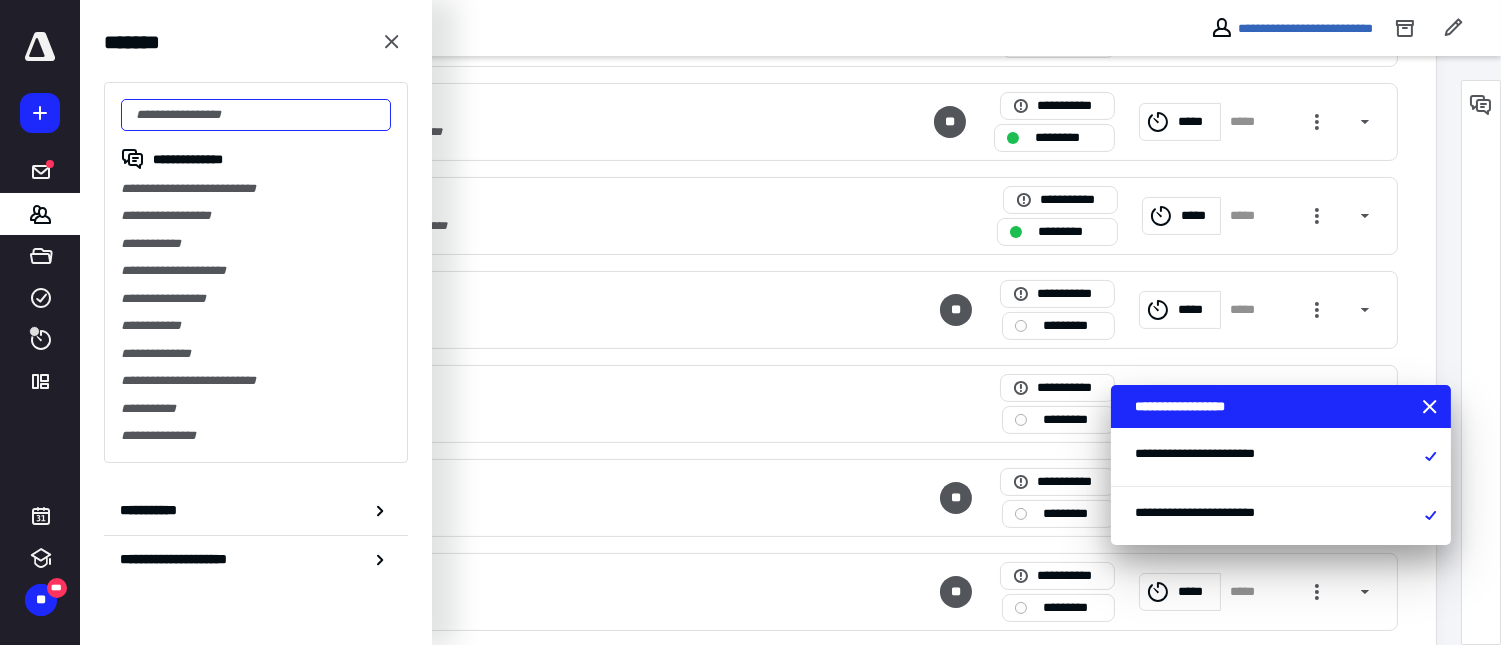 click at bounding box center [256, 115] 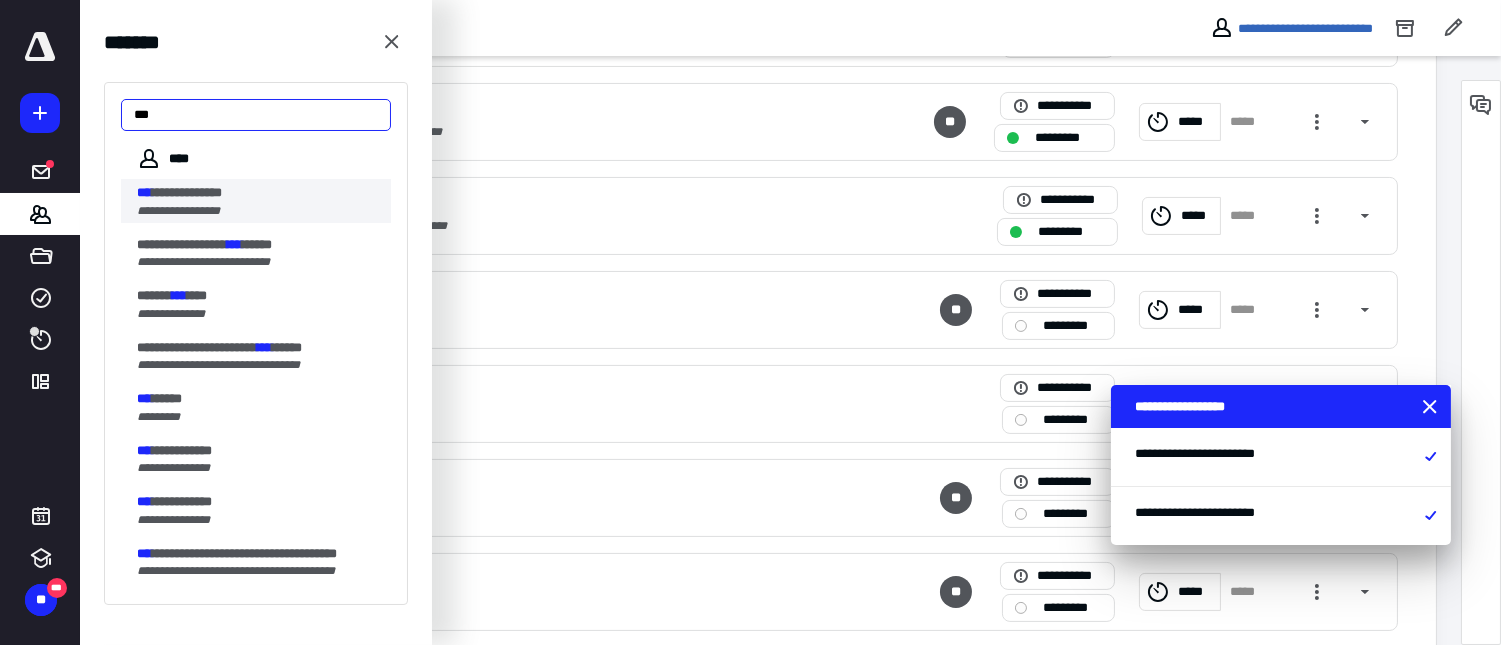 type on "***" 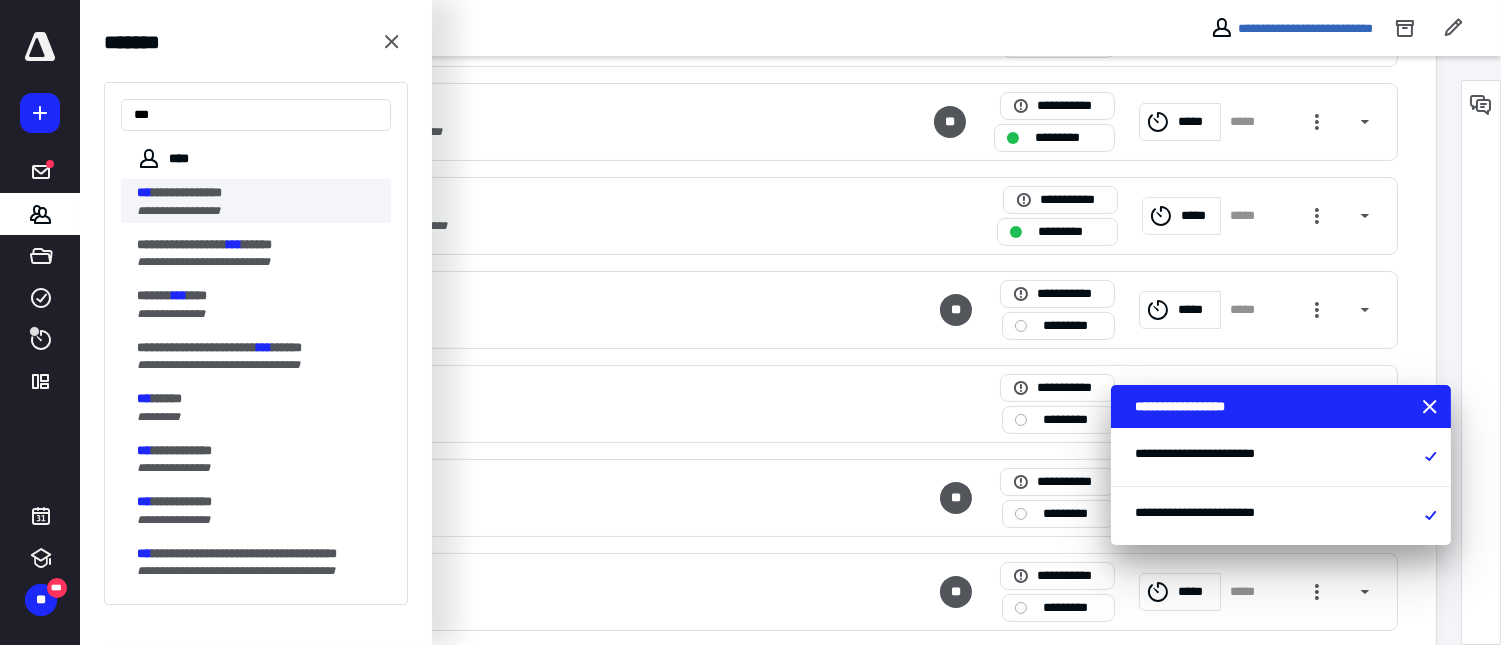 click on "**********" at bounding box center [258, 193] 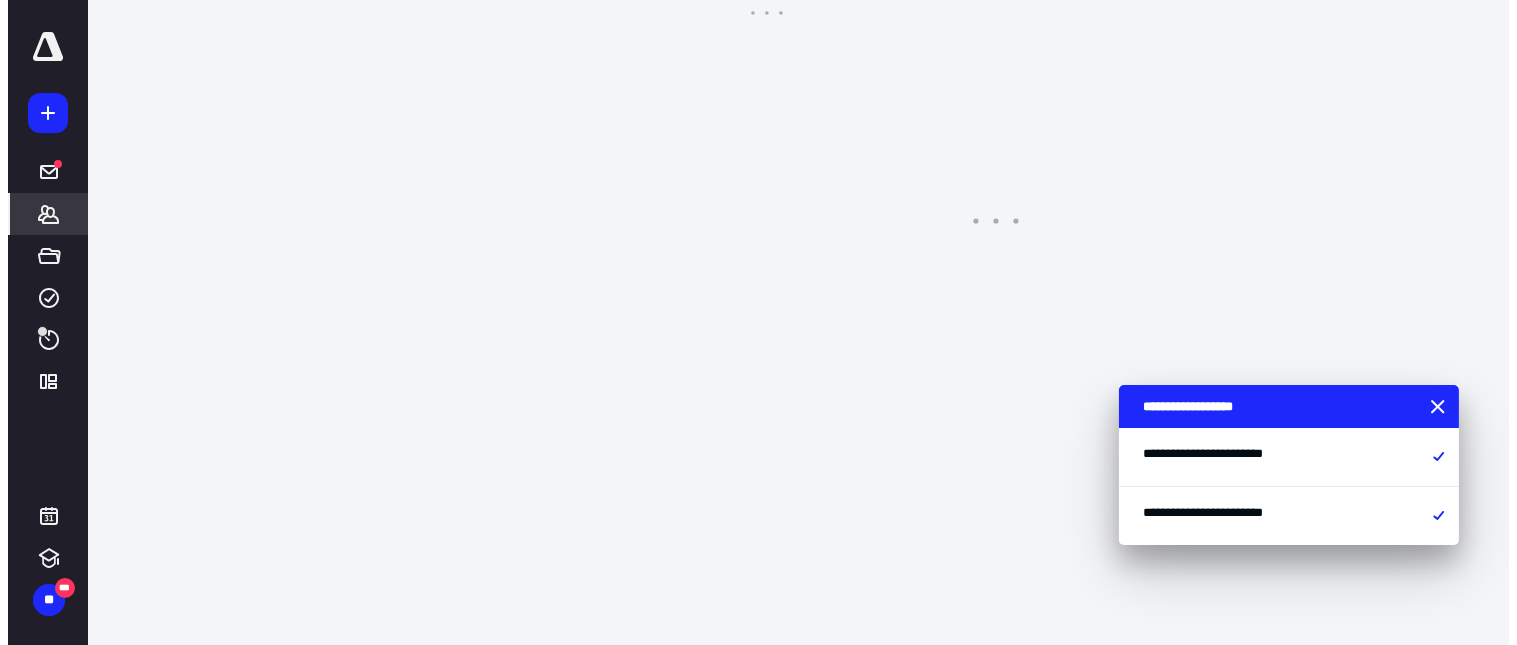 scroll, scrollTop: 0, scrollLeft: 0, axis: both 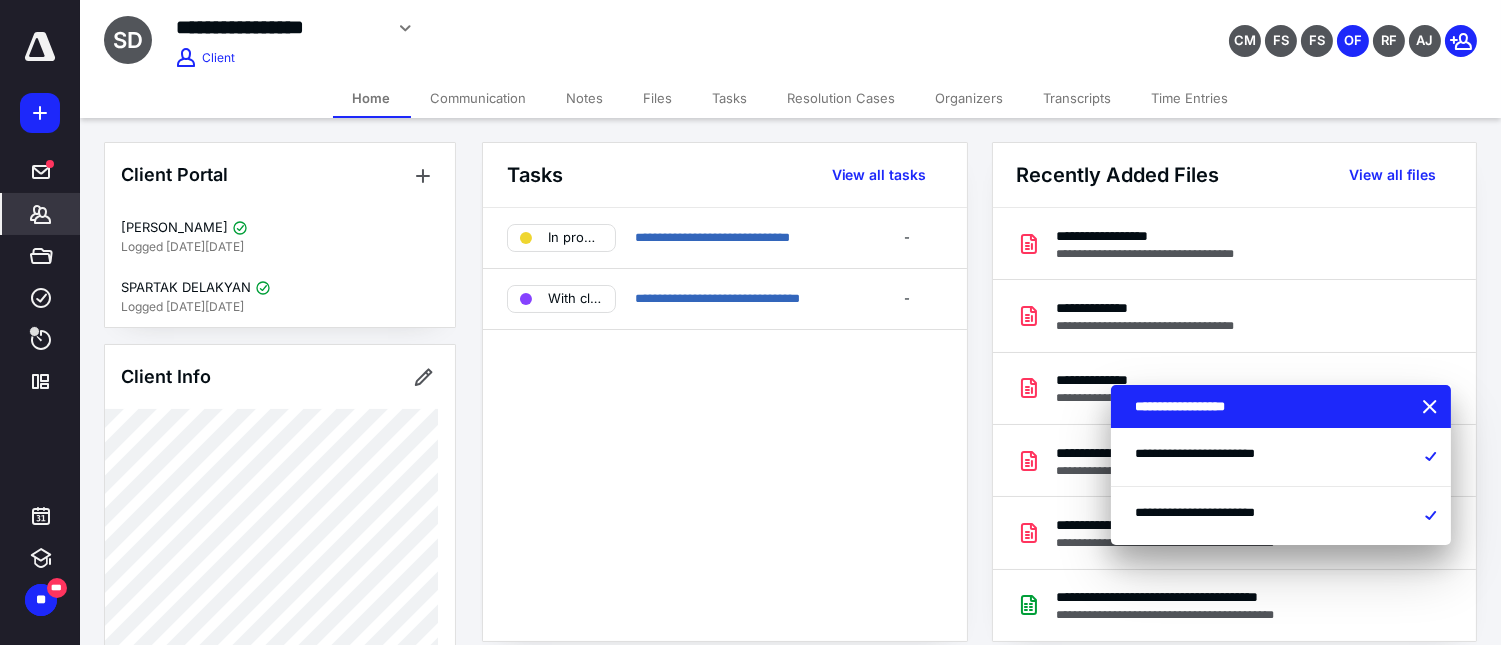 click on "Files" at bounding box center [658, 98] 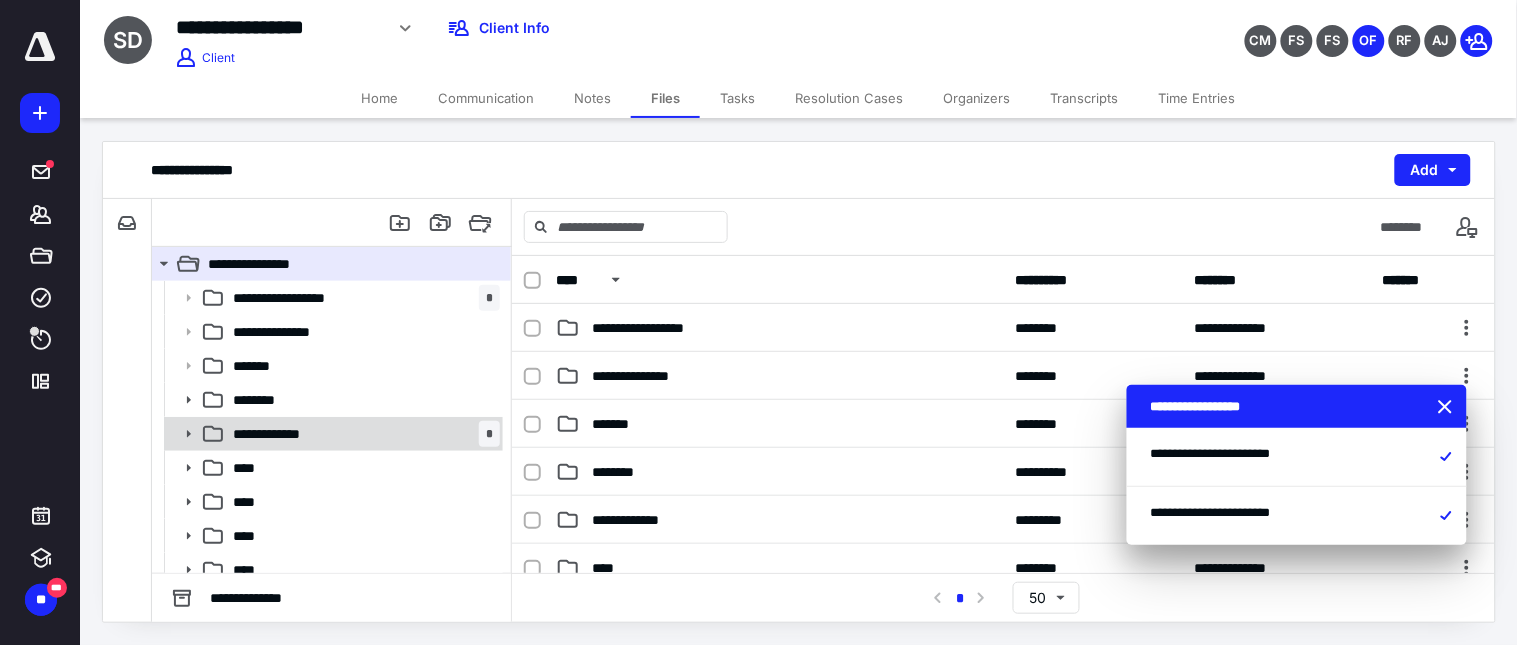 scroll, scrollTop: 47, scrollLeft: 0, axis: vertical 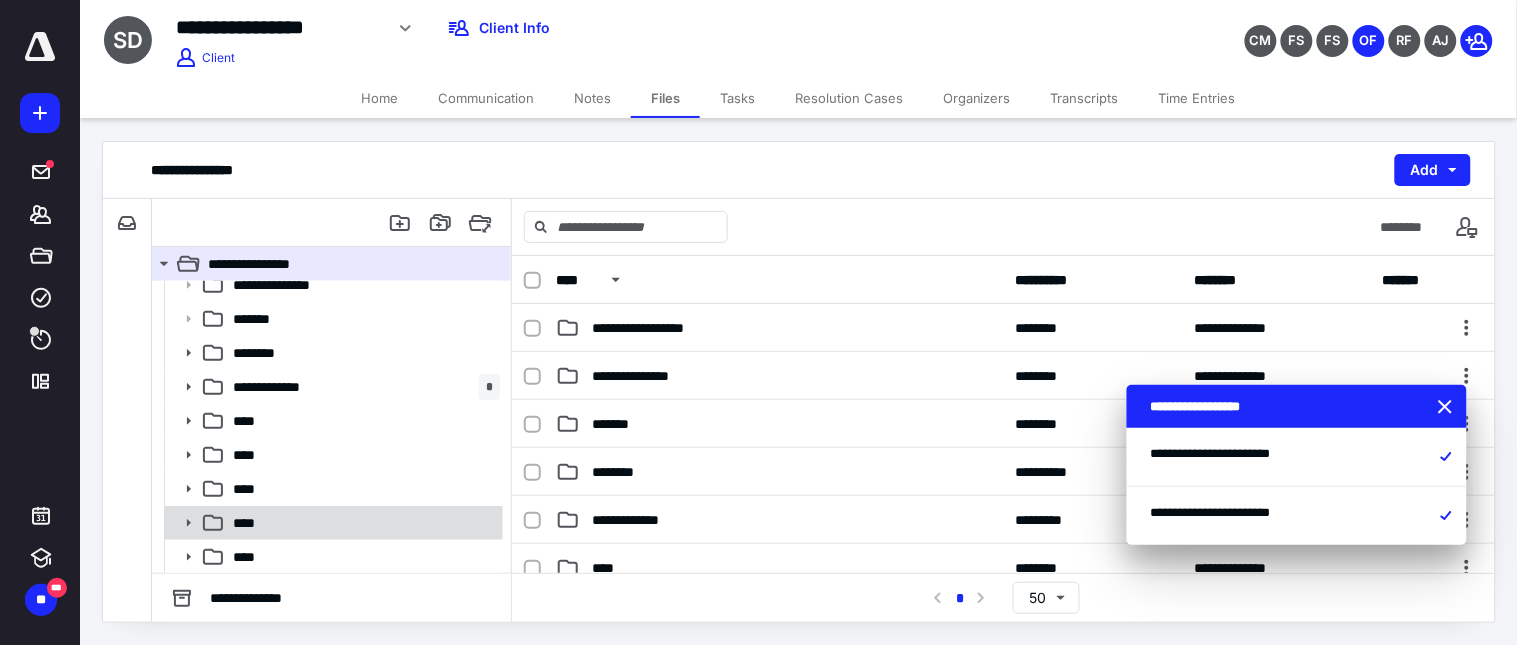 click on "****" at bounding box center [251, 523] 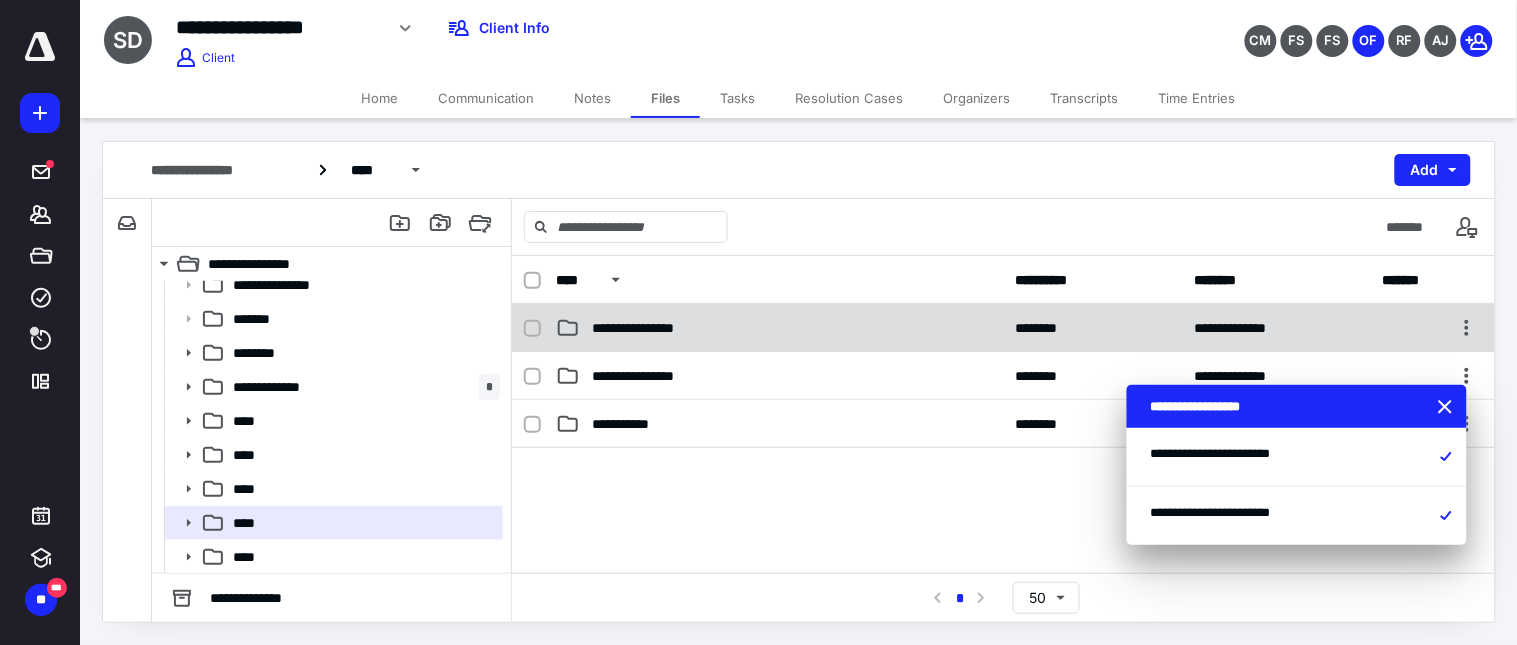 click on "**********" at bounding box center [779, 328] 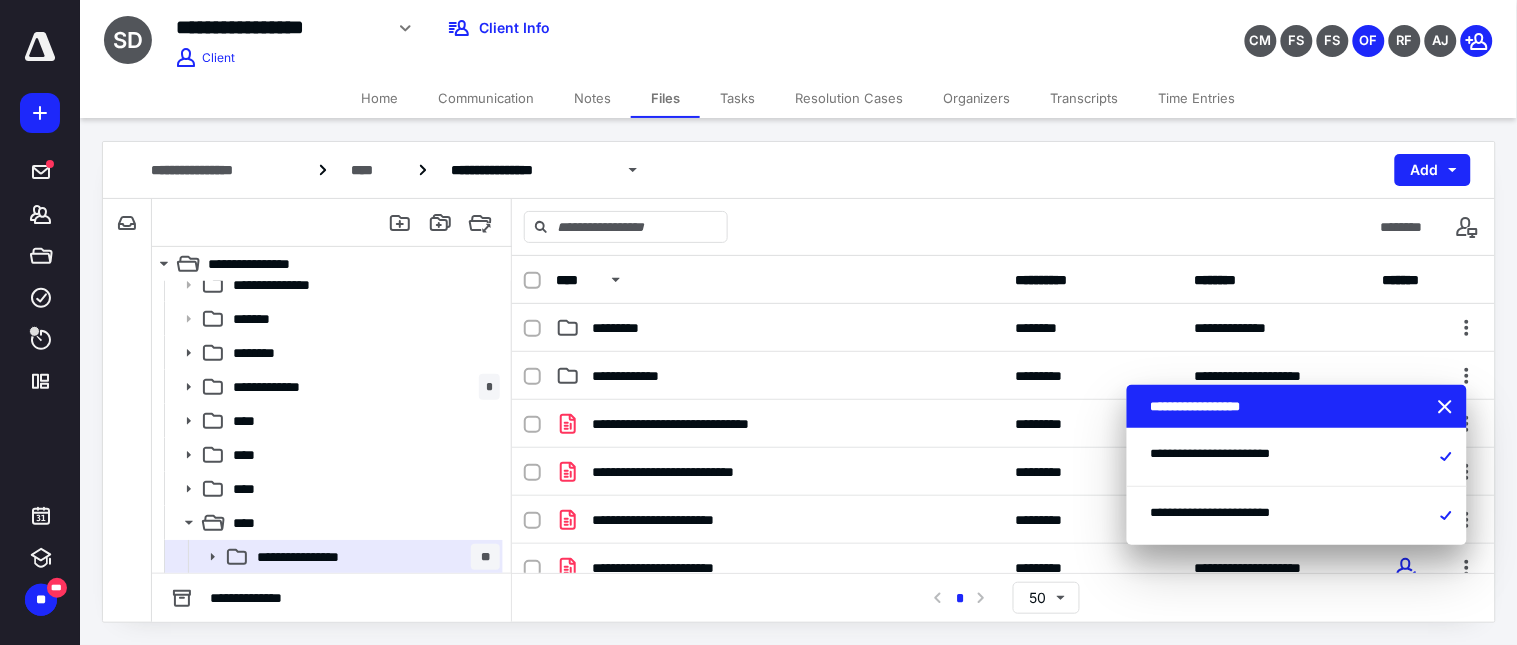 click 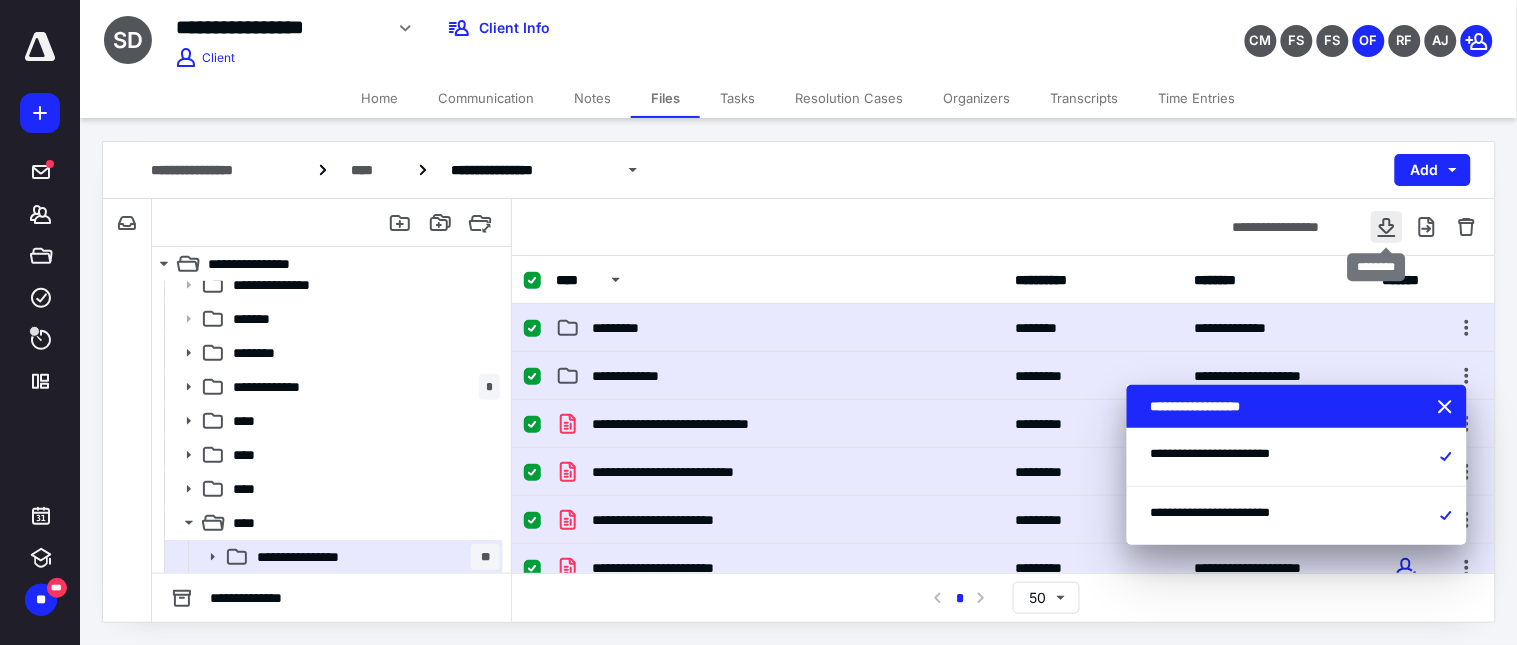 click at bounding box center [1387, 227] 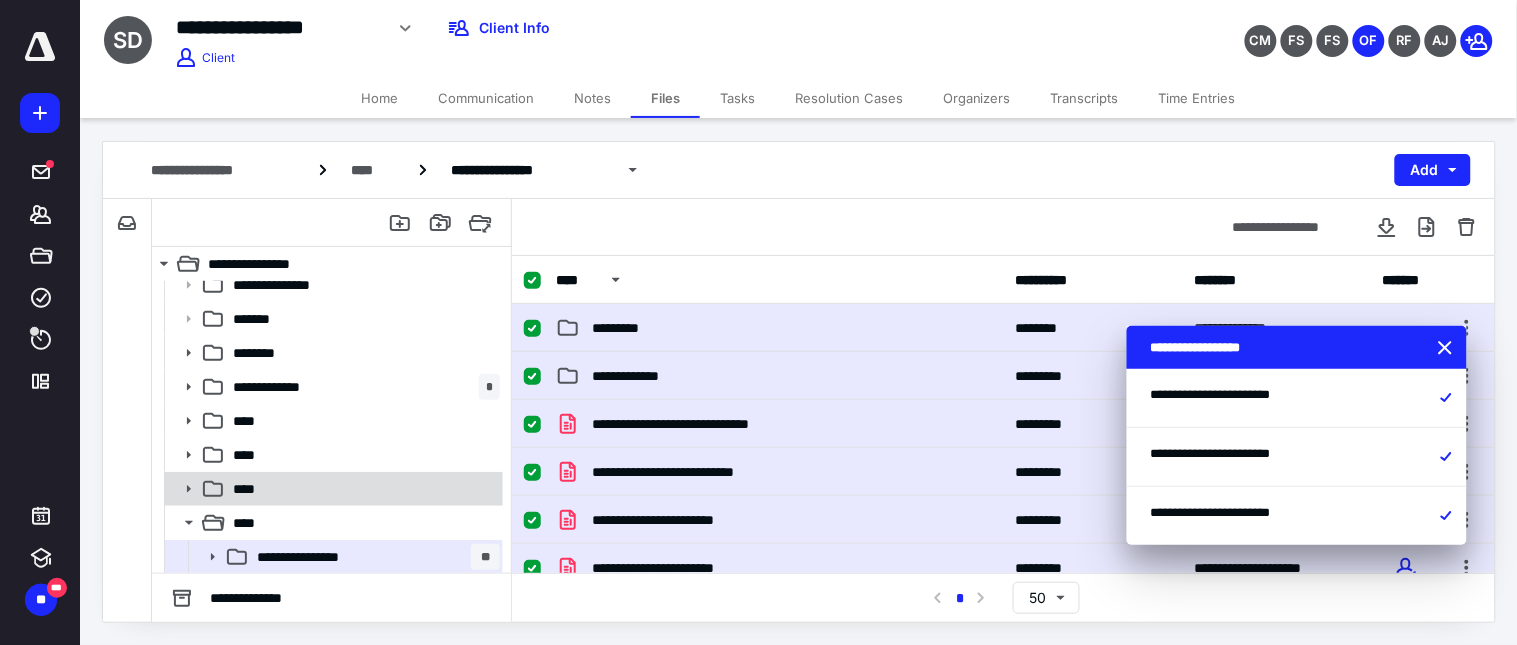 click on "****" at bounding box center (251, 489) 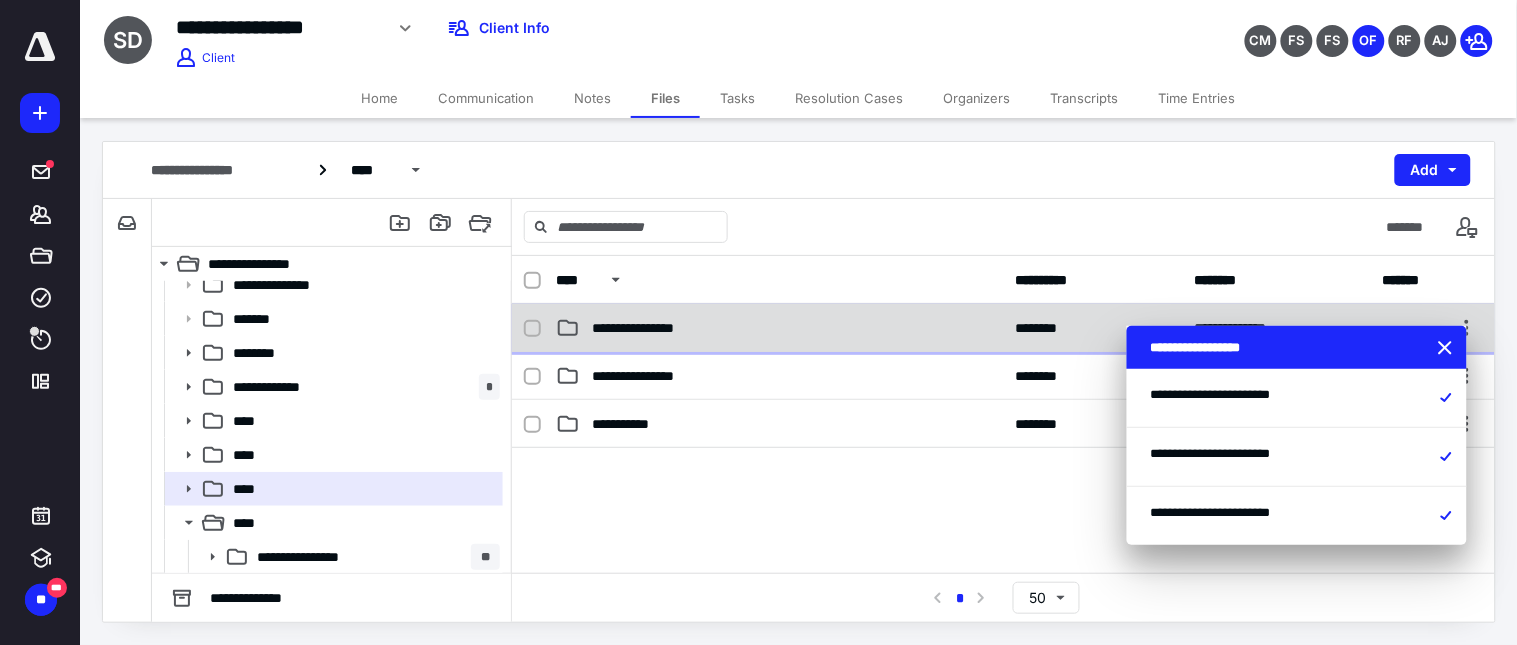 click on "**********" at bounding box center [668, 328] 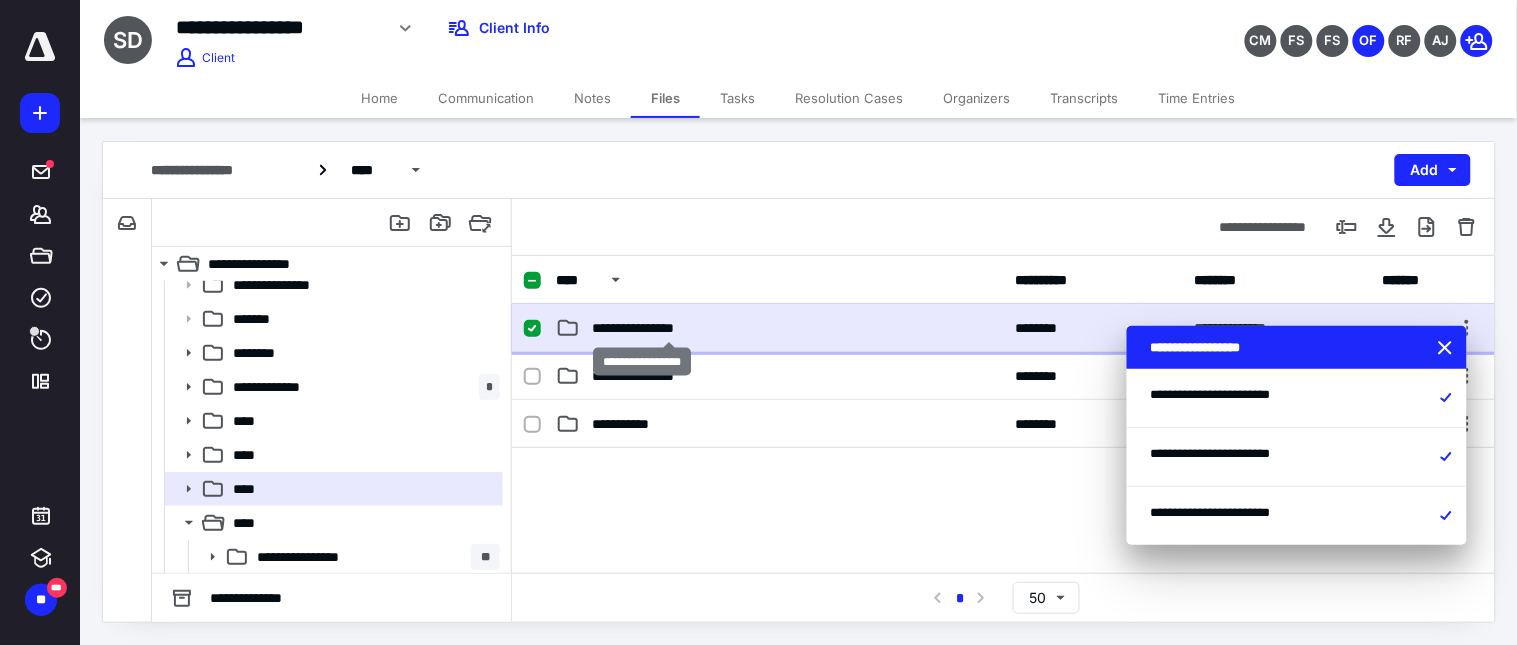 click on "**********" at bounding box center (668, 328) 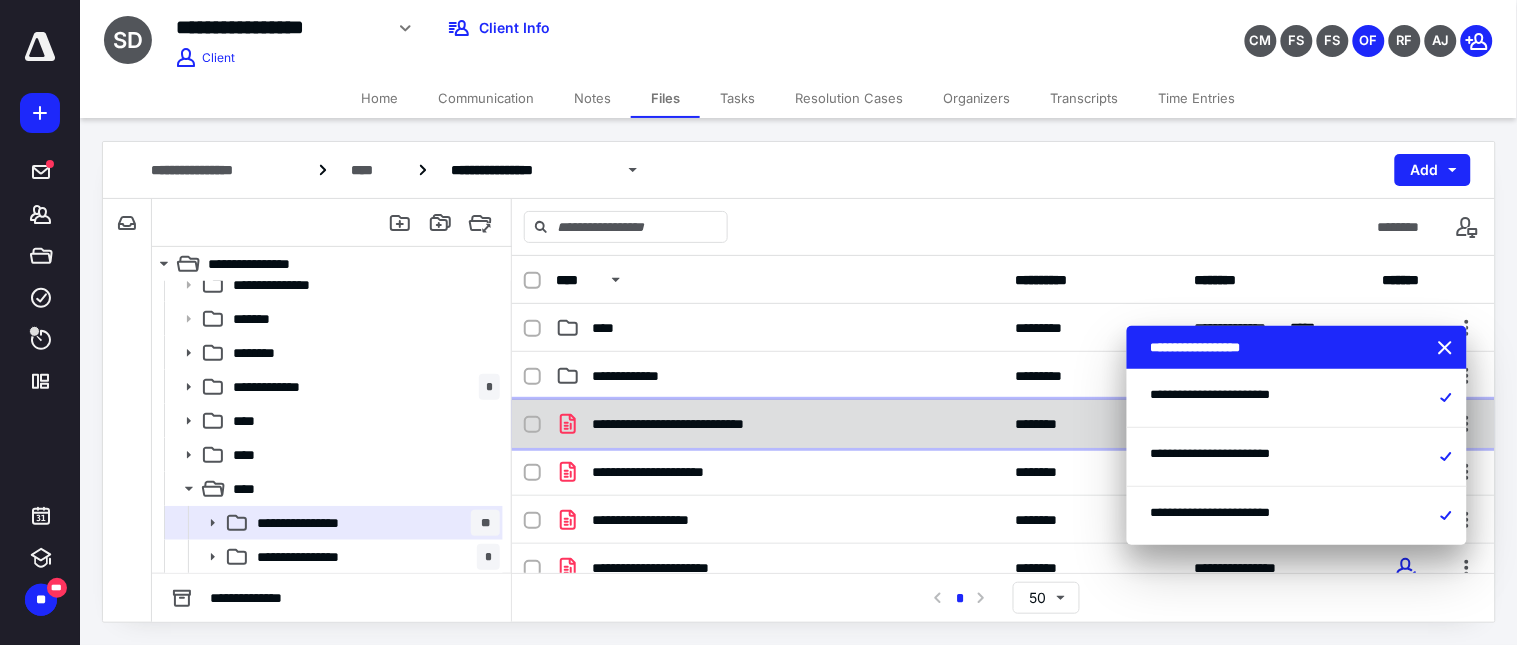 click on "**********" at bounding box center (779, 424) 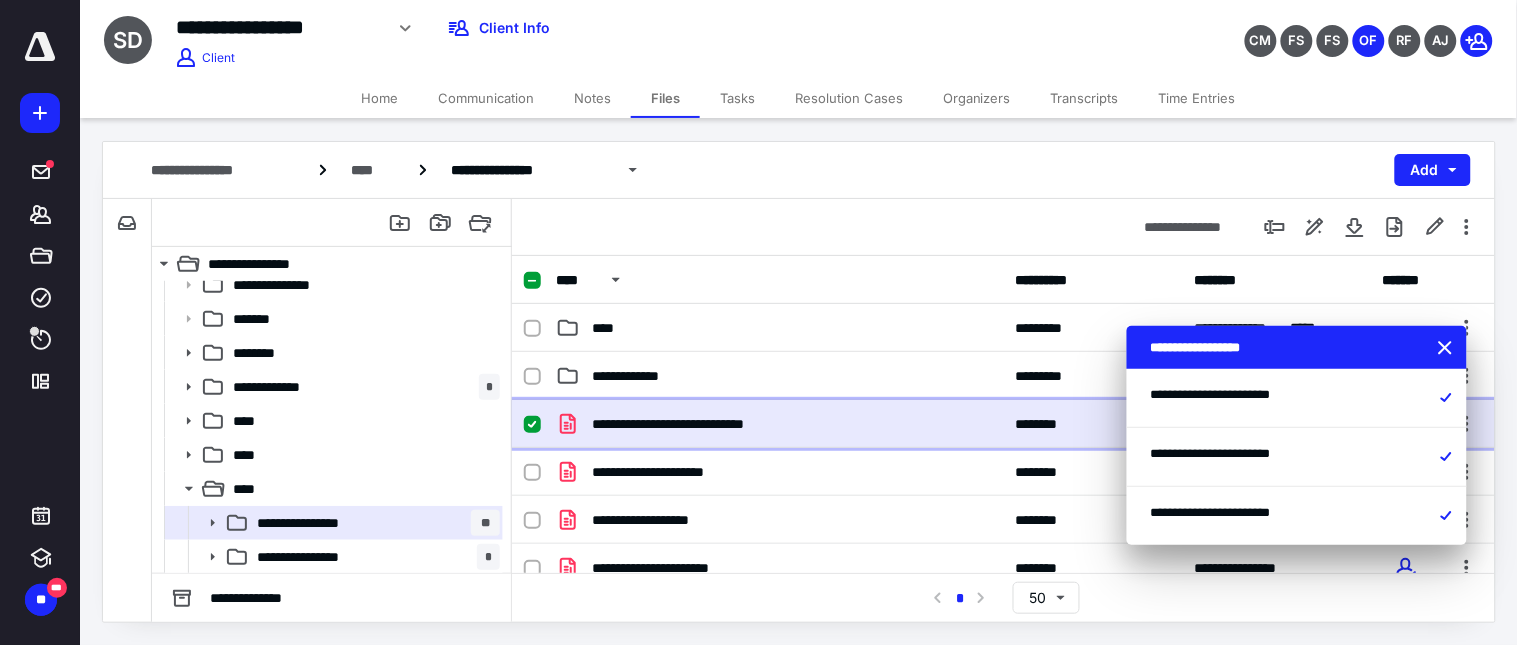click on "**********" at bounding box center (779, 424) 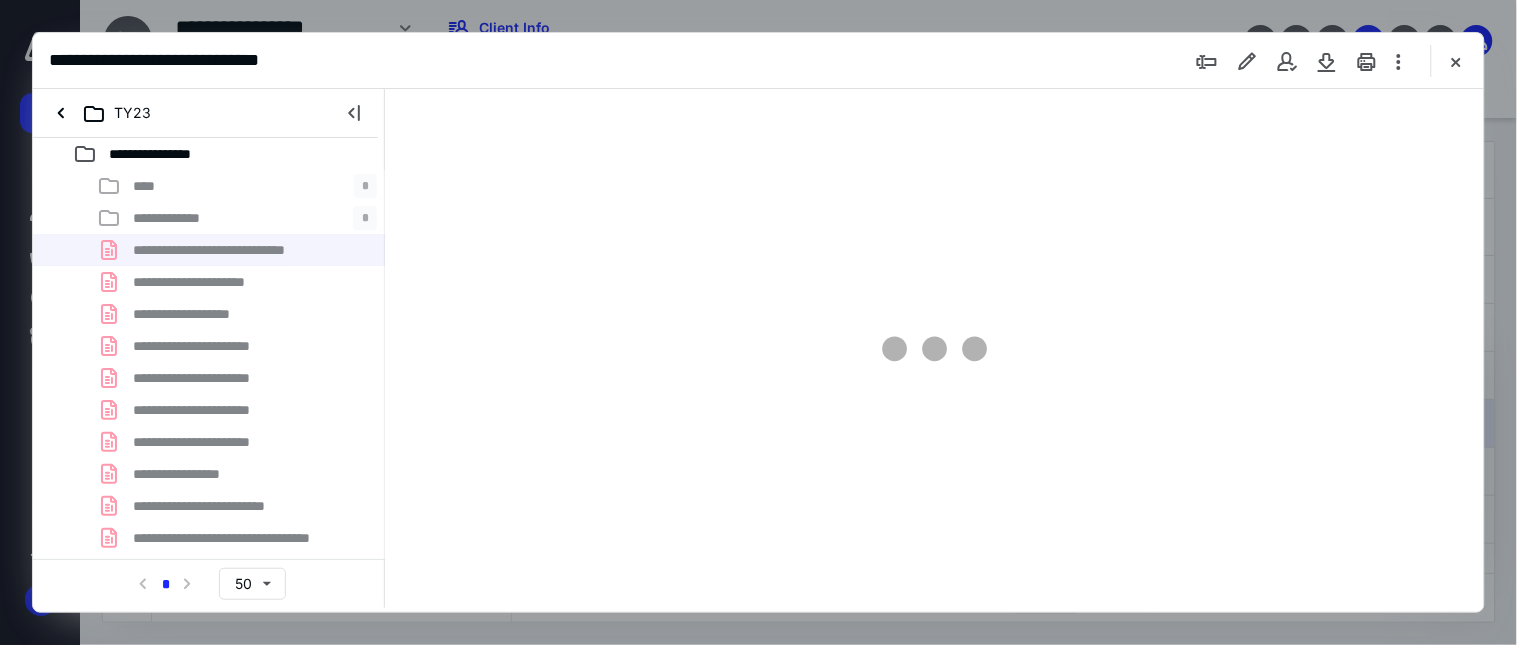 scroll, scrollTop: 0, scrollLeft: 0, axis: both 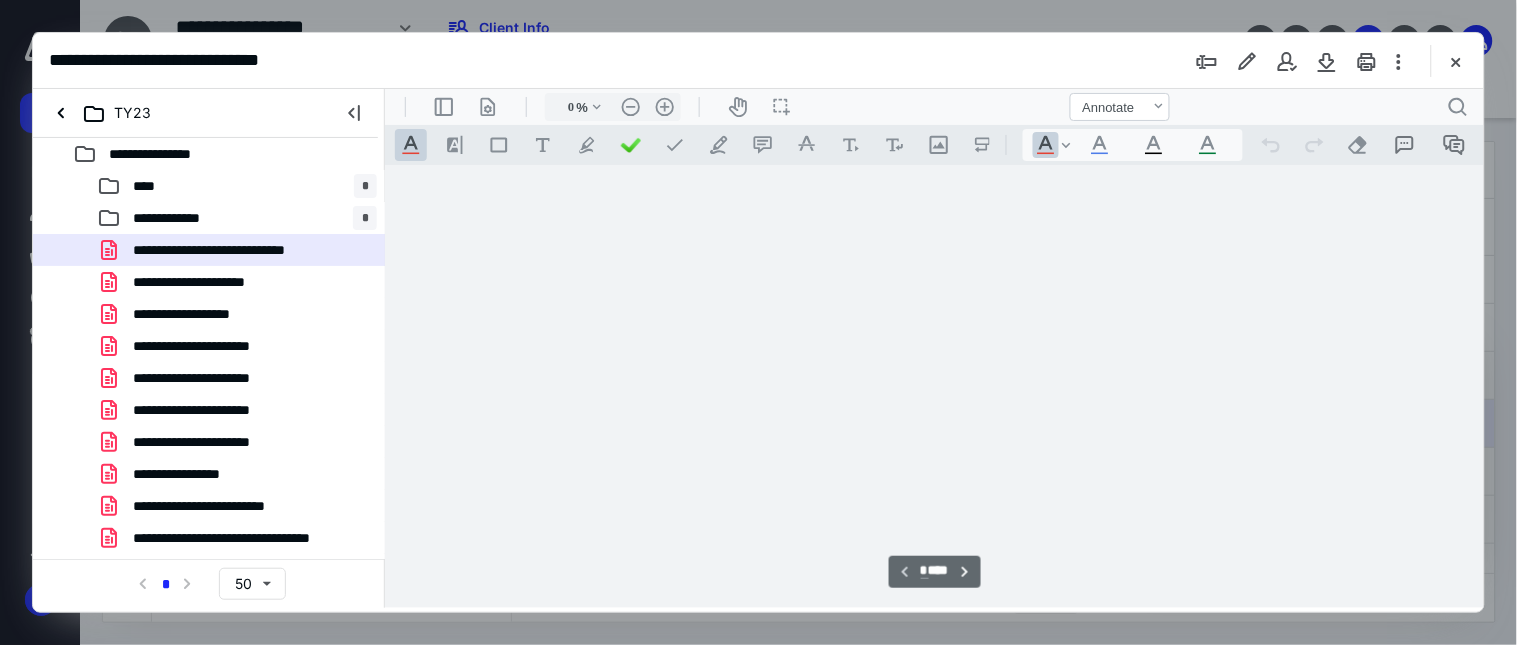 type on "56" 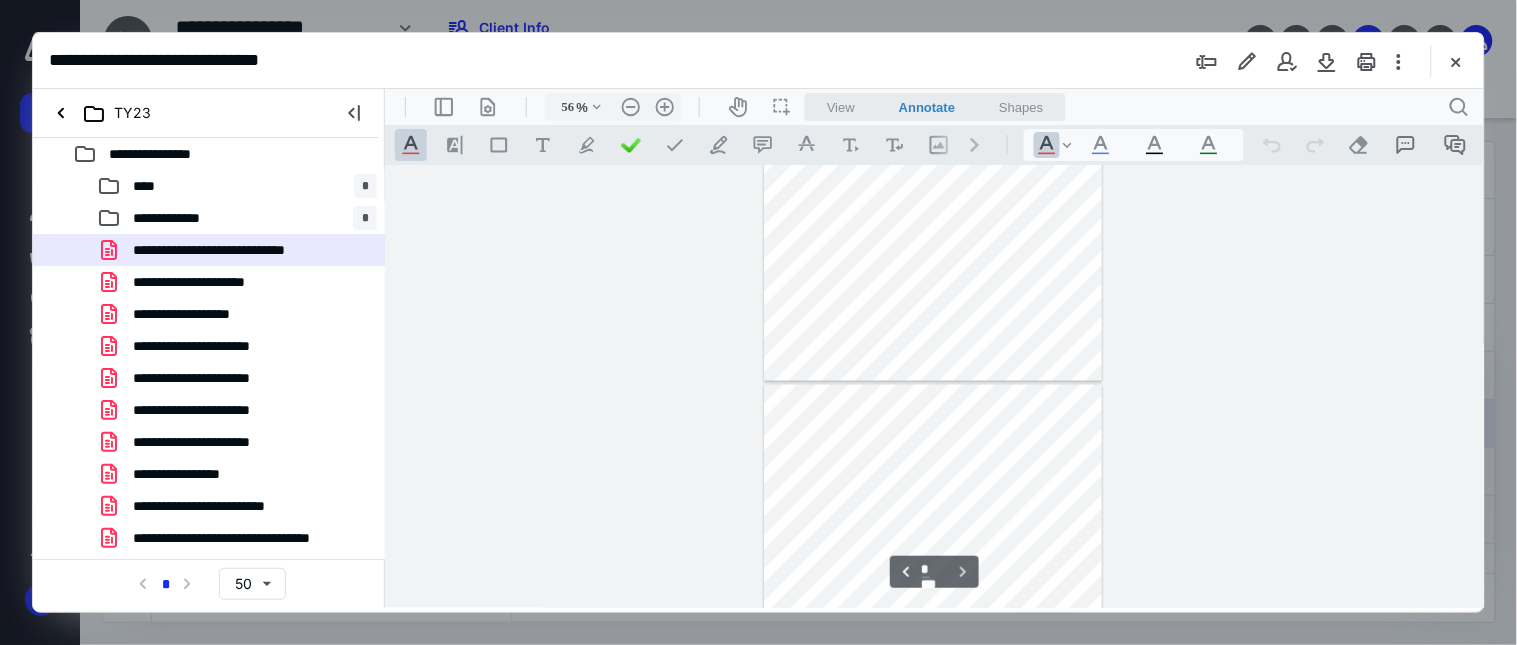 type on "*" 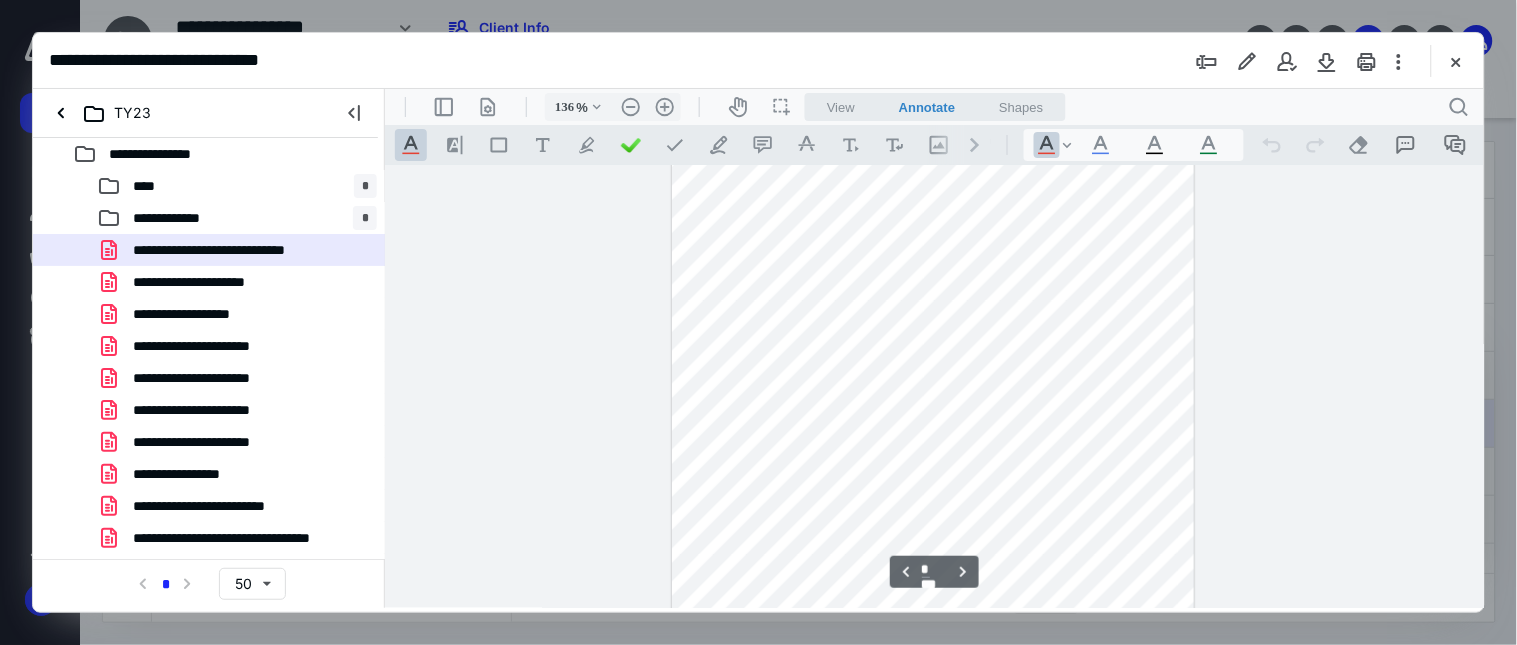 type on "161" 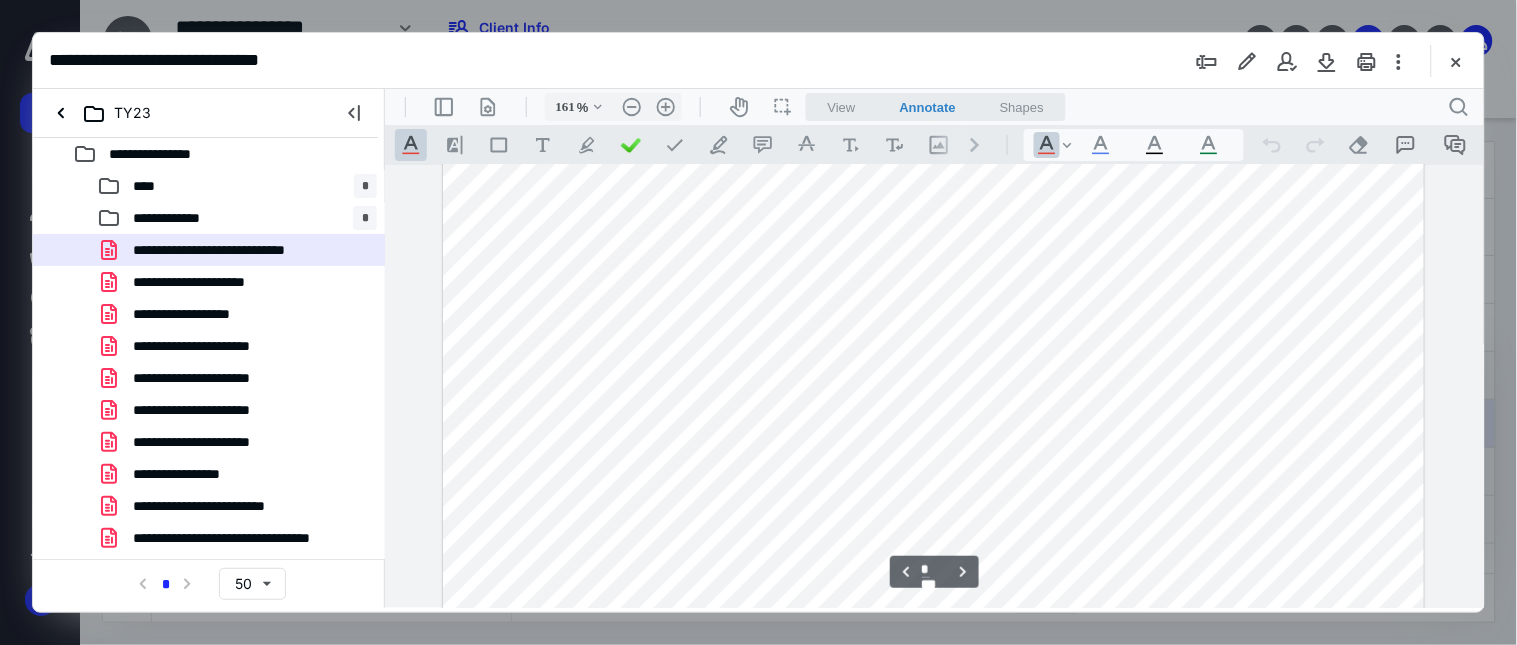 scroll, scrollTop: 1415, scrollLeft: 0, axis: vertical 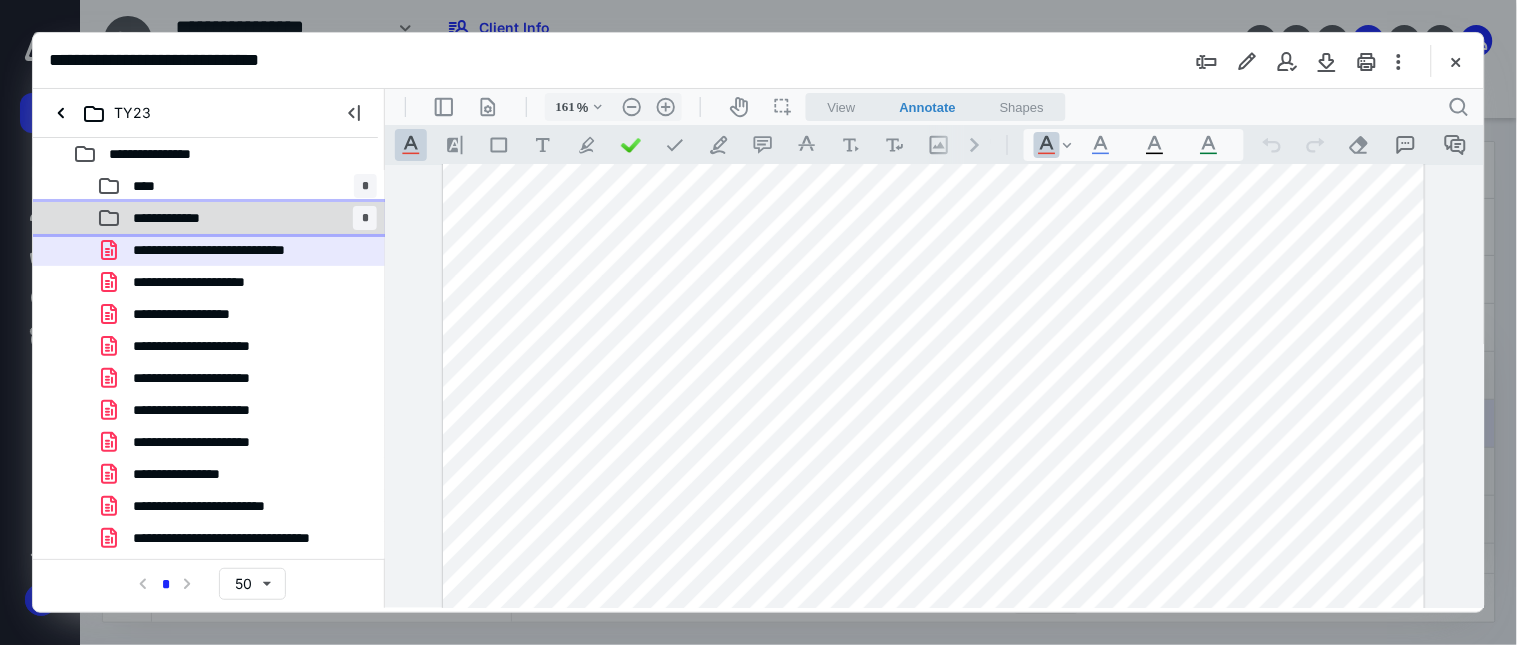 click on "**********" at bounding box center [178, 218] 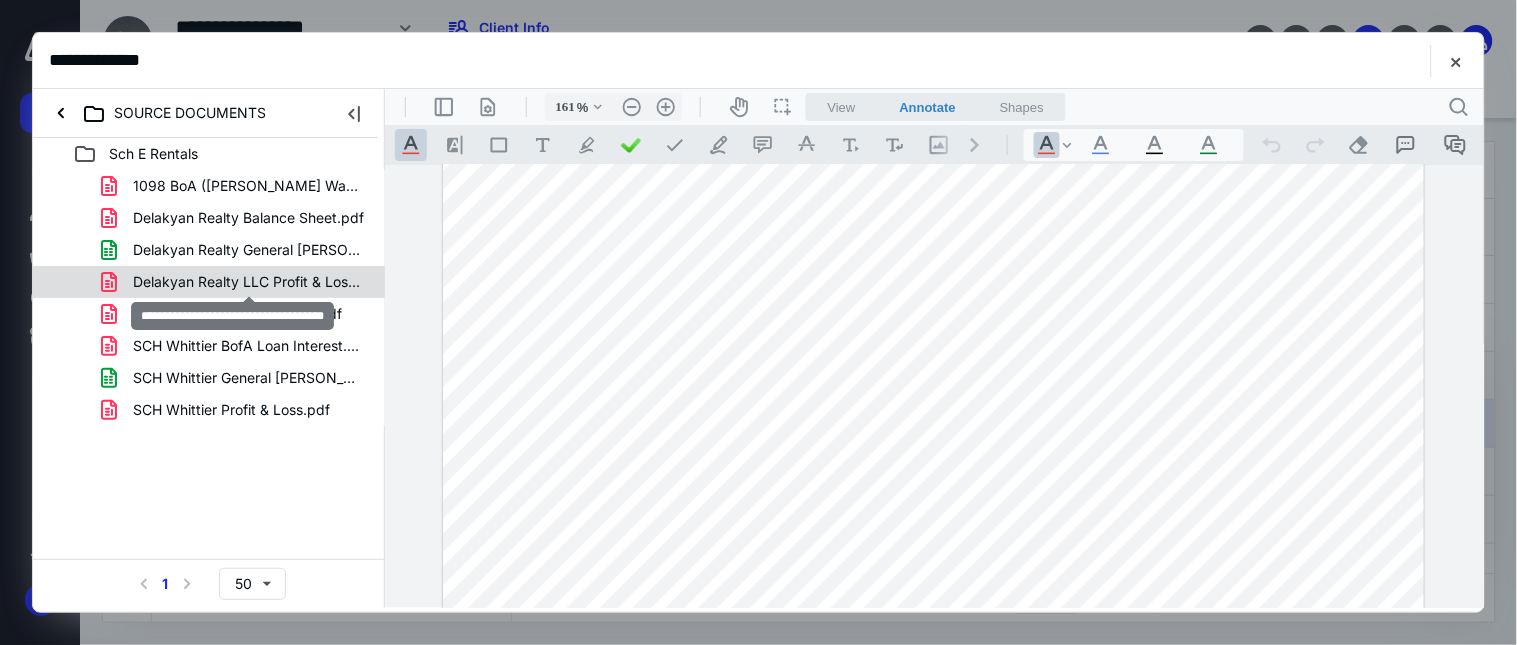 click on "Delakyan Realty LLC Profit & Loss.pdf" at bounding box center [249, 282] 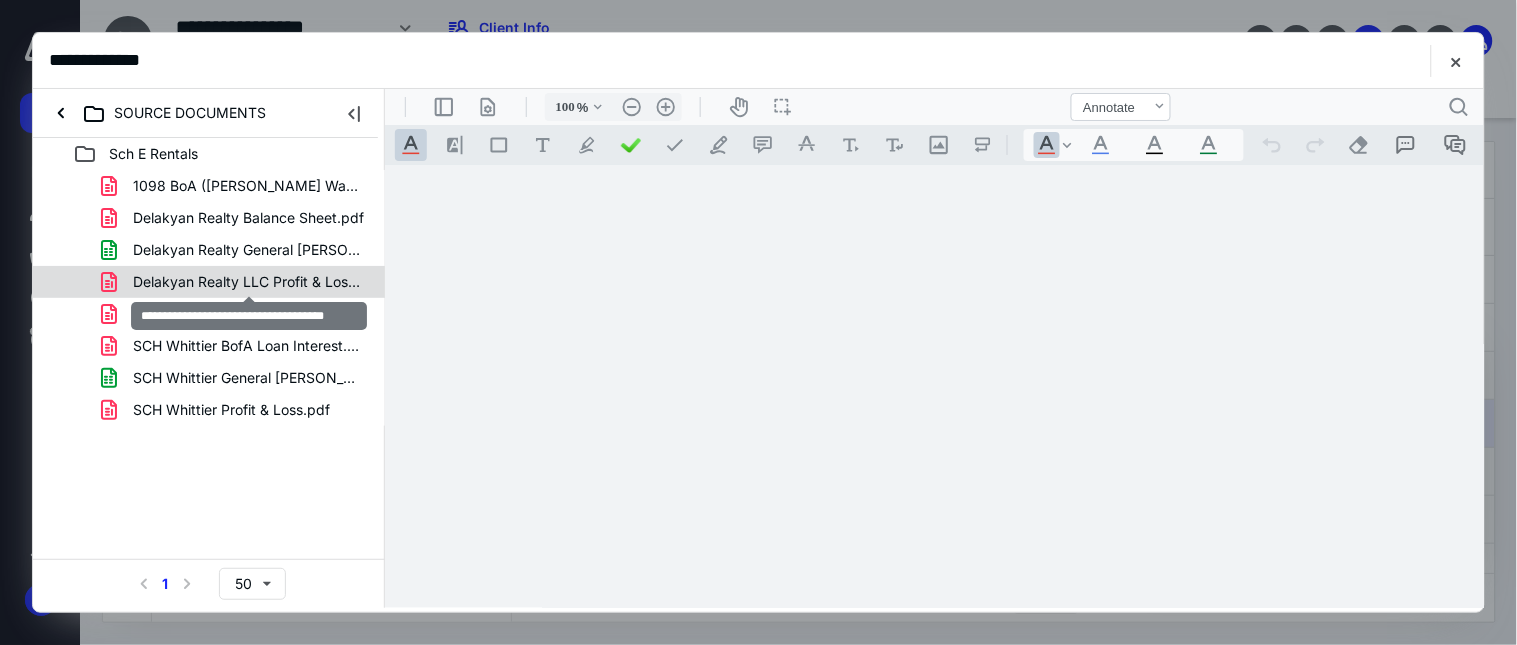 click on "1098 BoA ([PERSON_NAME] Way).pdf Delakyan Realty Balance Sheet.pdf Delakyan Realty General Ledger.xlsx Delakyan Realty LLC Profit & Loss.pdf SCH Whittier Balance Sheet.pdf SCH Whittier BofA Loan Interest.pdf SCH Whittier General Ledger.xlsx SCH Whittier Profit & Loss.pdf" at bounding box center (209, 298) 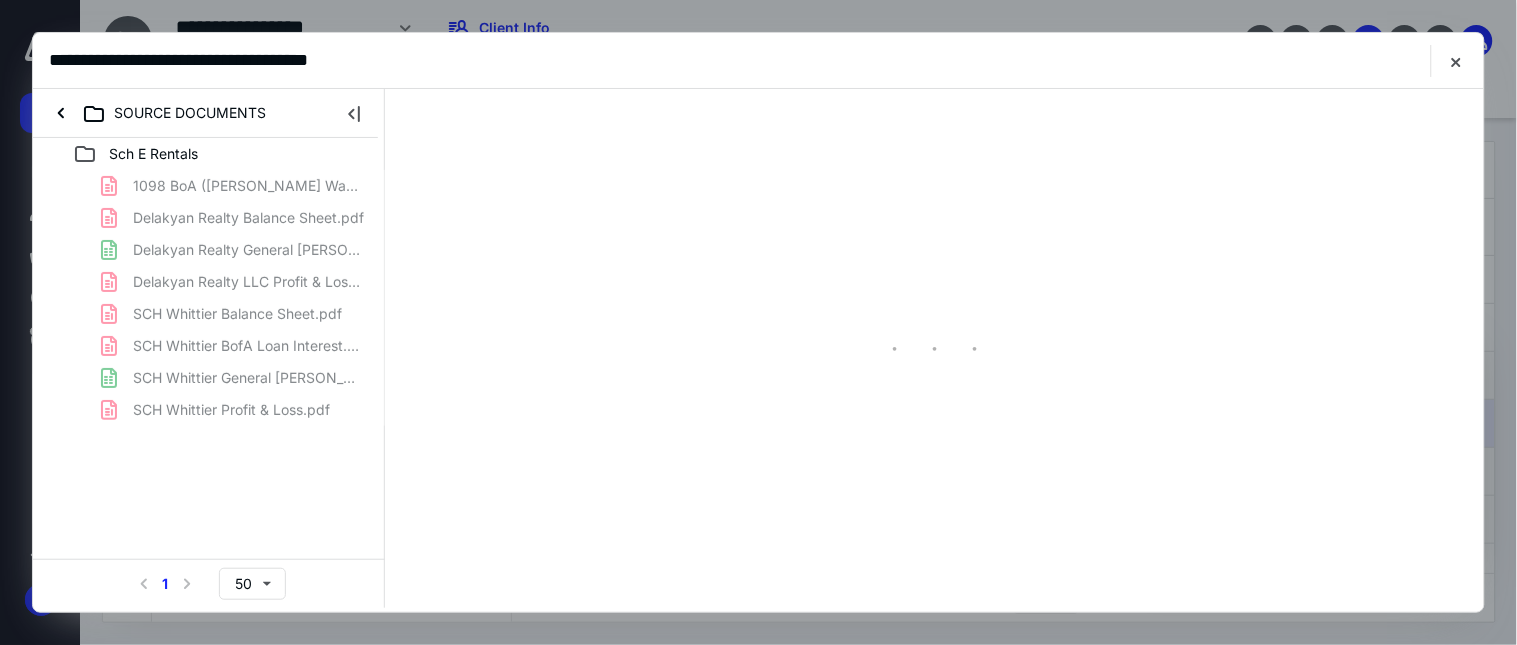 scroll, scrollTop: 0, scrollLeft: 0, axis: both 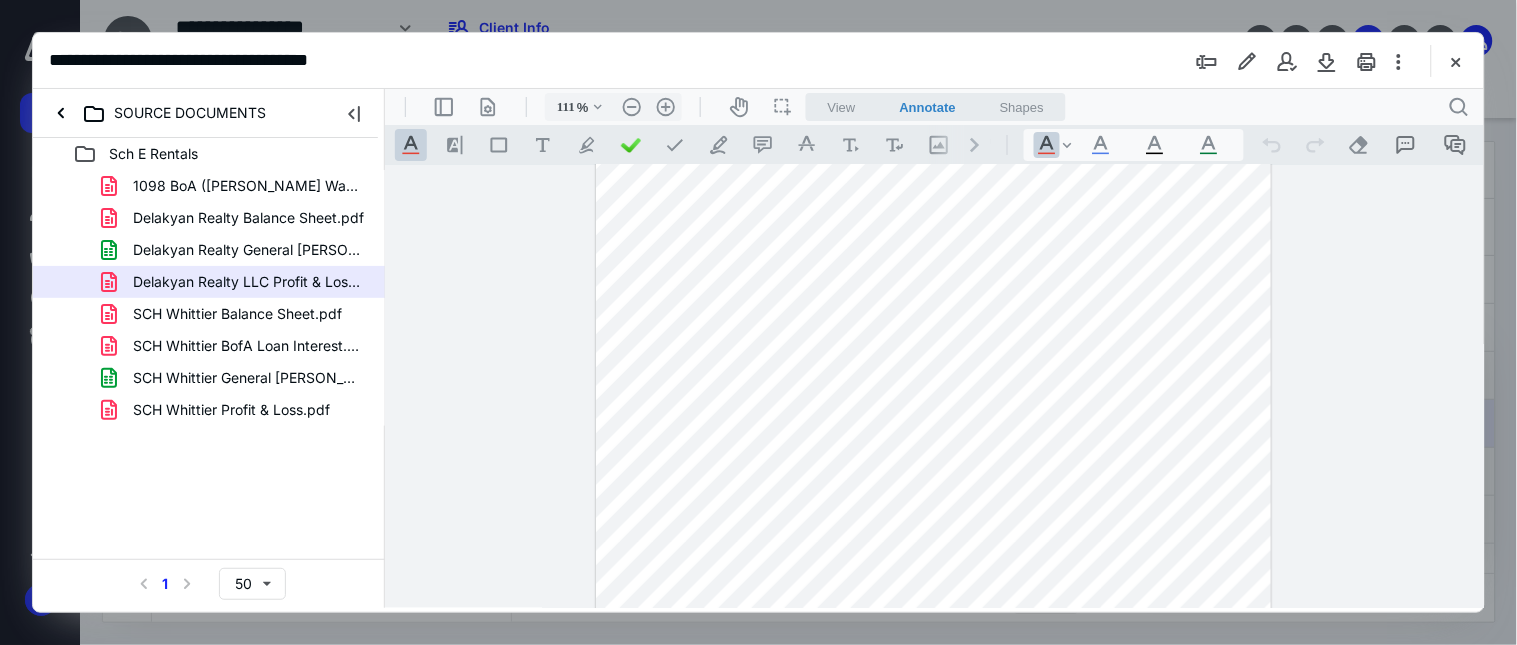 type on "161" 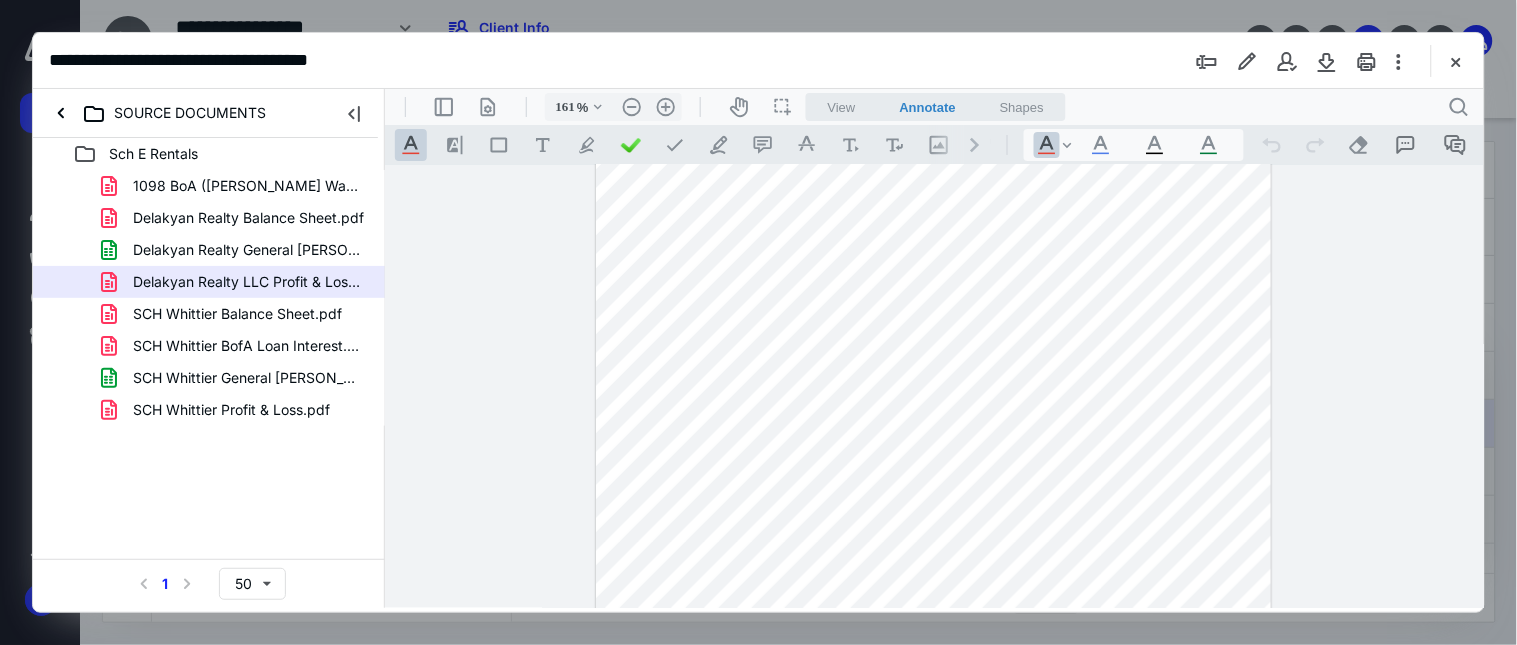 scroll, scrollTop: 465, scrollLeft: 0, axis: vertical 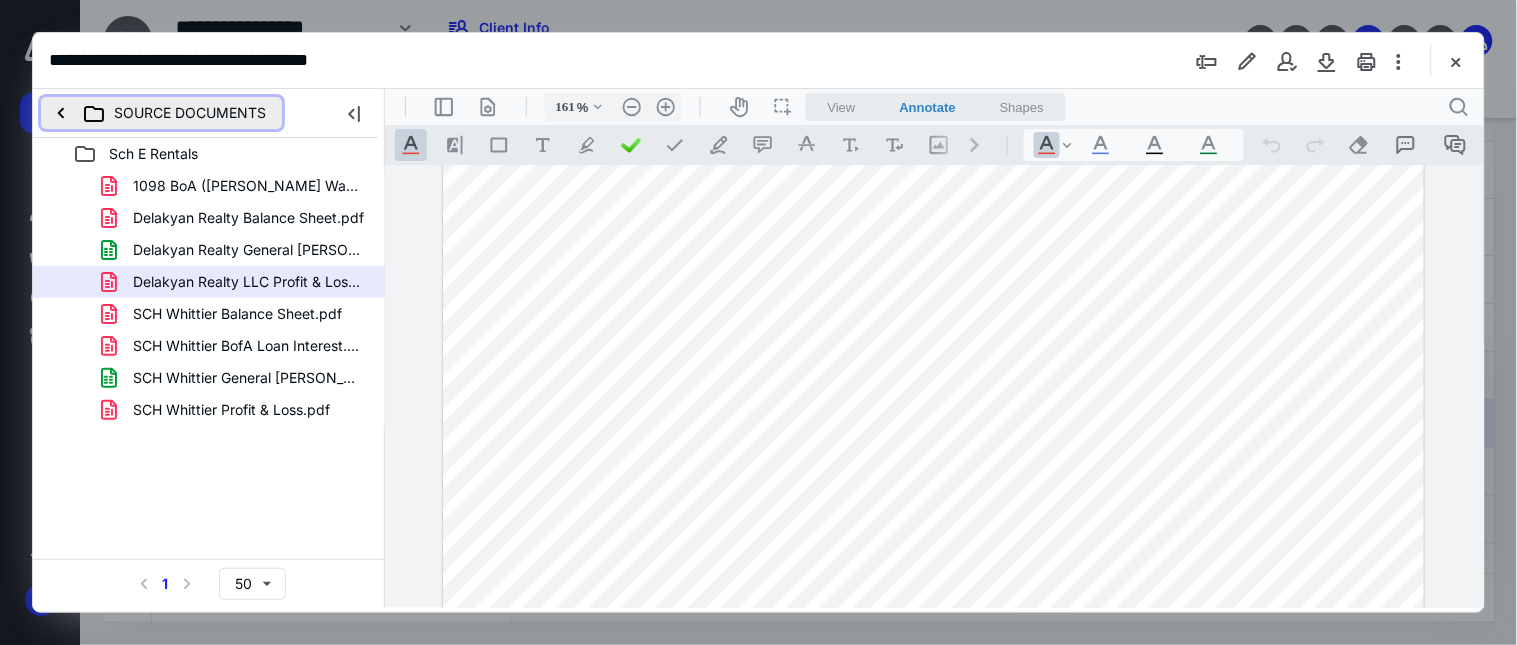 click on "SOURCE DOCUMENTS" at bounding box center [161, 113] 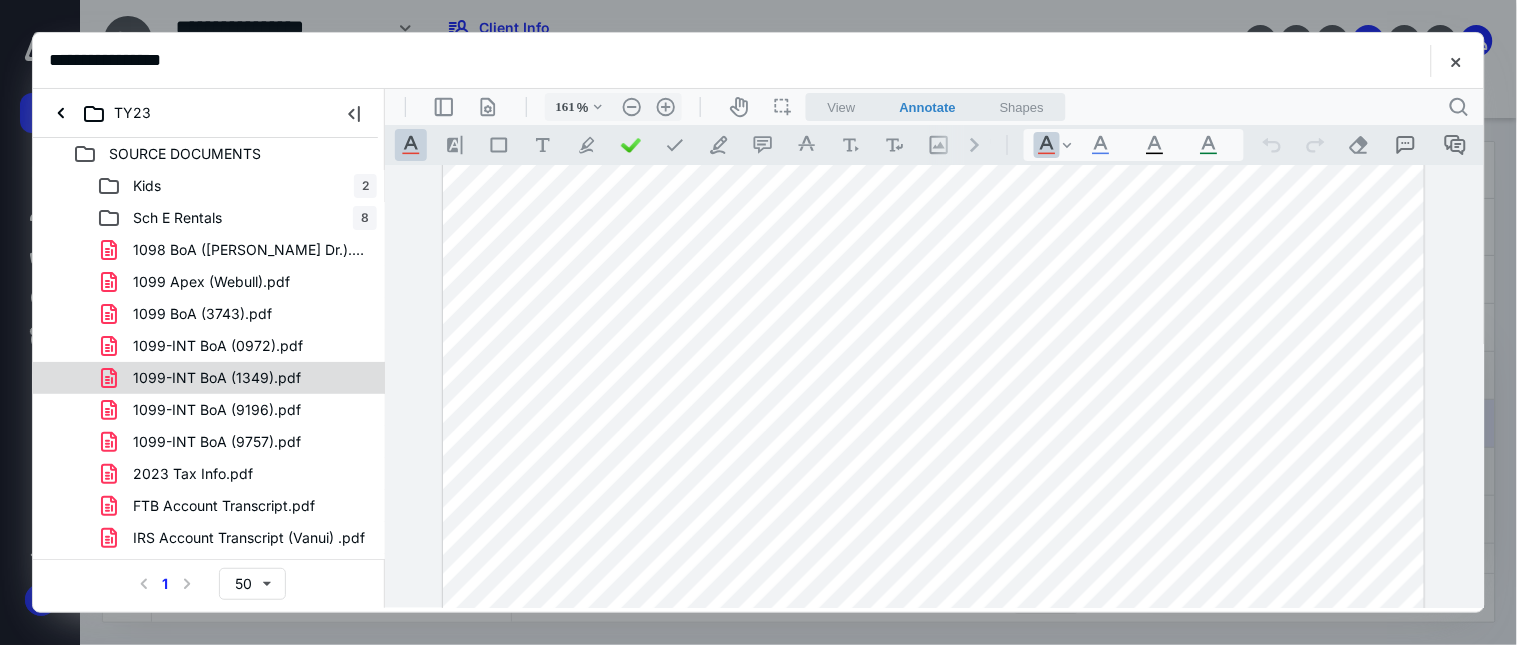 type 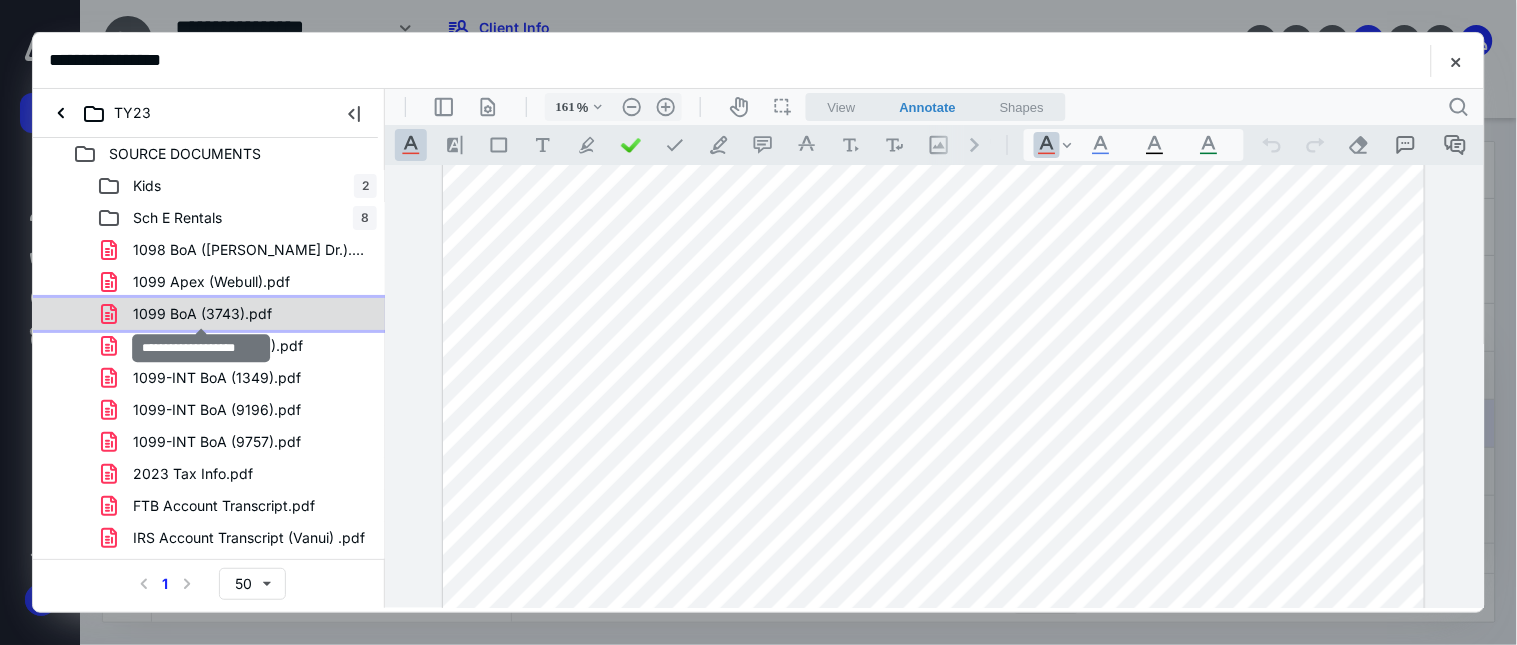 click on "1099 BoA (3743).pdf" at bounding box center (202, 314) 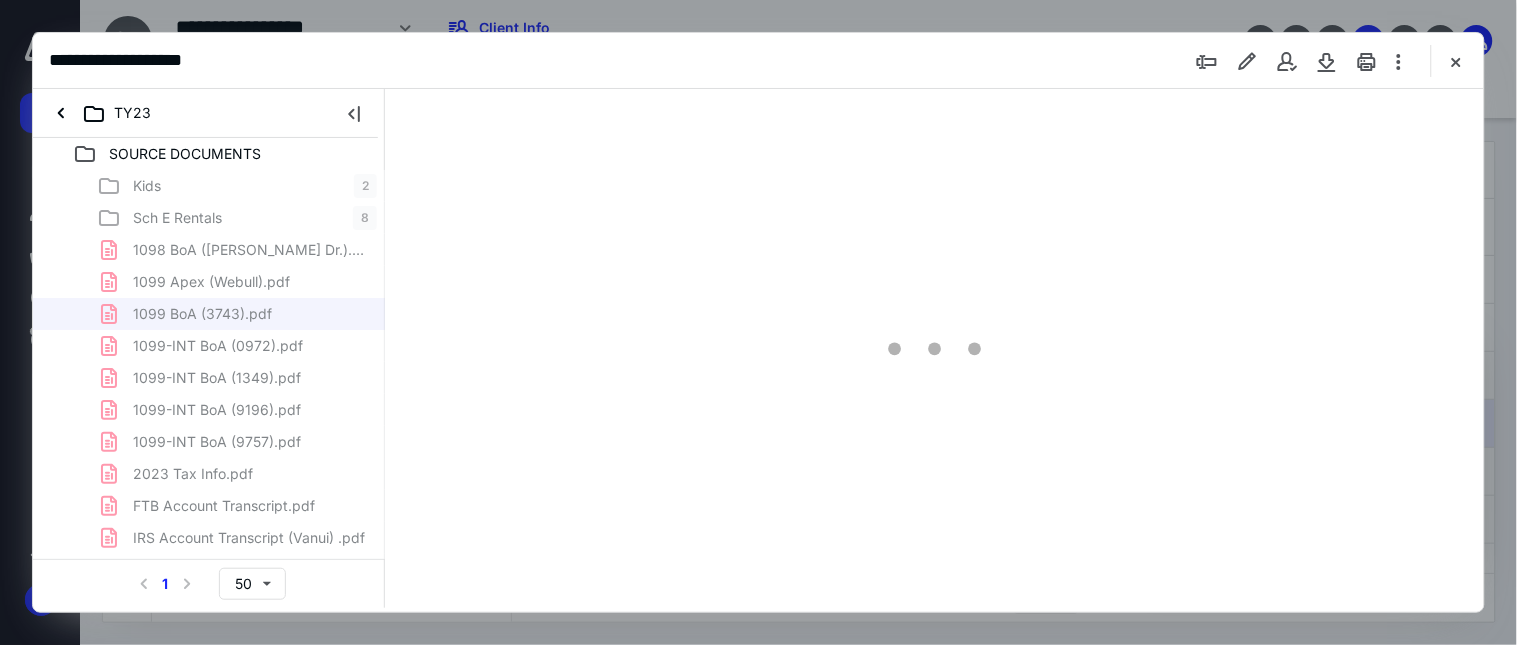 type on "72" 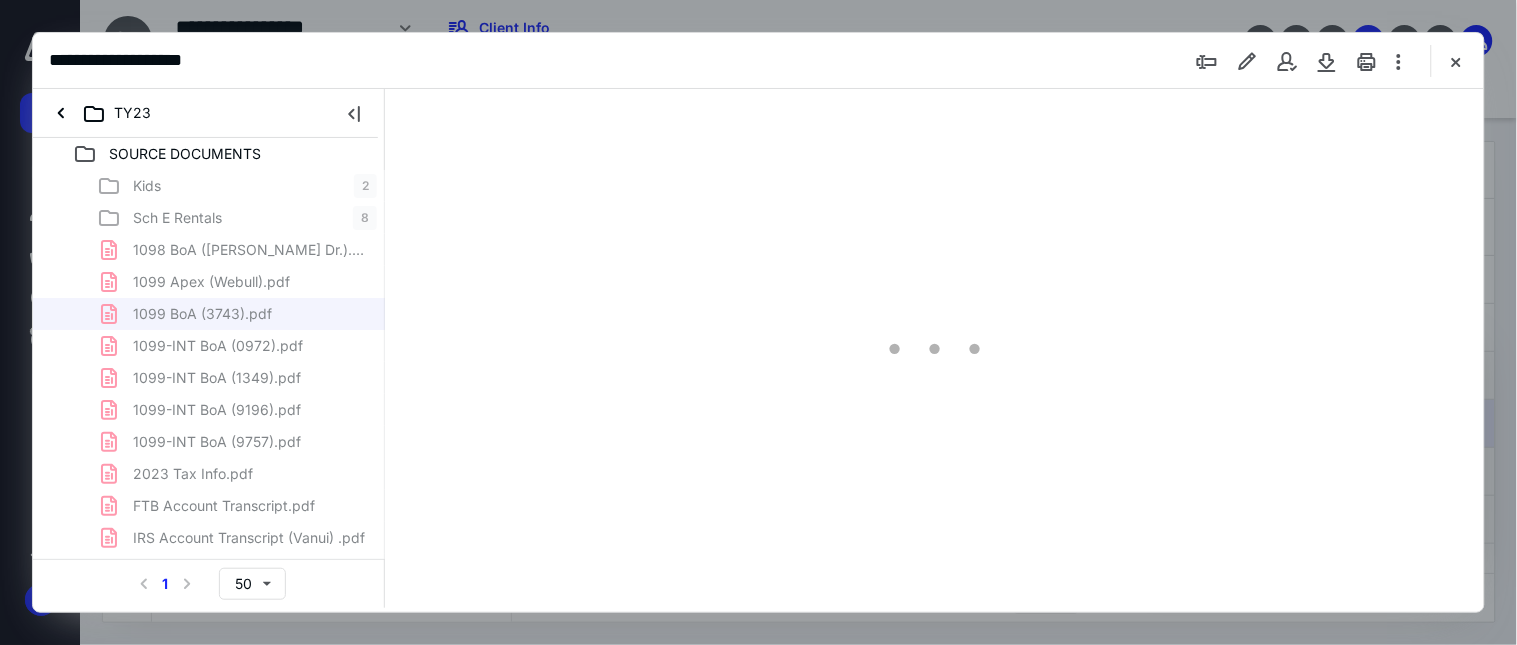 scroll, scrollTop: 78, scrollLeft: 0, axis: vertical 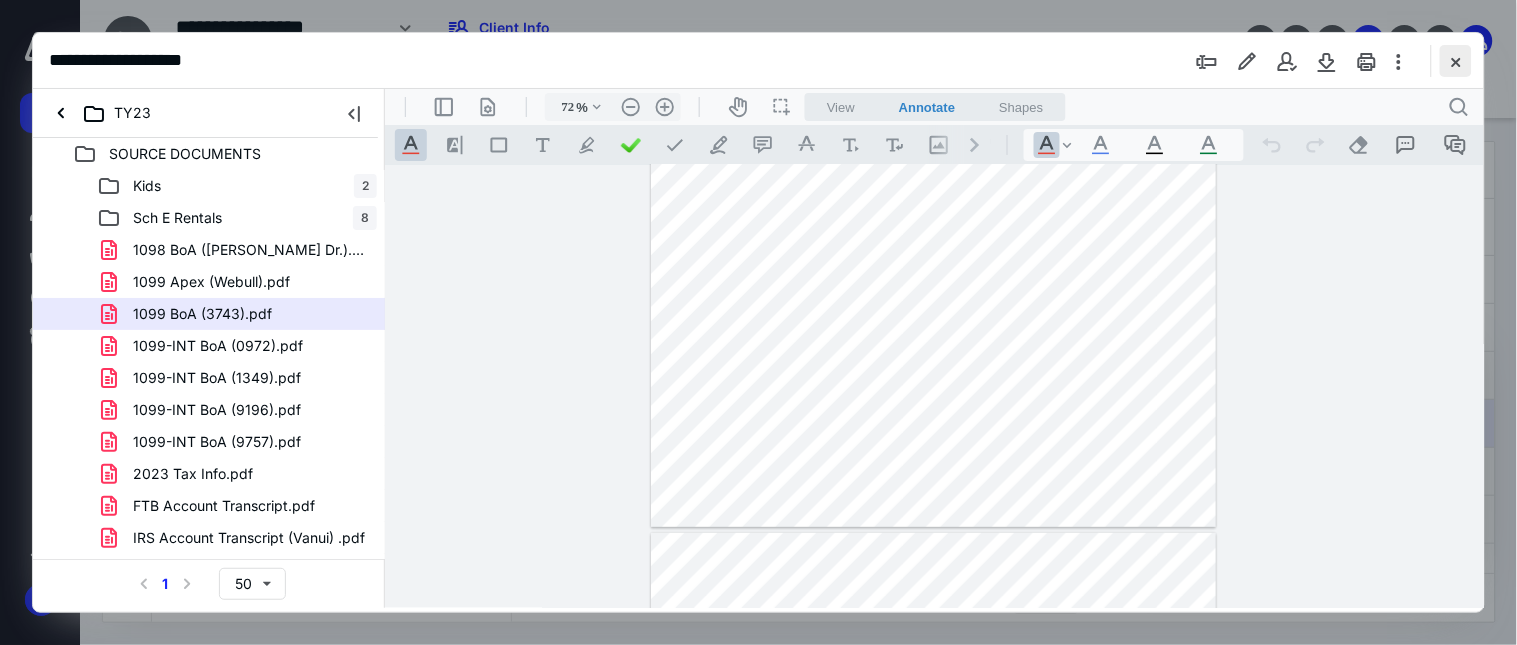 click at bounding box center [1456, 61] 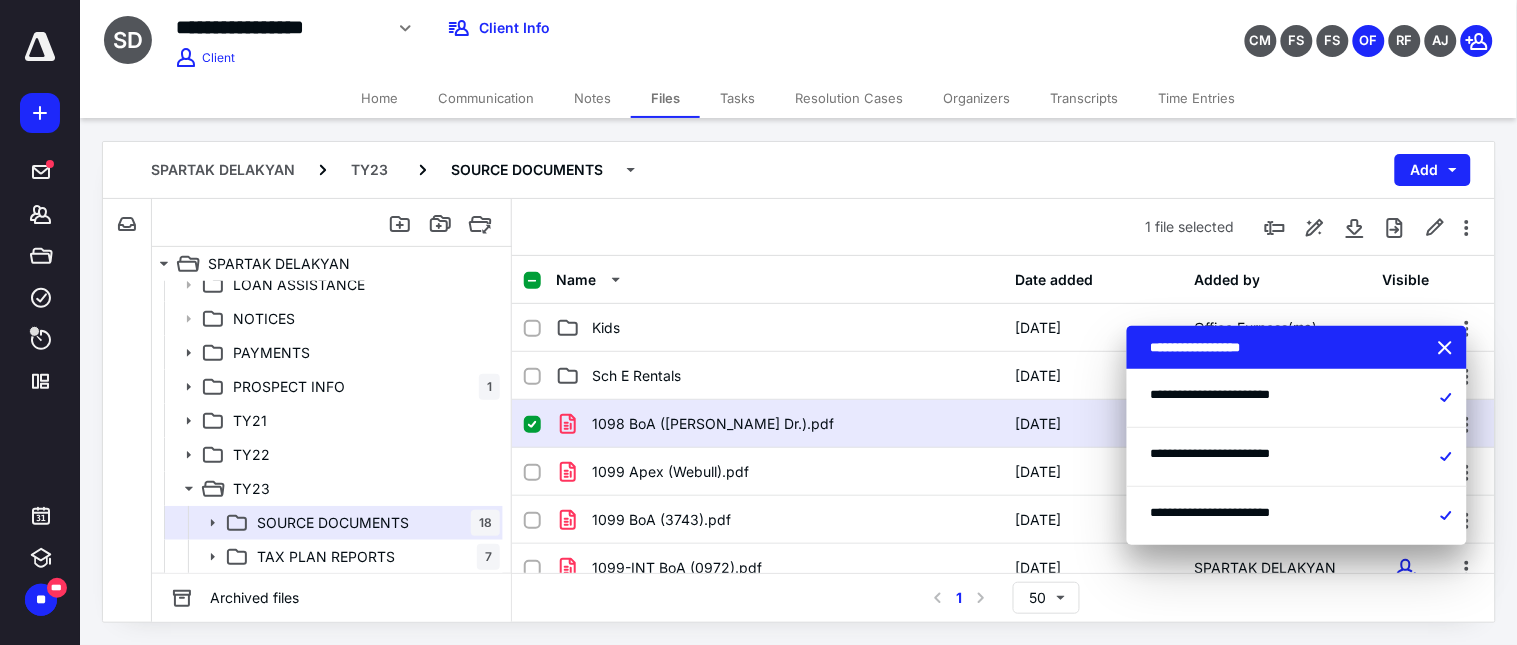 click on "Time Entries" at bounding box center [1197, 98] 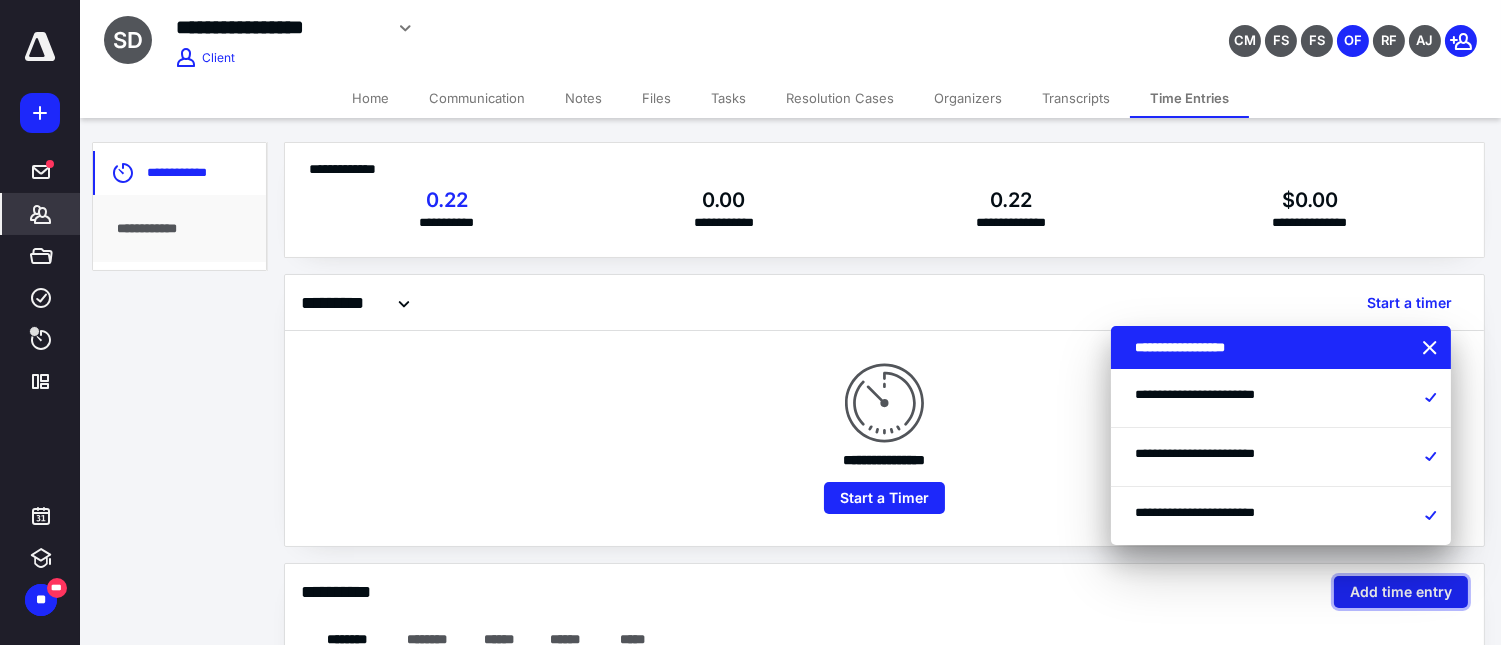 click on "Add time entry" at bounding box center (1401, 592) 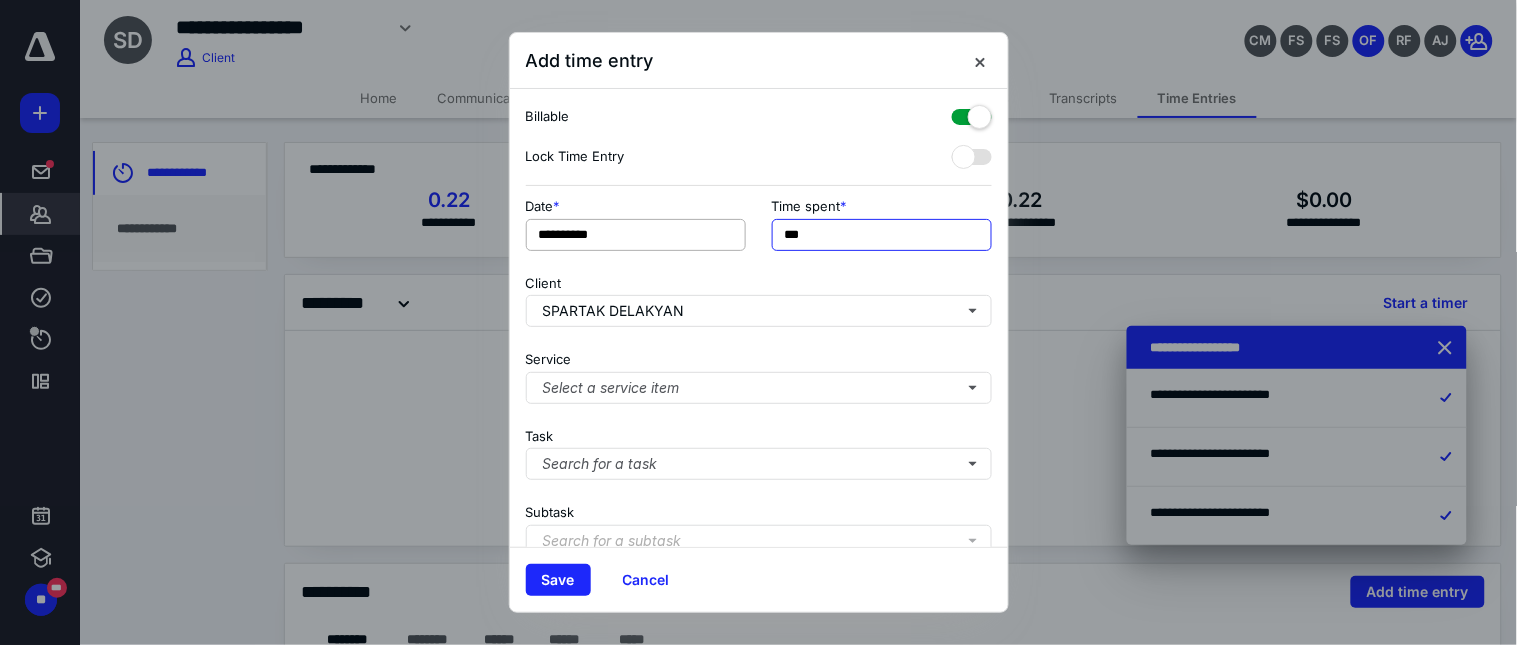 drag, startPoint x: 798, startPoint y: 231, endPoint x: 707, endPoint y: 240, distance: 91.44397 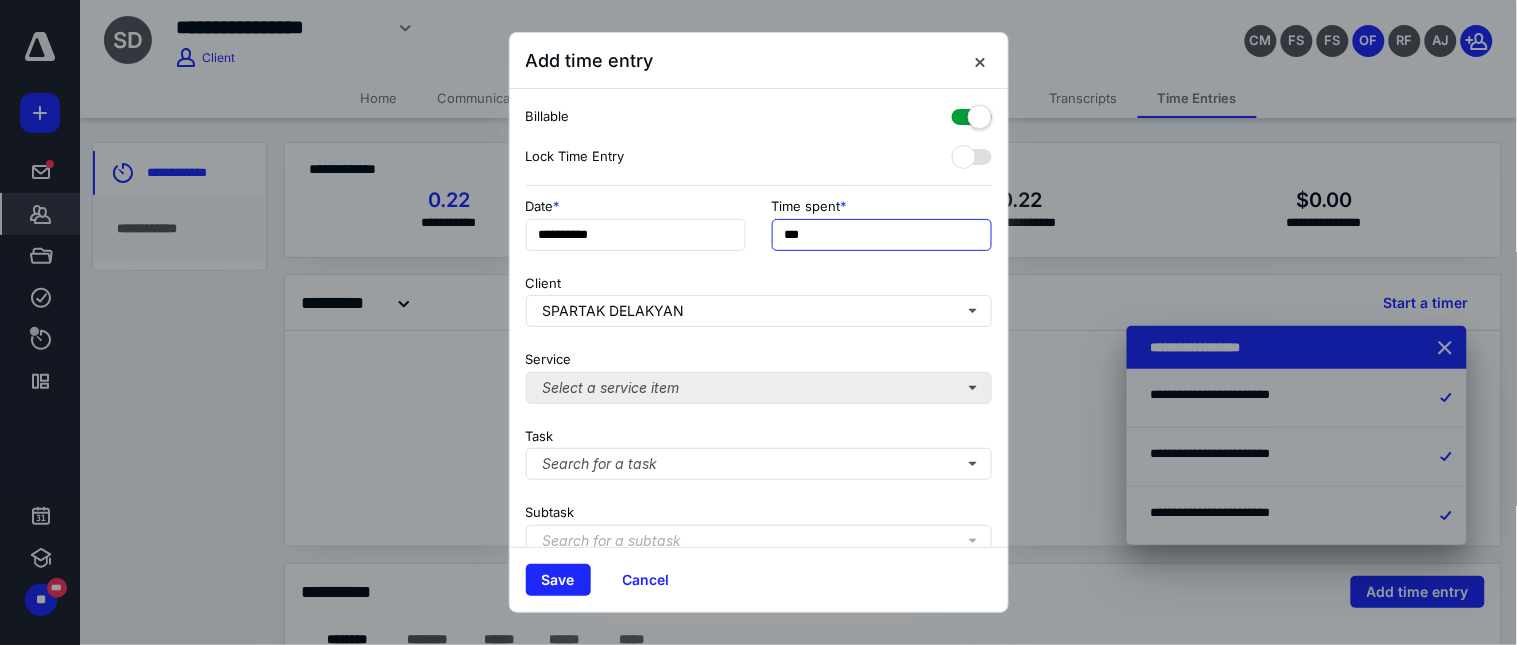 type on "***" 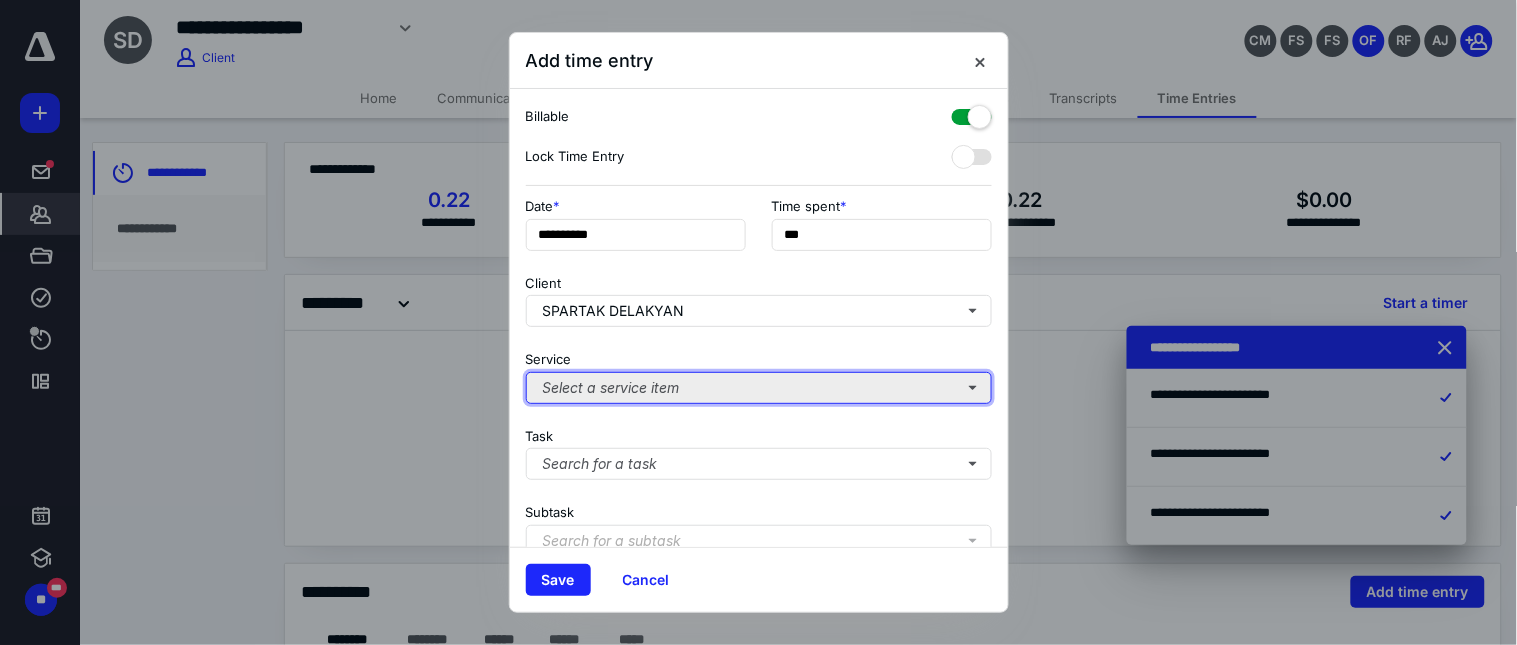 click on "Select a service item" at bounding box center (759, 388) 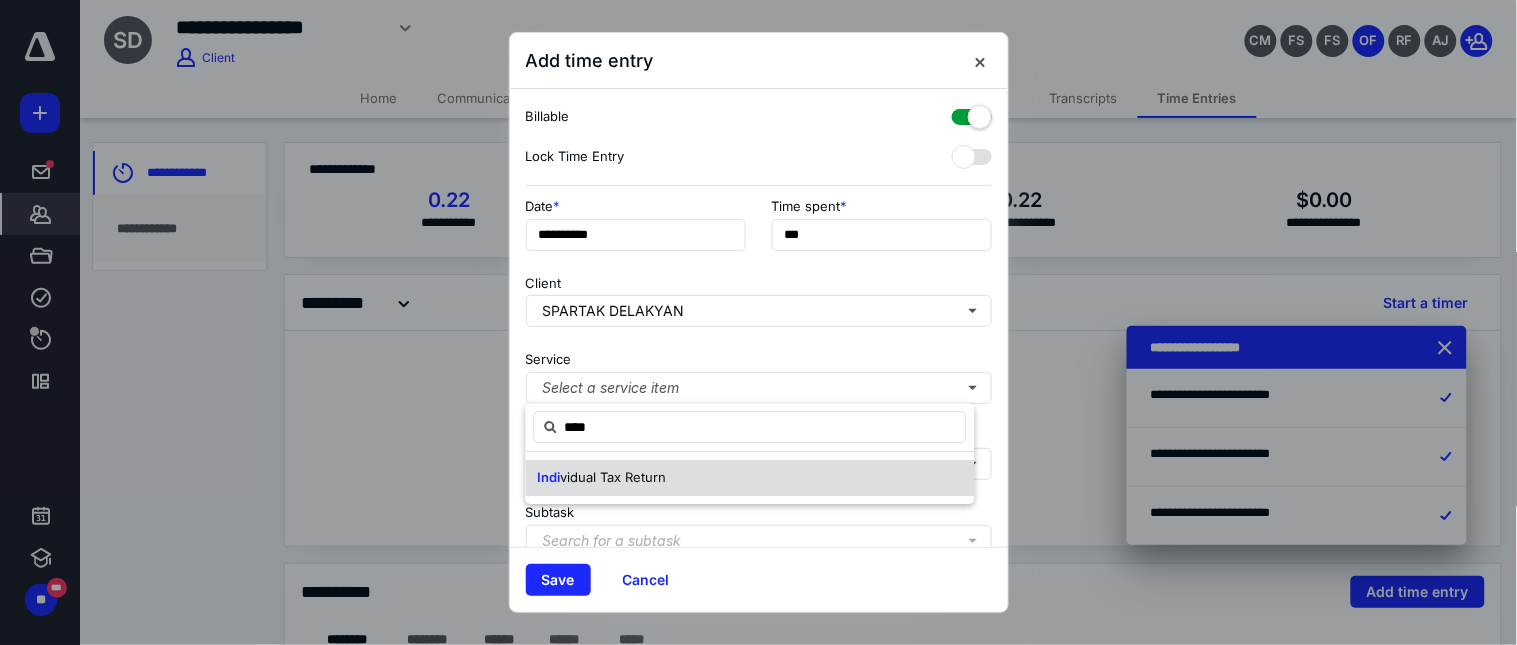 click on "Indi vidual Tax Return" at bounding box center (602, 478) 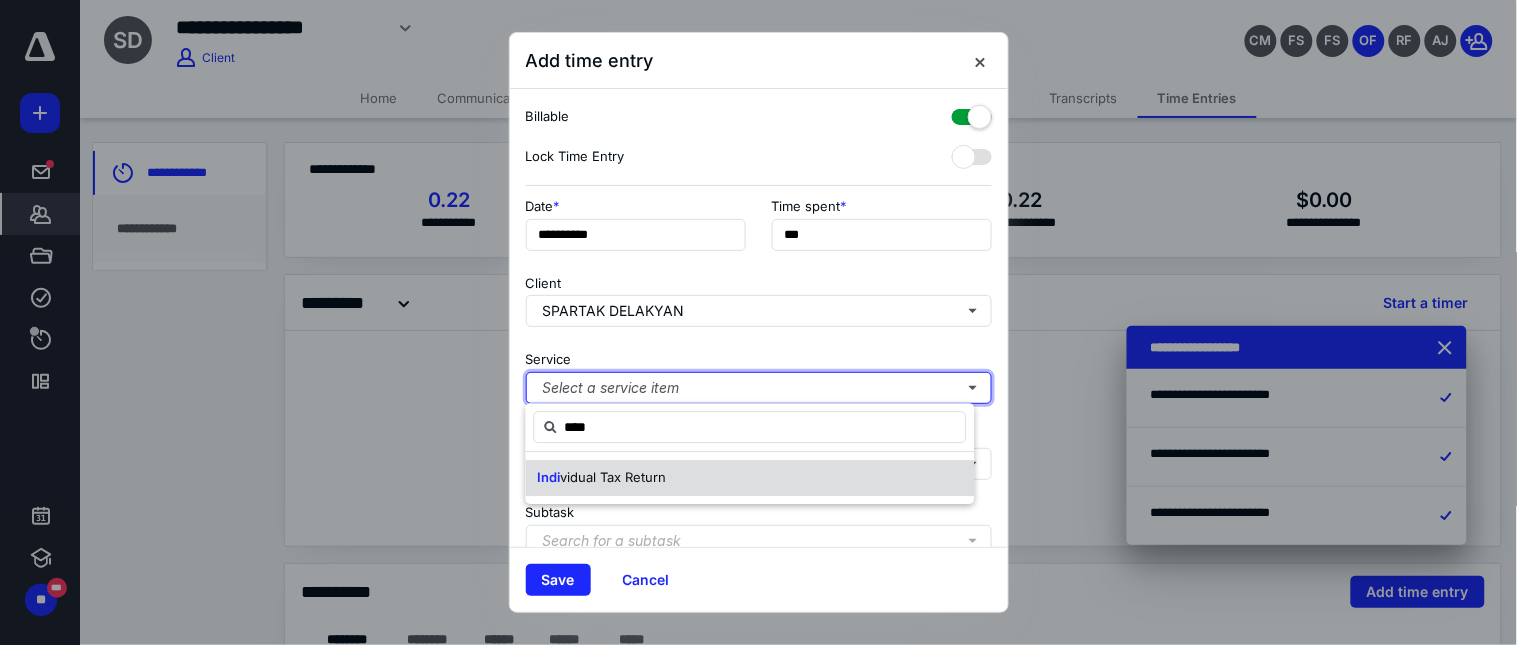 type 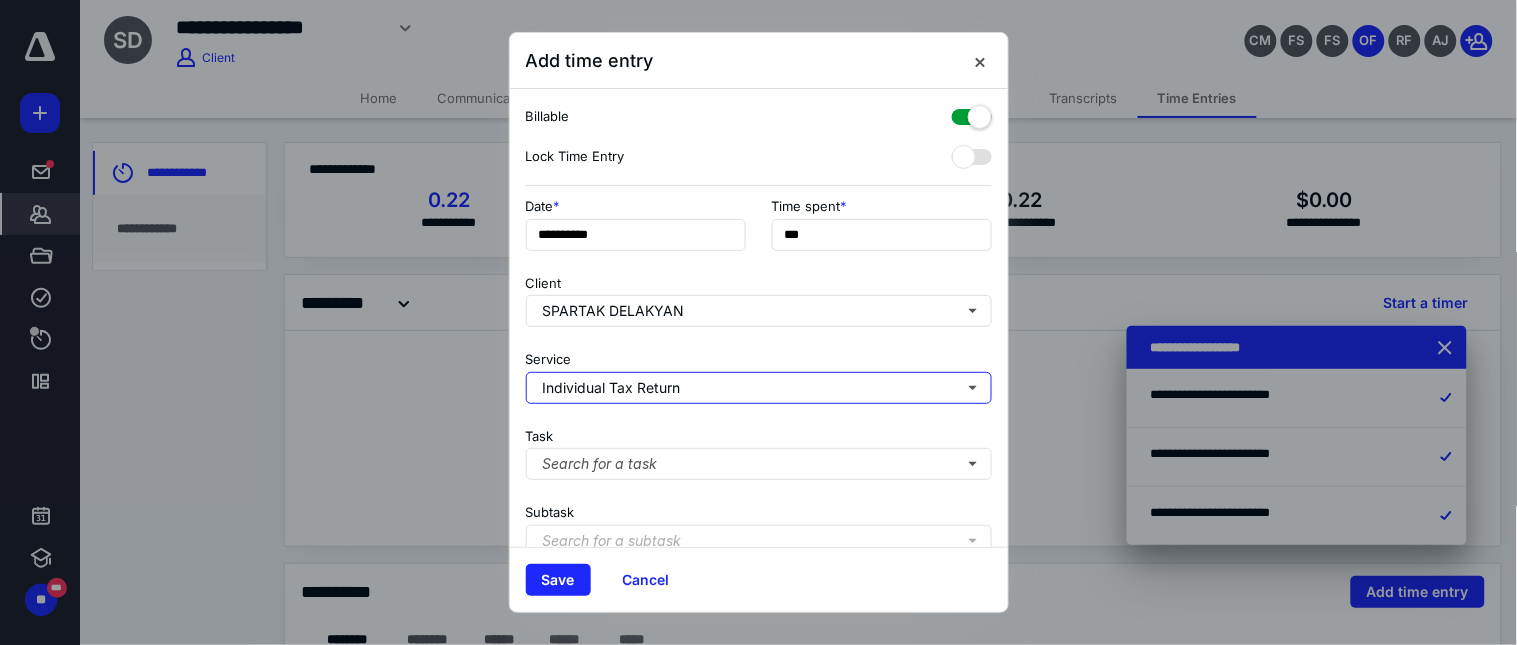 scroll, scrollTop: 222, scrollLeft: 0, axis: vertical 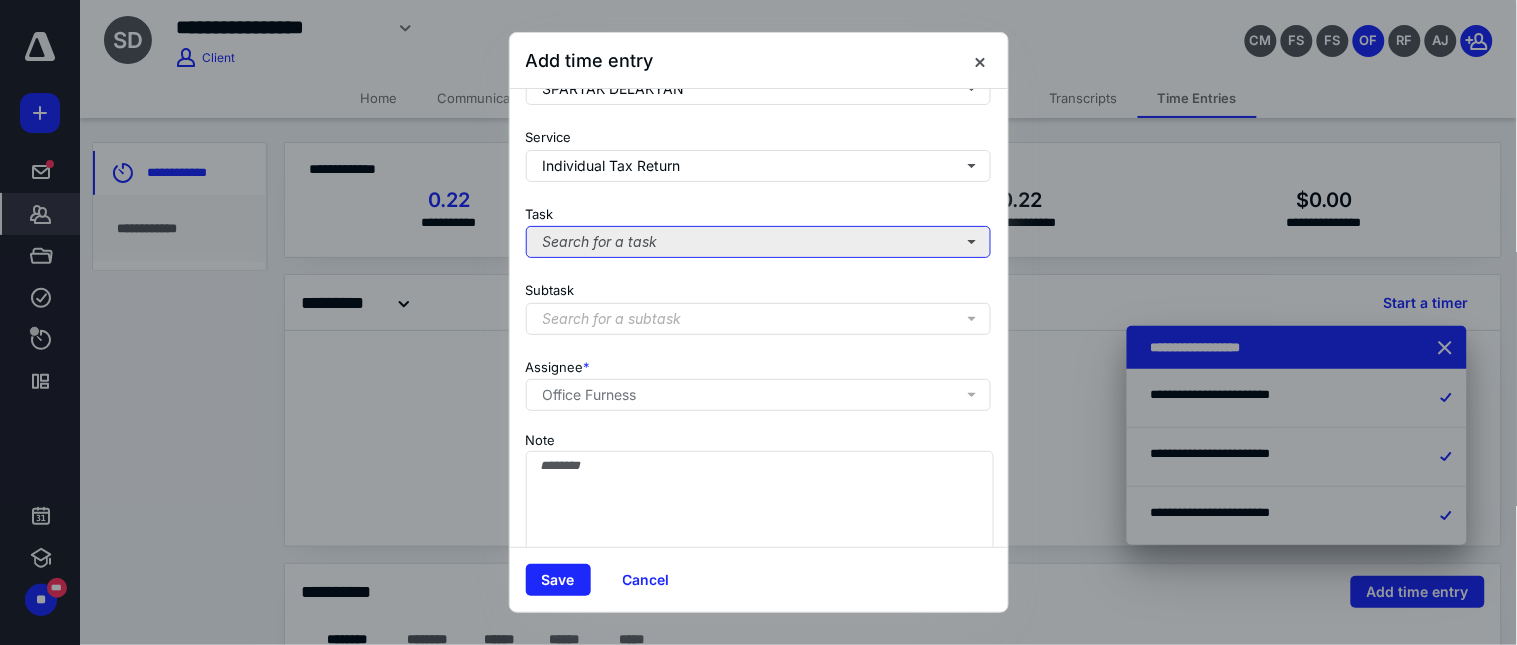 click on "Search for a task" at bounding box center (759, 242) 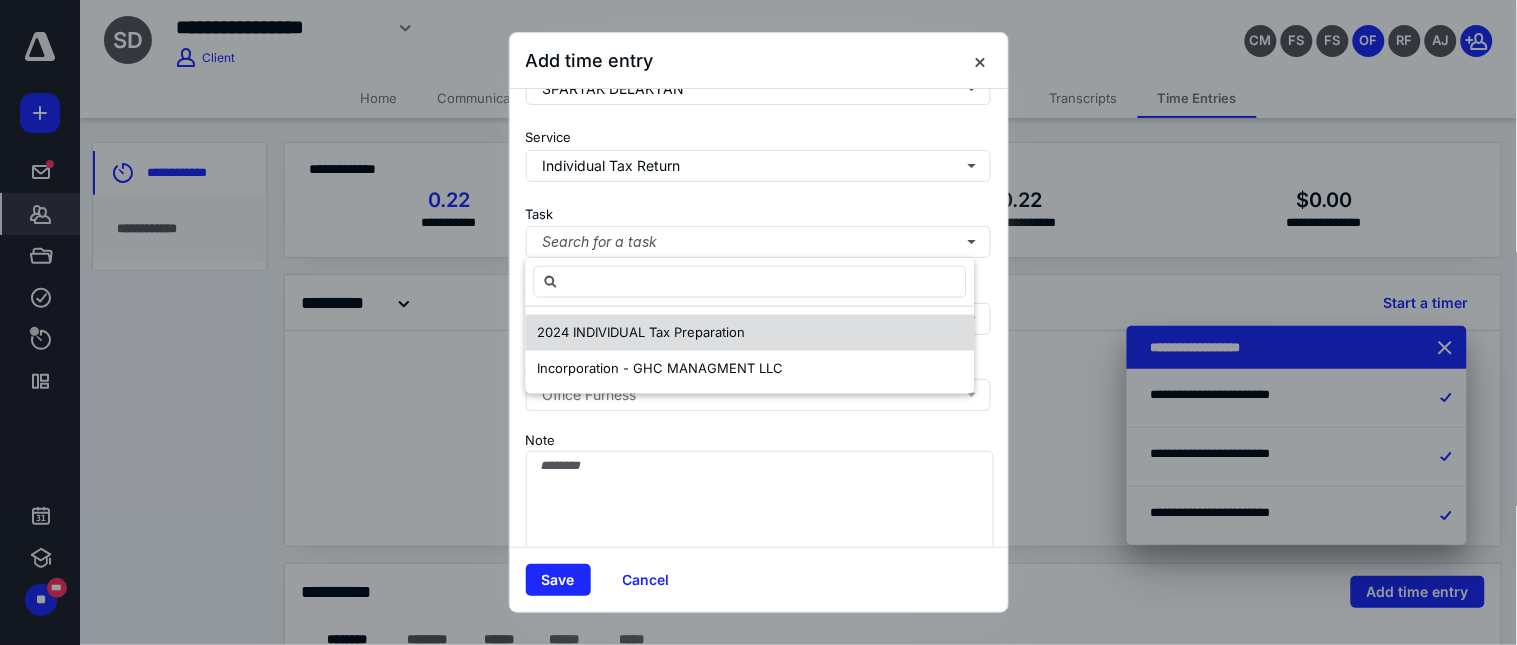 click on "2024 INDIVIDUAL Tax Preparation" at bounding box center (642, 332) 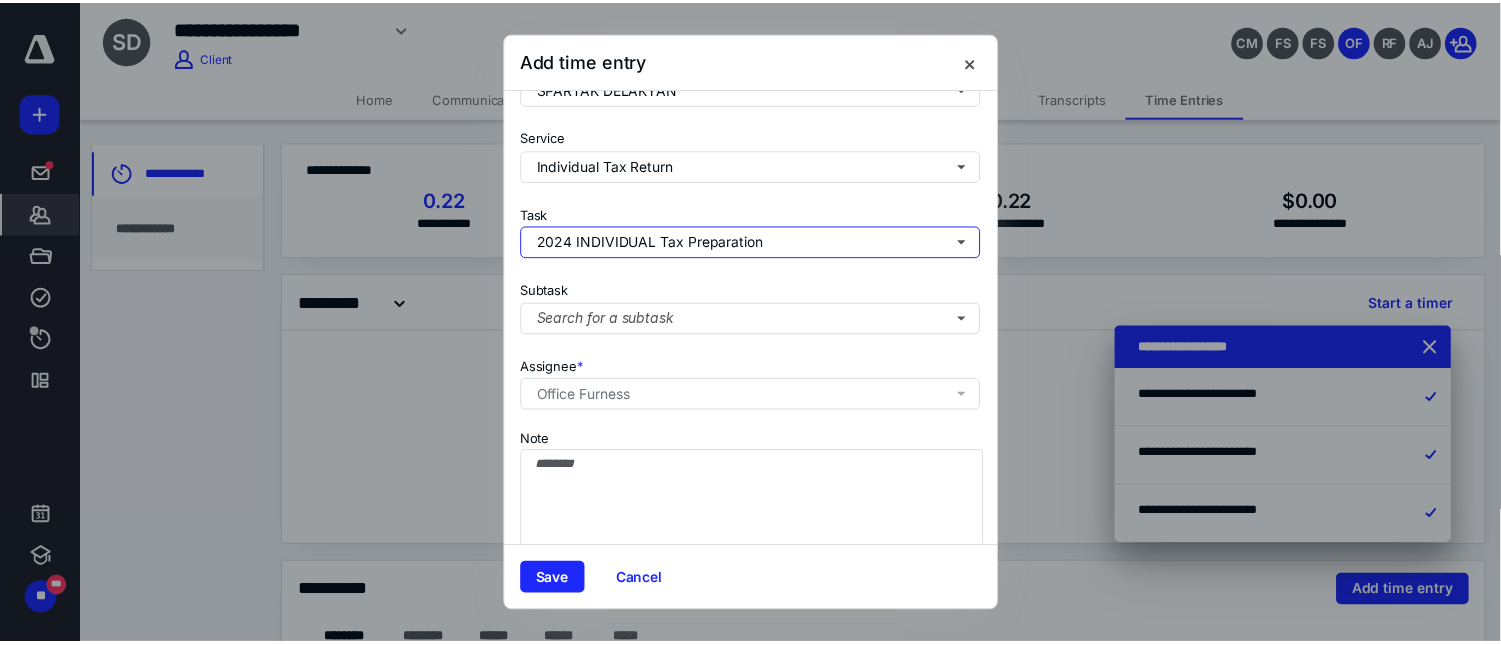 scroll, scrollTop: 256, scrollLeft: 0, axis: vertical 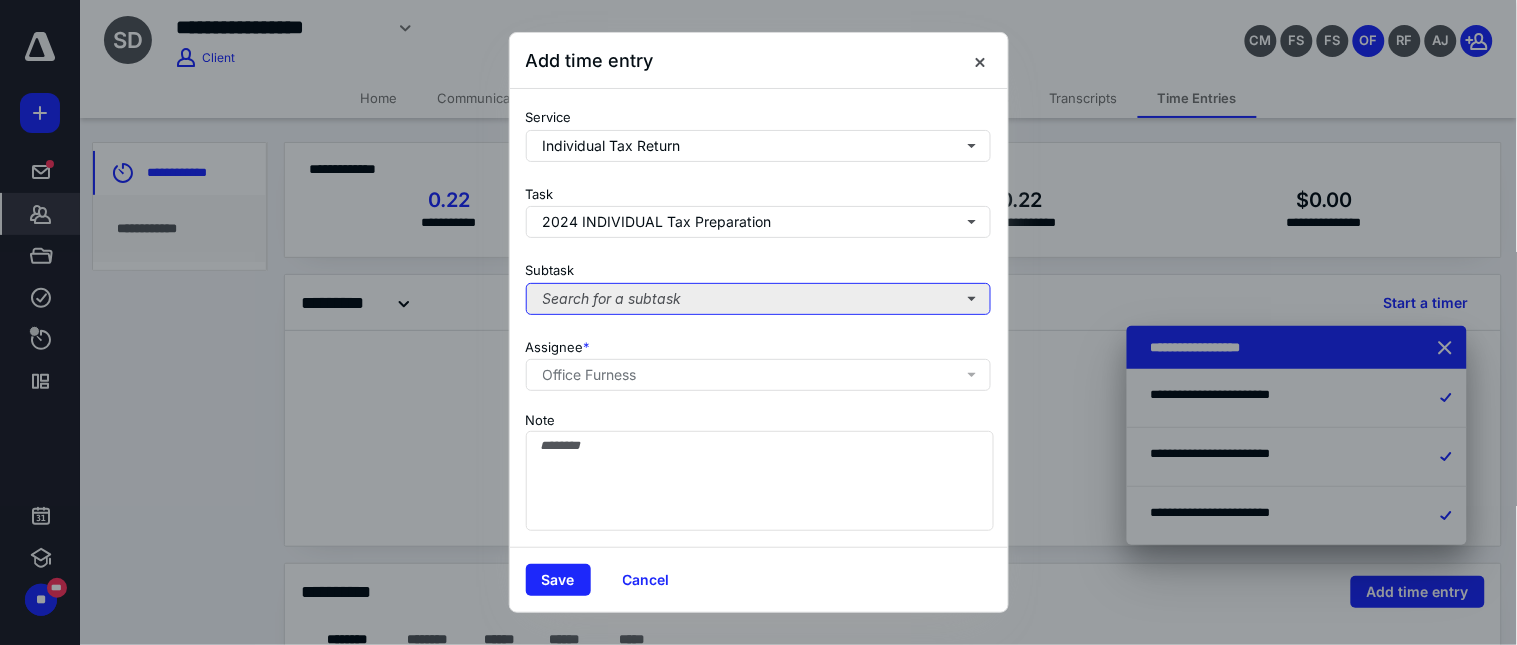 click on "Search for a subtask" at bounding box center (759, 299) 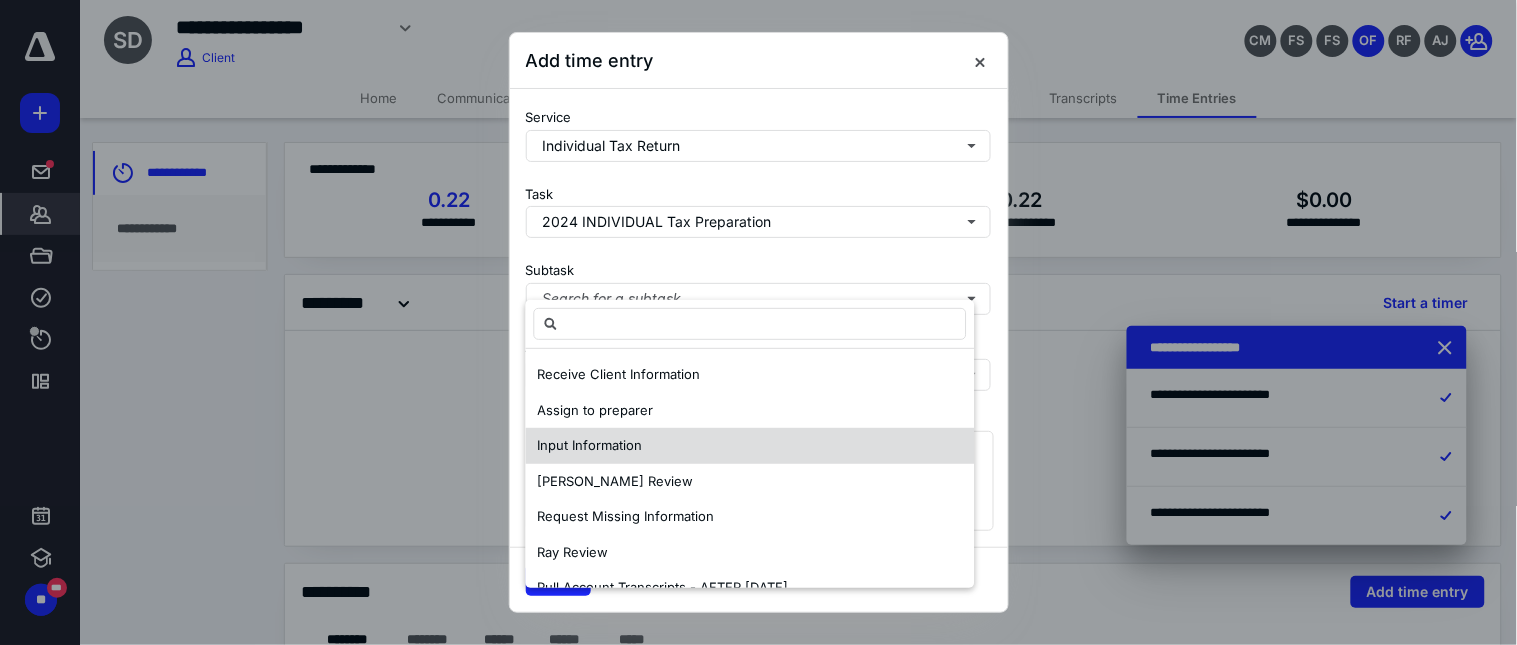 click on "Input Information" at bounding box center (590, 445) 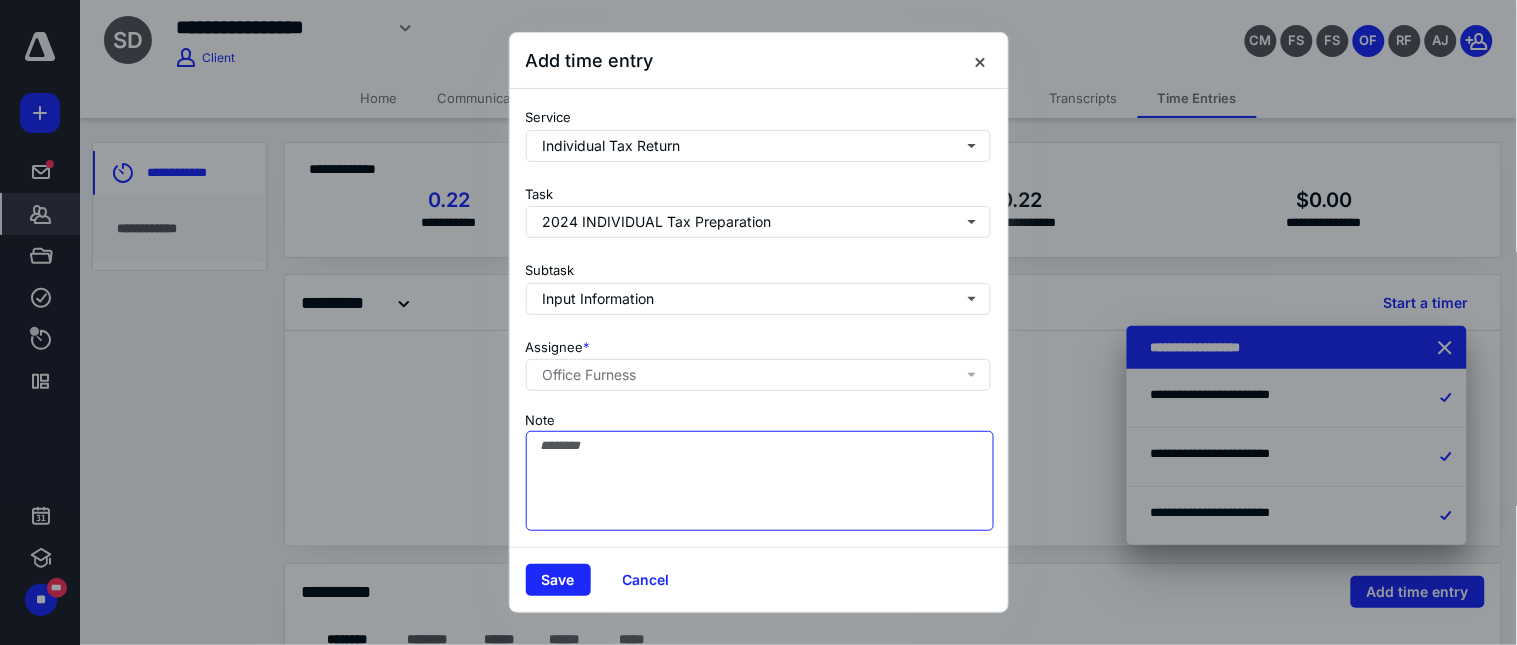click on "Note" at bounding box center [760, 481] 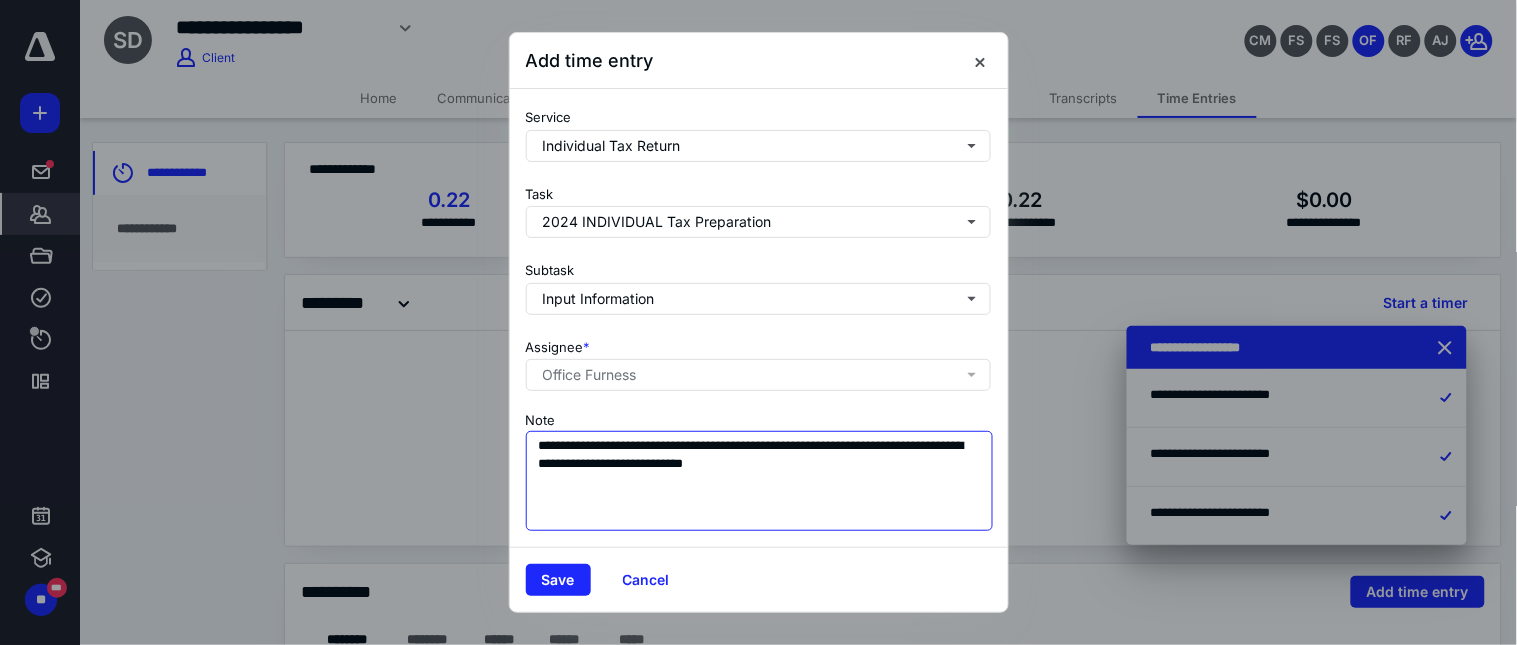 drag, startPoint x: 785, startPoint y: 448, endPoint x: 730, endPoint y: 446, distance: 55.03635 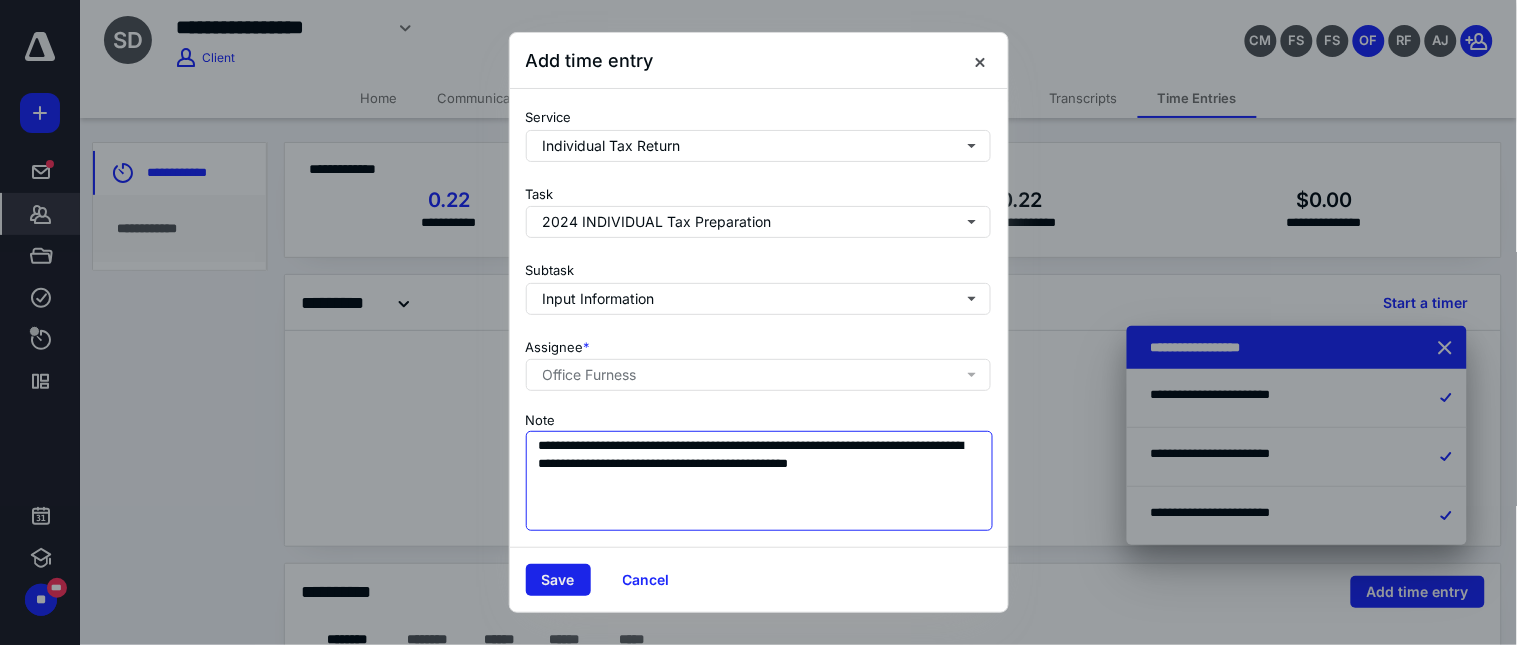 type on "**********" 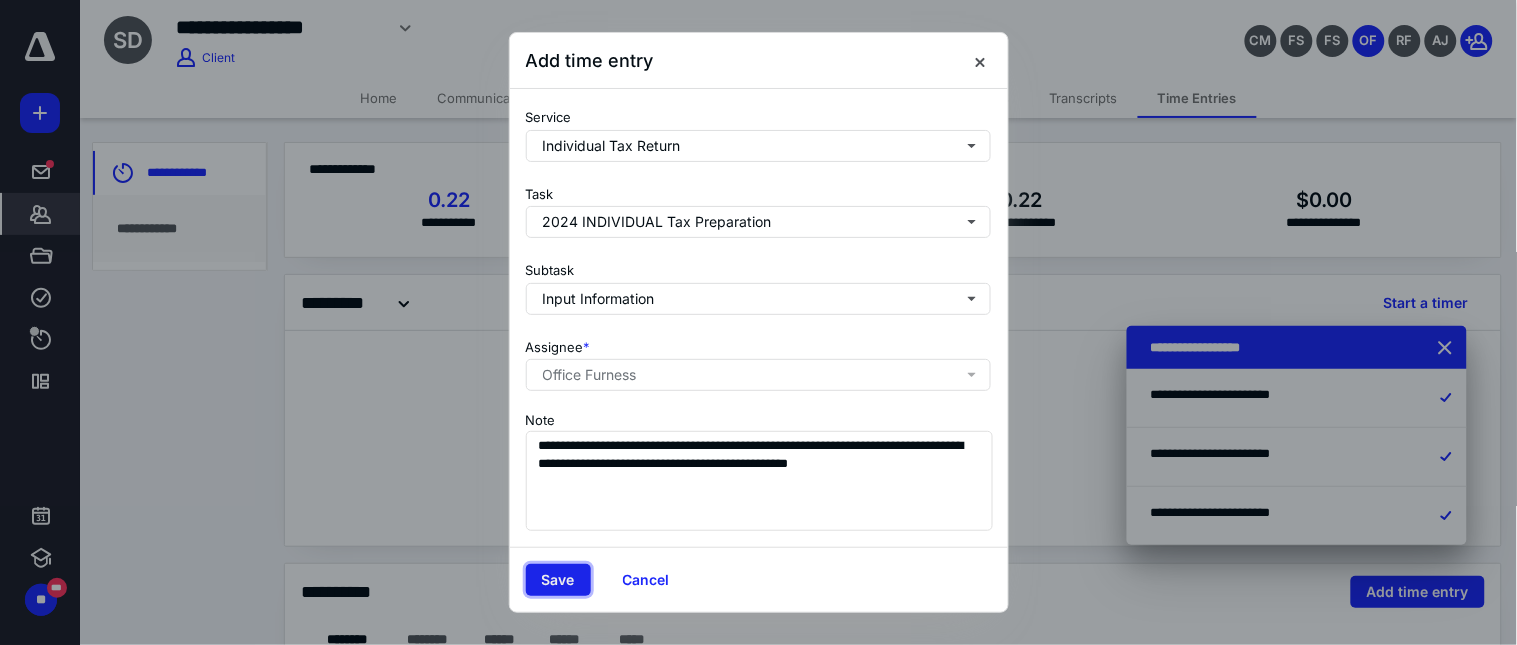 click on "Save" at bounding box center (558, 580) 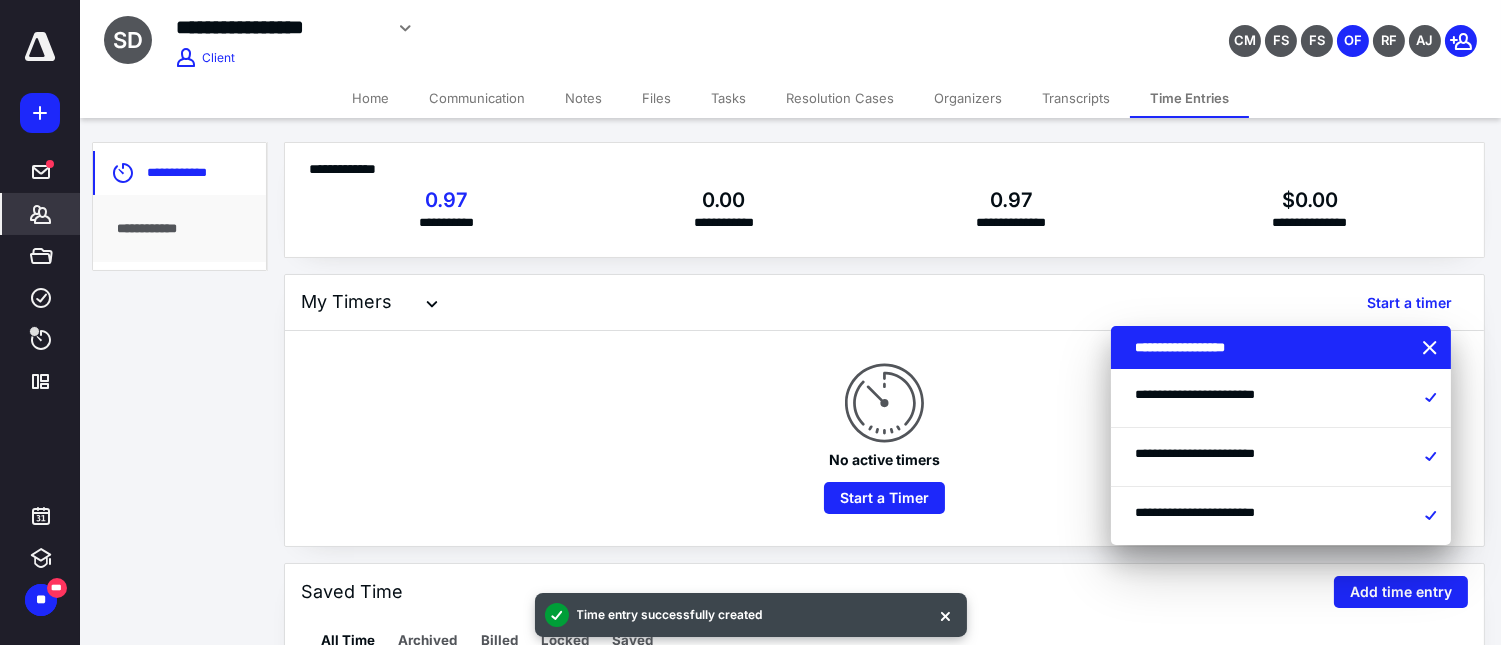 click on "Home" at bounding box center [370, 98] 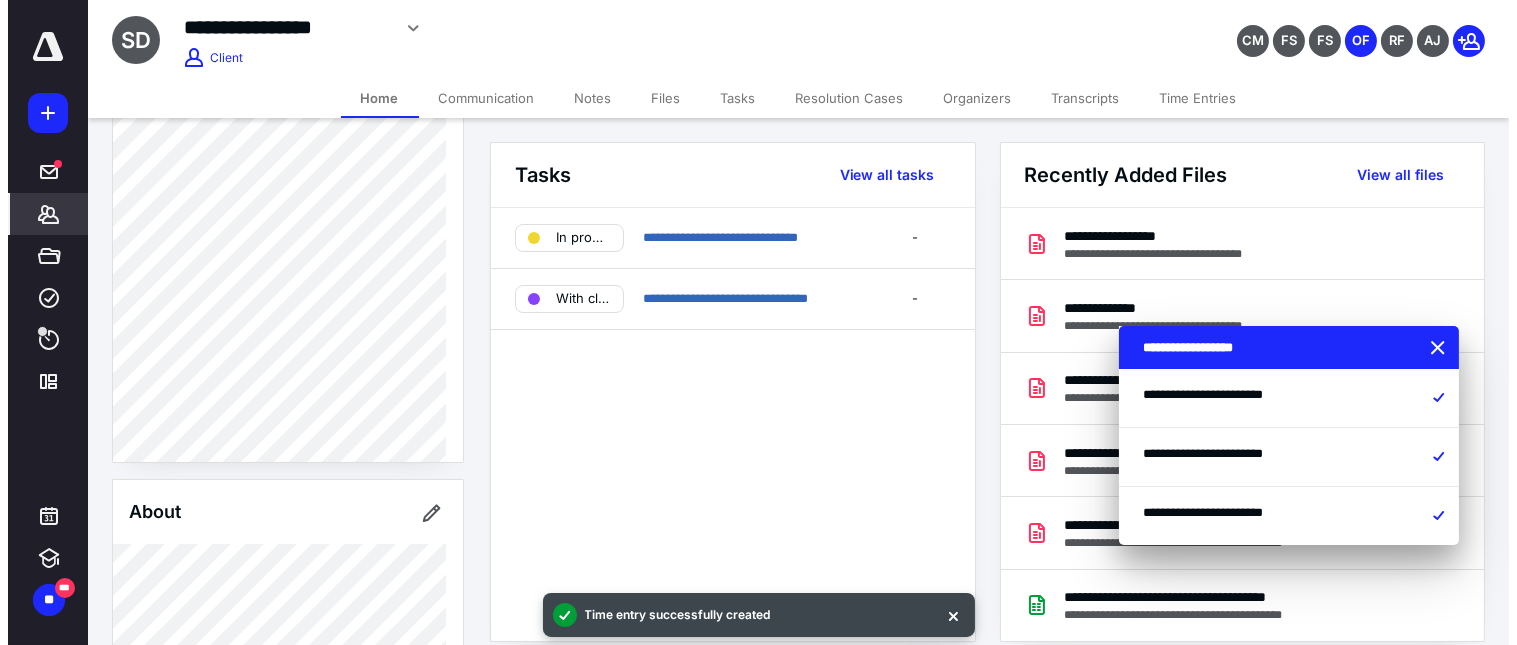 scroll, scrollTop: 777, scrollLeft: 0, axis: vertical 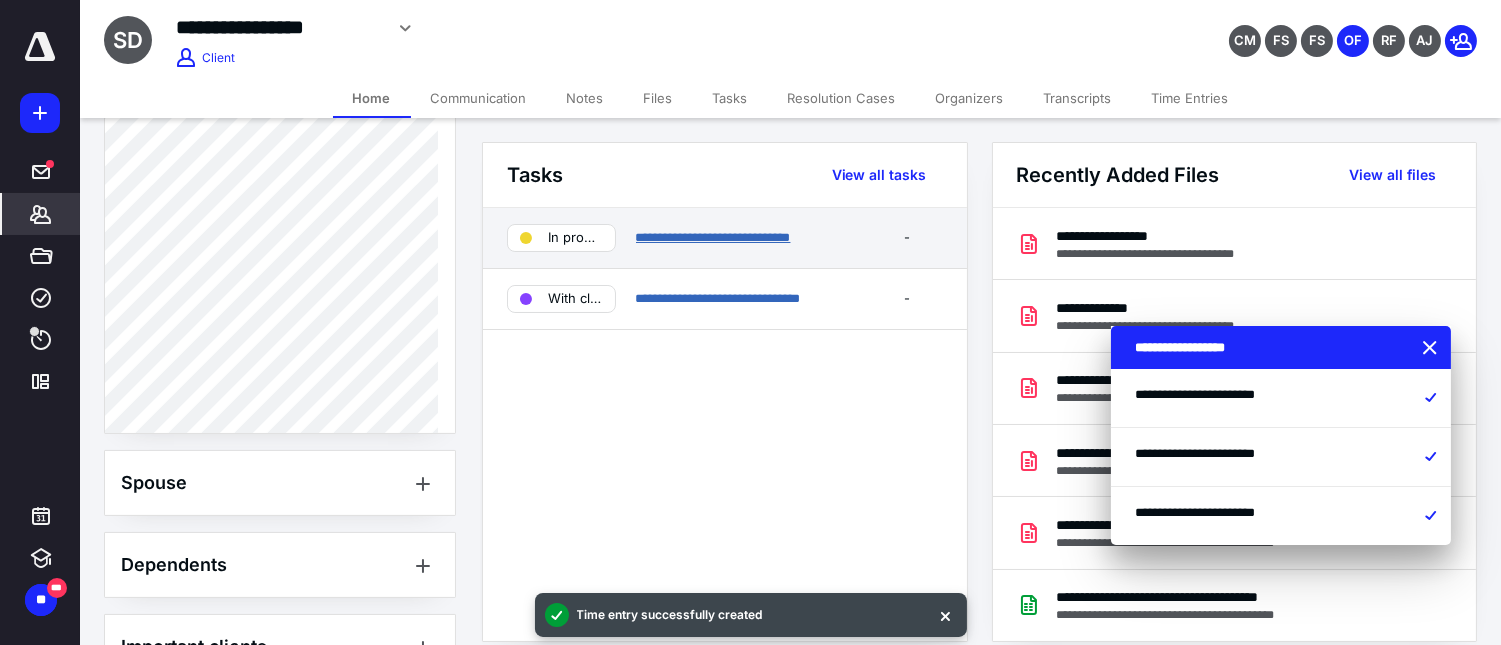 click on "**********" at bounding box center [713, 237] 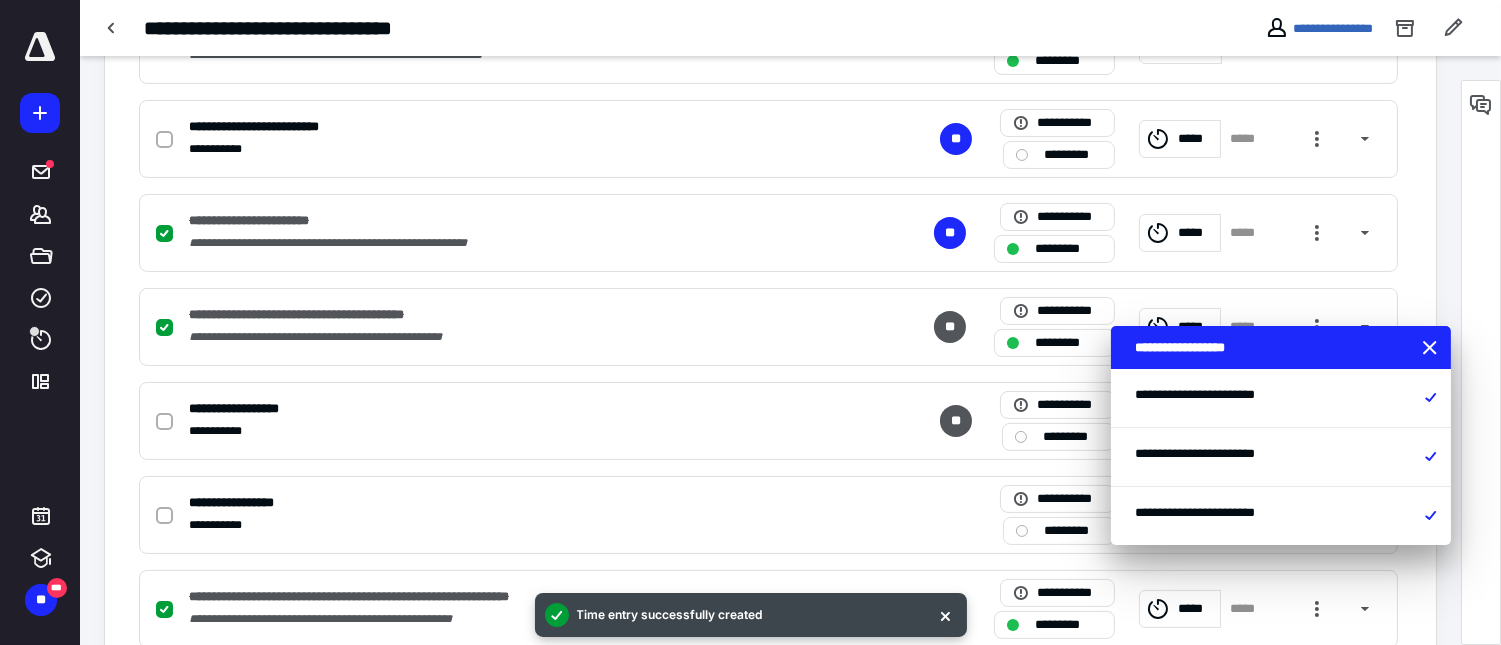 scroll, scrollTop: 777, scrollLeft: 0, axis: vertical 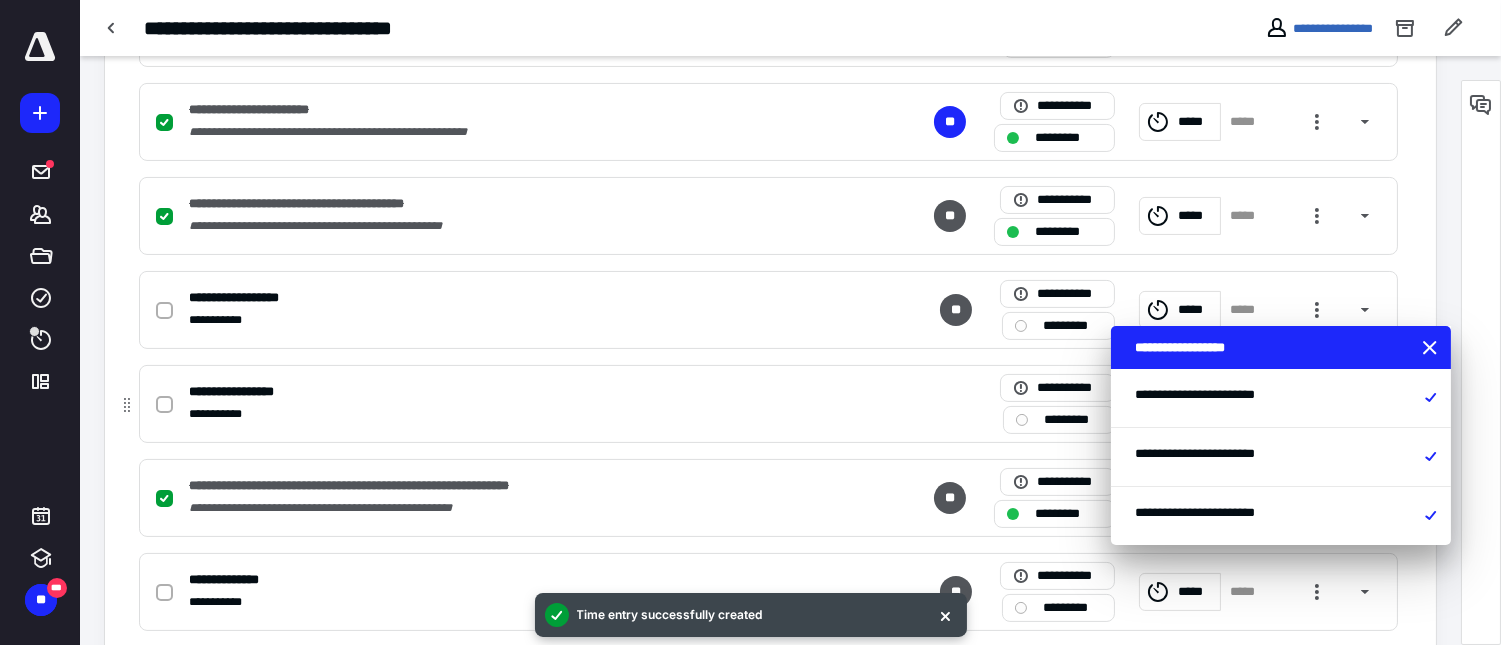click at bounding box center [164, 405] 